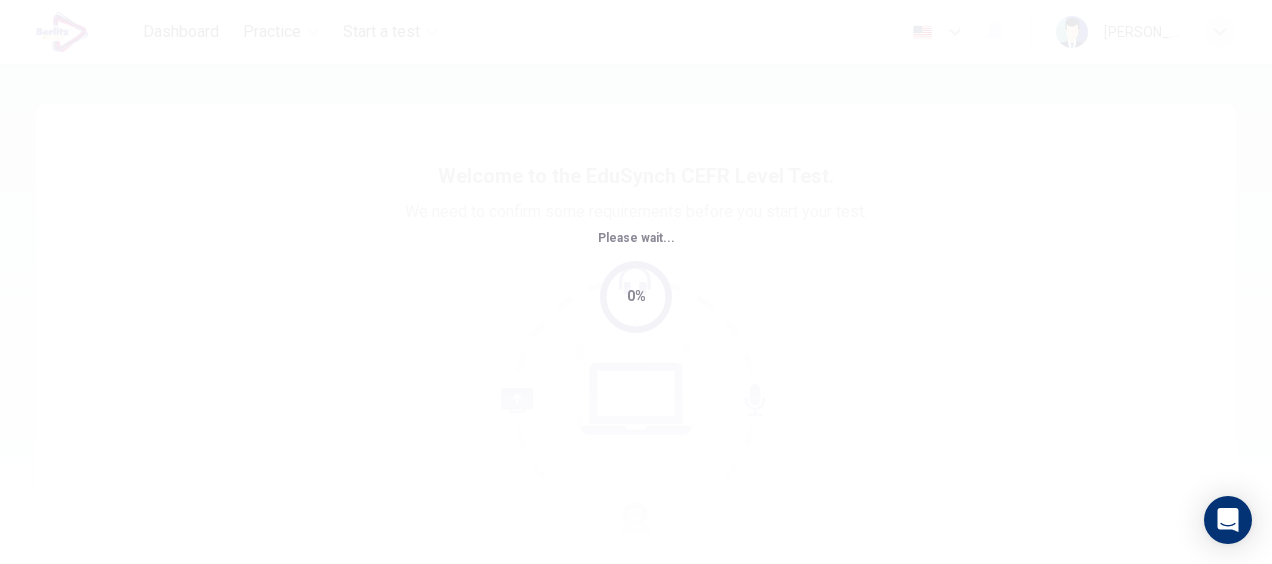 scroll, scrollTop: 0, scrollLeft: 0, axis: both 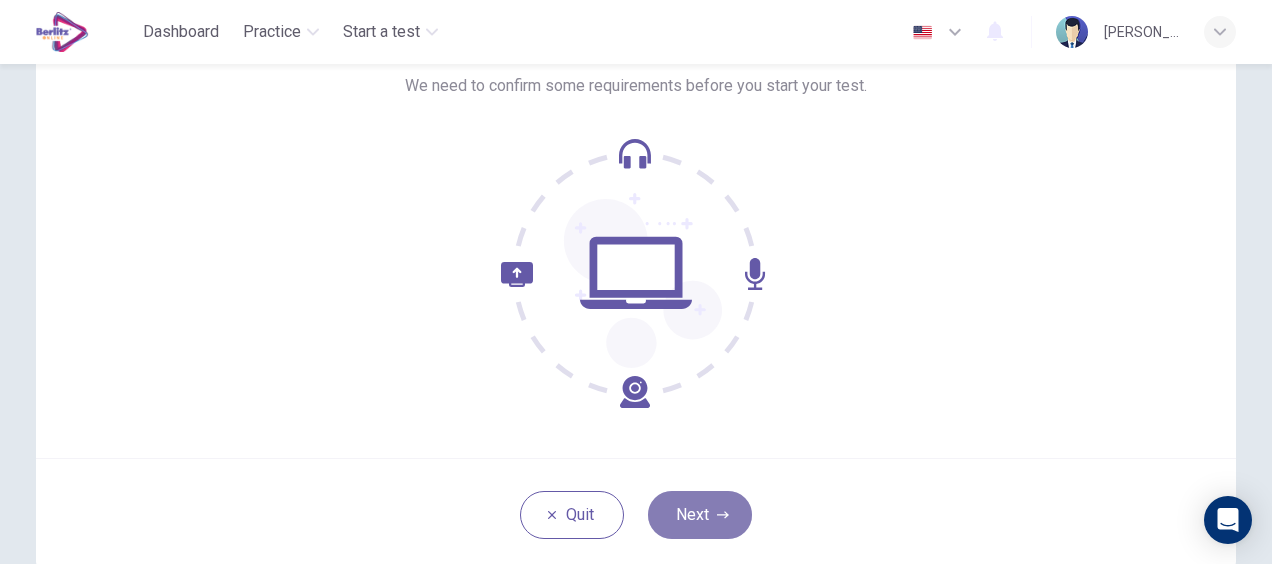 click on "Next" at bounding box center [700, 515] 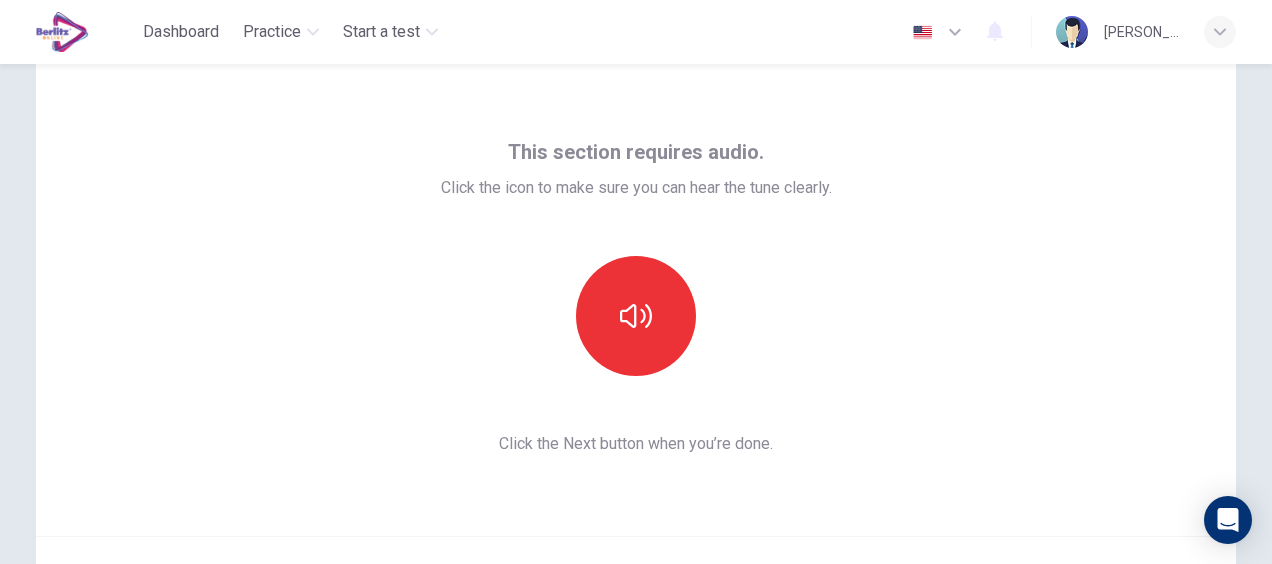 scroll, scrollTop: 37, scrollLeft: 0, axis: vertical 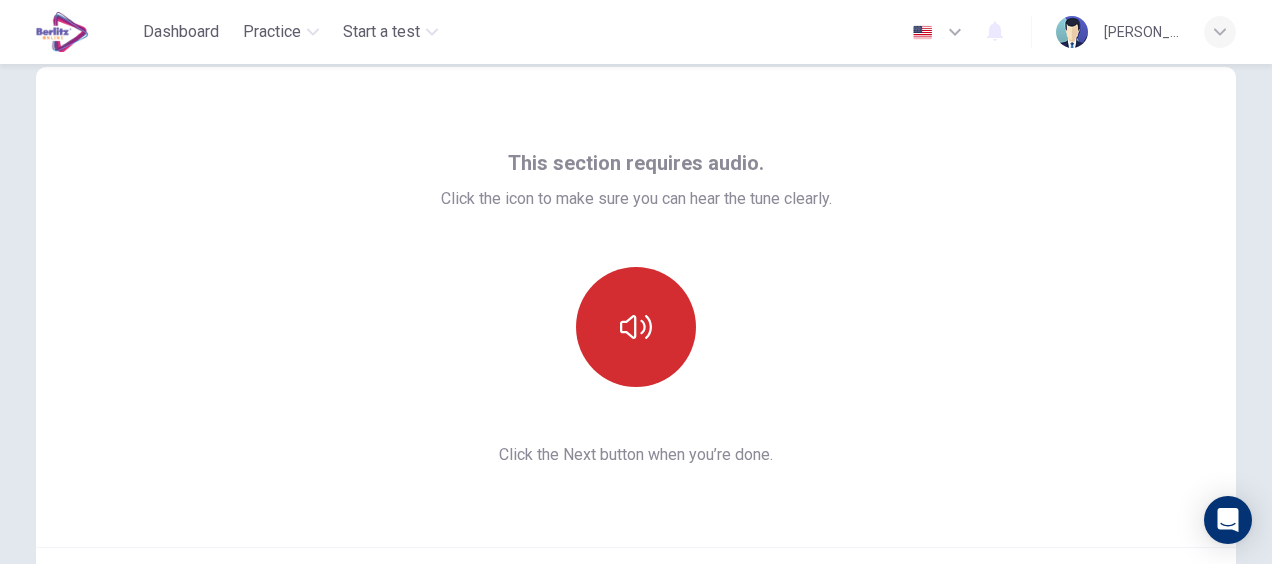 click 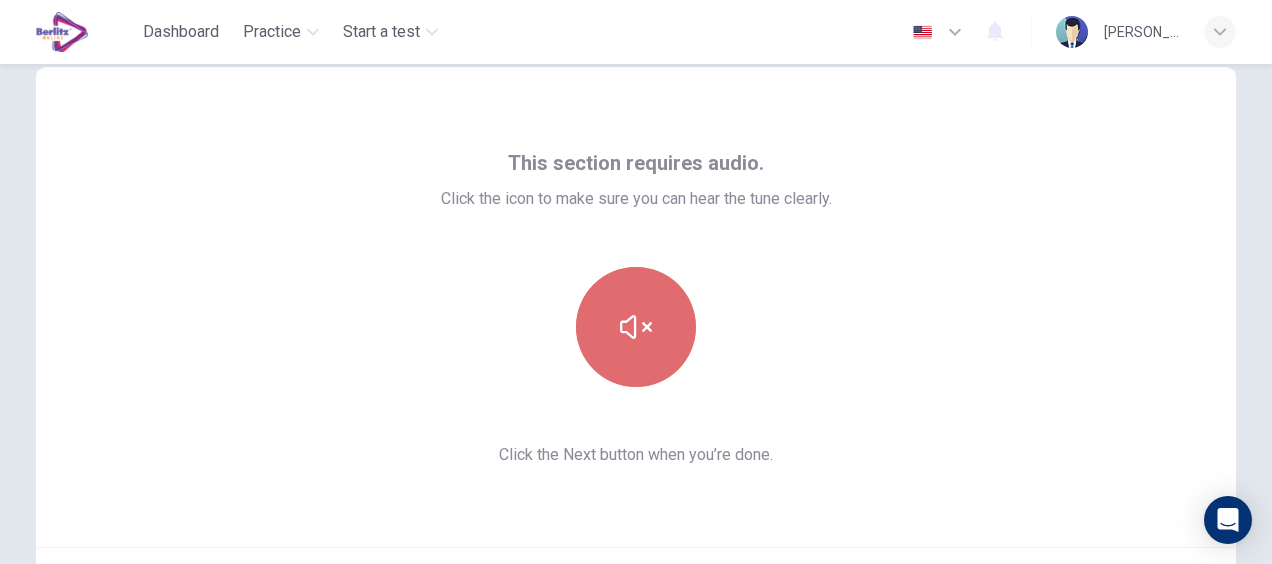 click 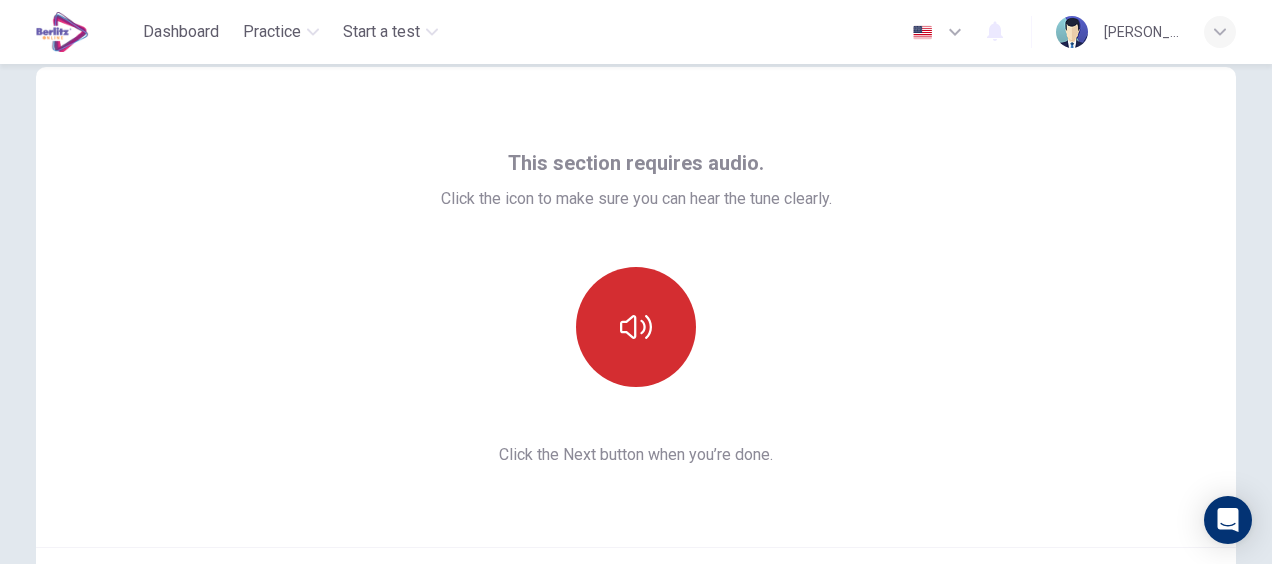 click 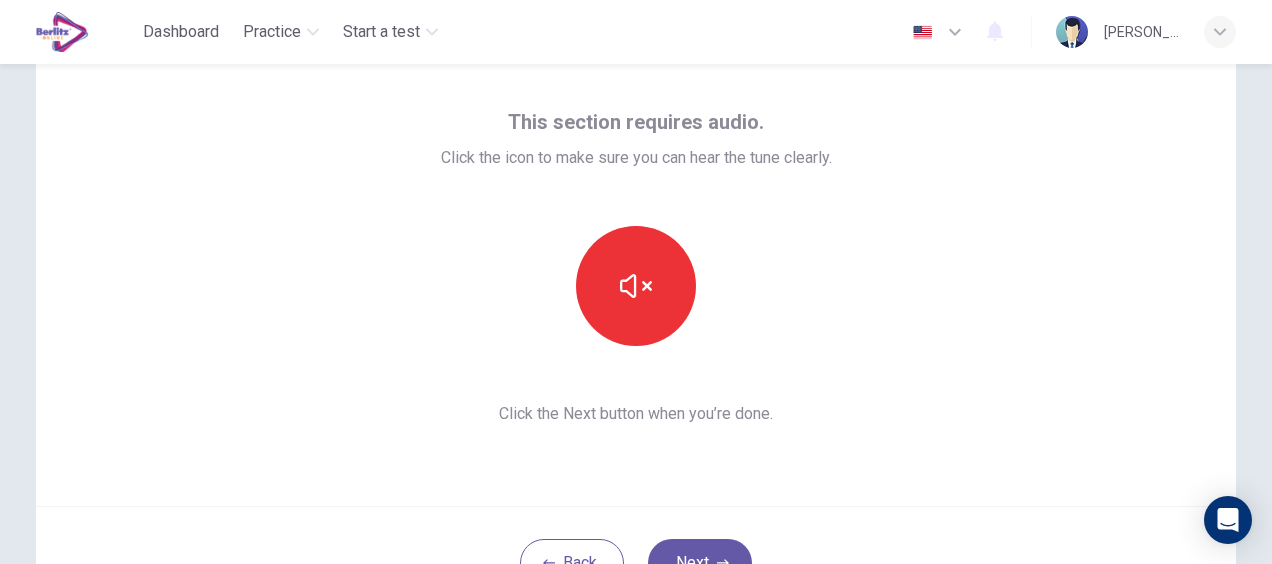 scroll, scrollTop: 80, scrollLeft: 0, axis: vertical 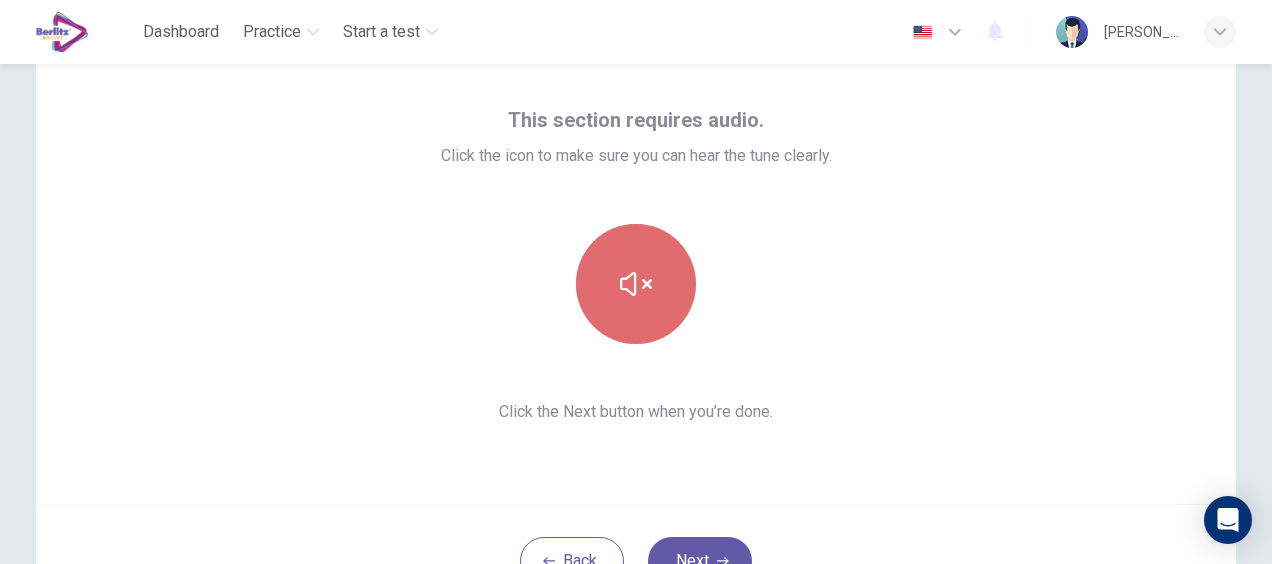 click 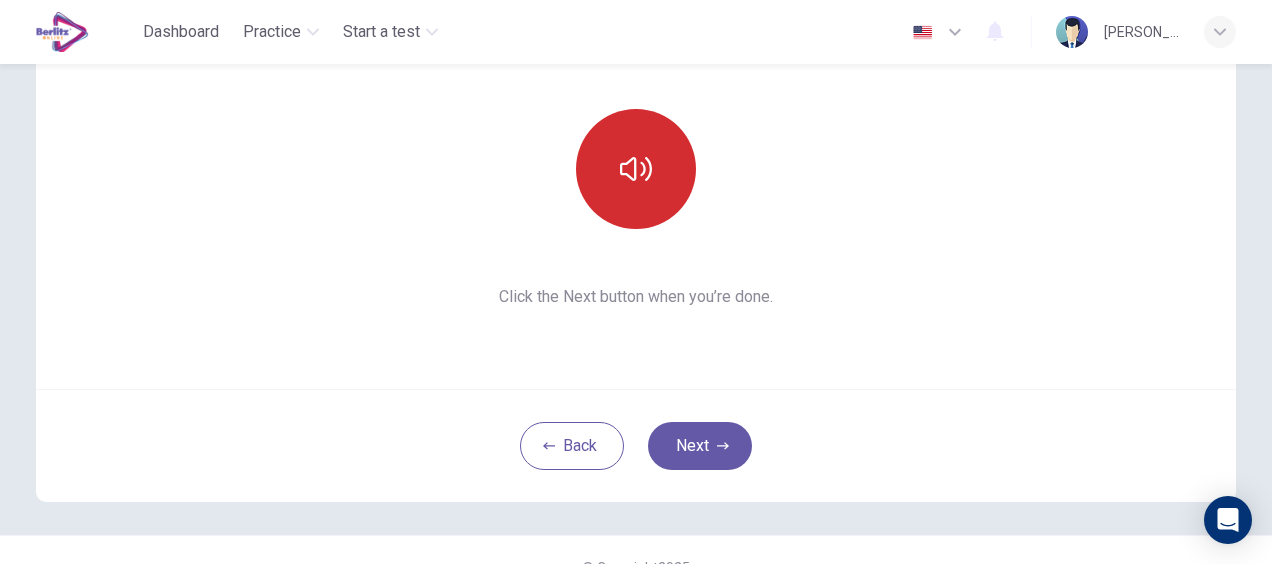 scroll, scrollTop: 204, scrollLeft: 0, axis: vertical 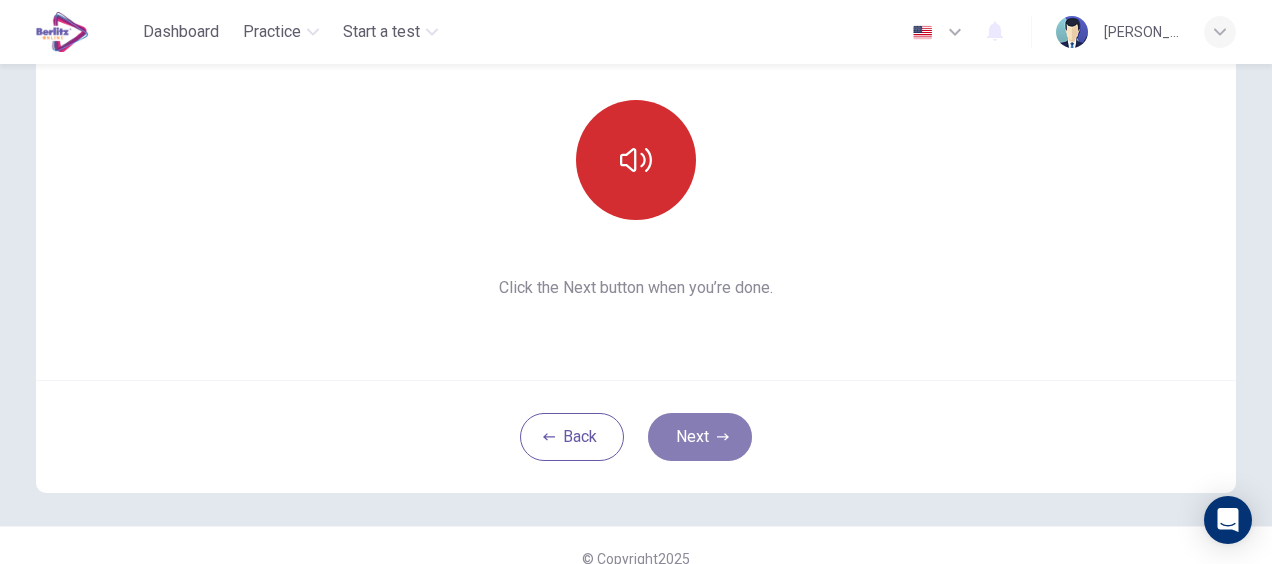 click on "Next" at bounding box center [700, 437] 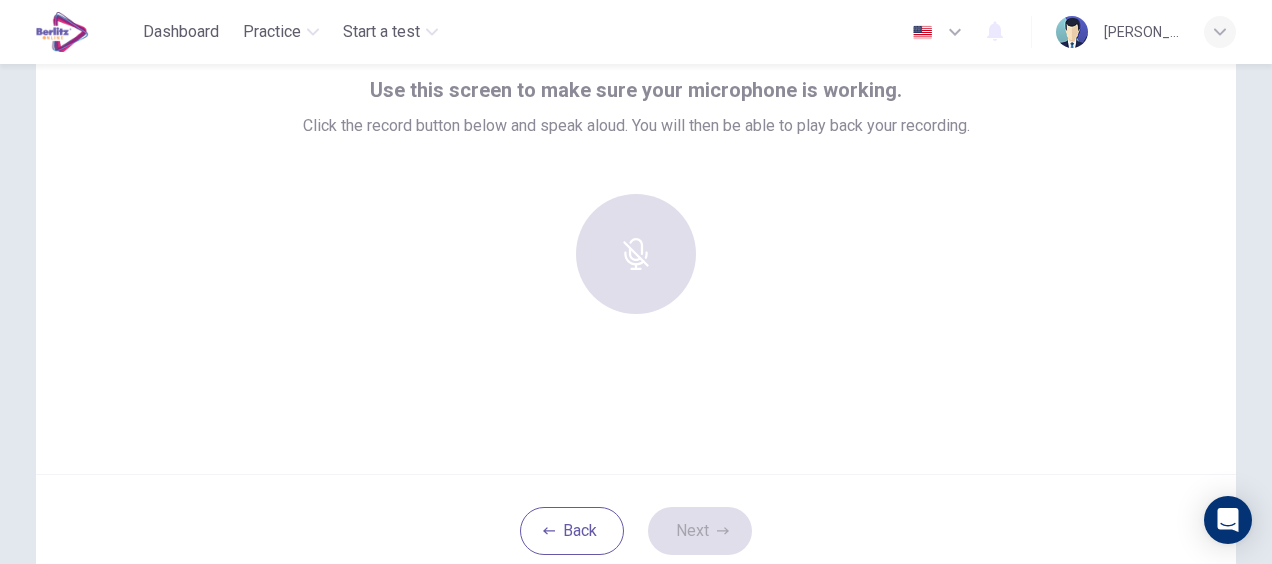 scroll, scrollTop: 103, scrollLeft: 0, axis: vertical 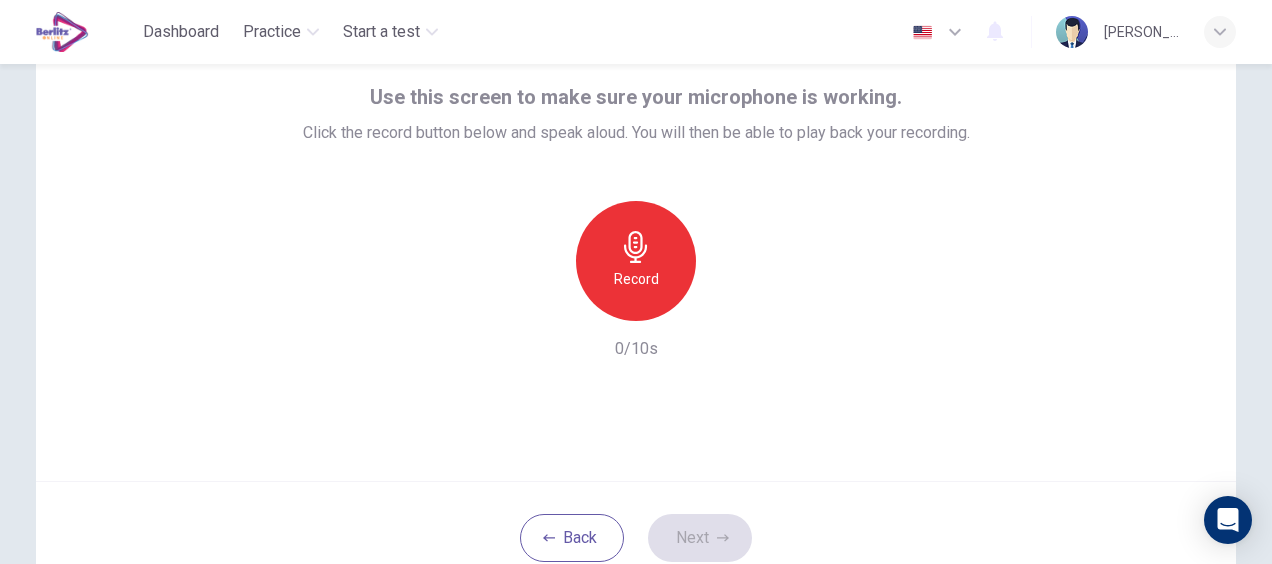 click 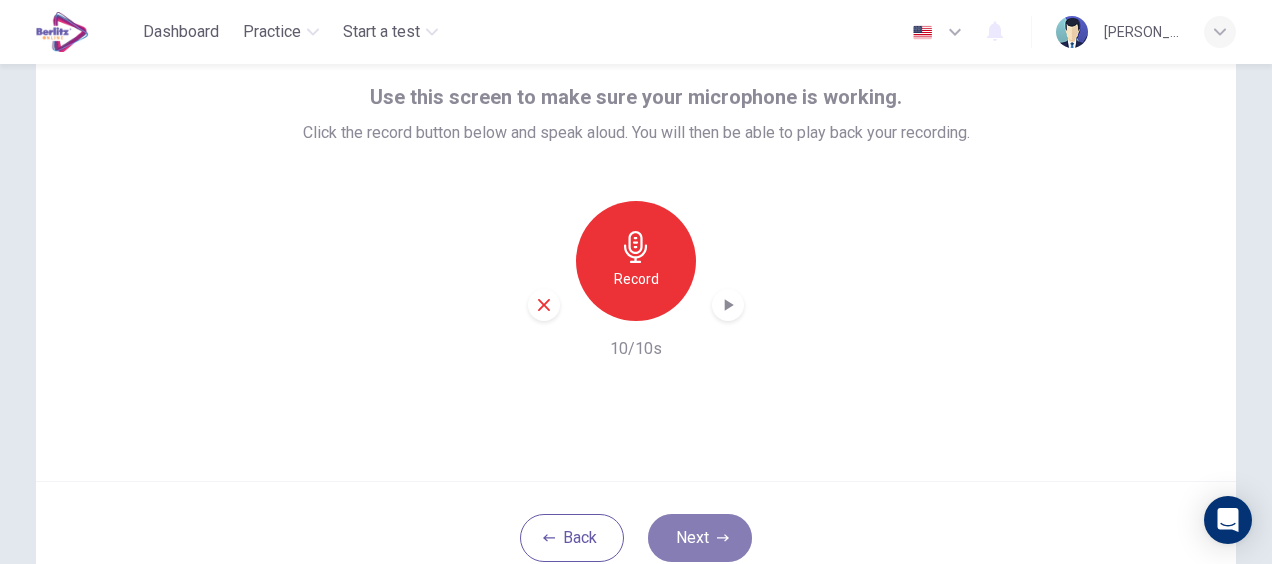 click on "Next" at bounding box center (700, 538) 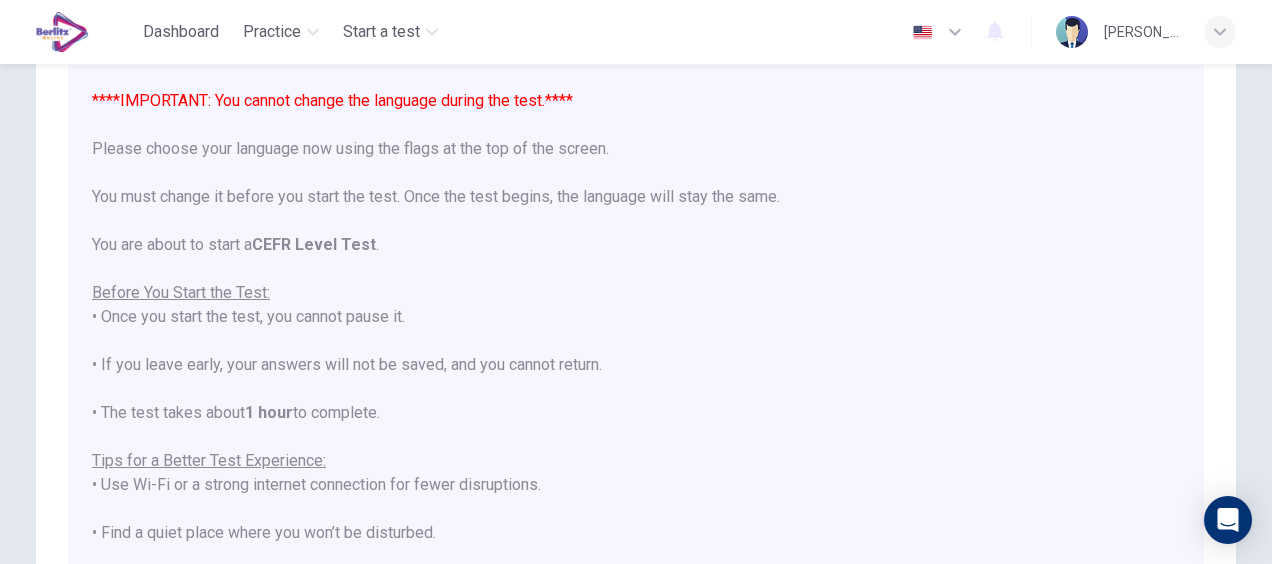 scroll, scrollTop: 155, scrollLeft: 0, axis: vertical 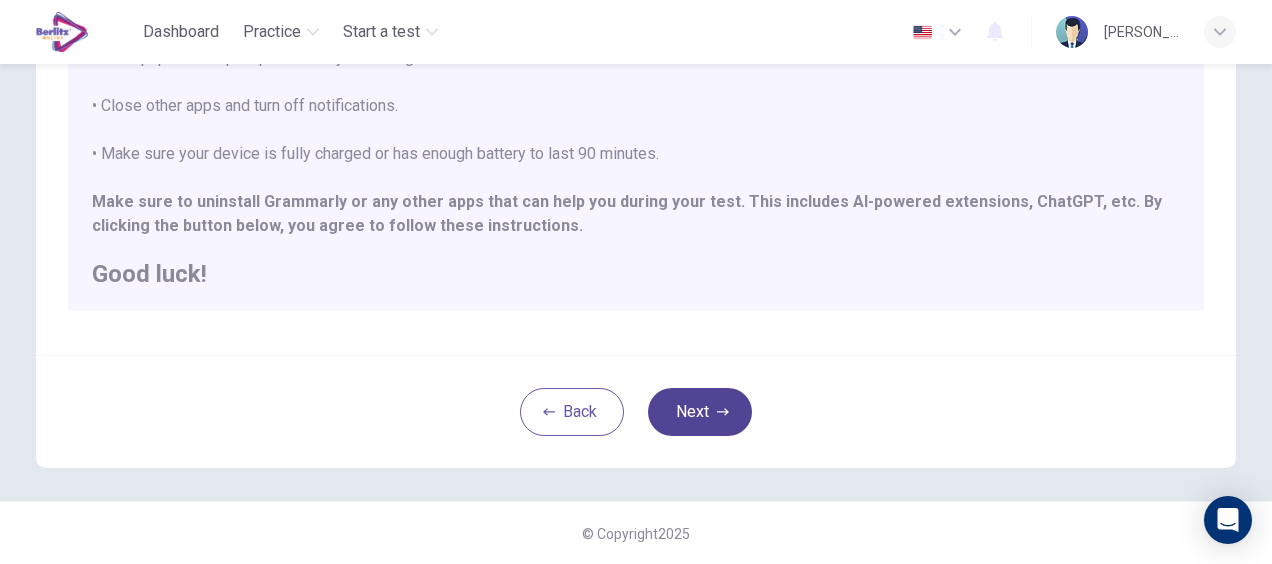 click on "Next" at bounding box center [700, 412] 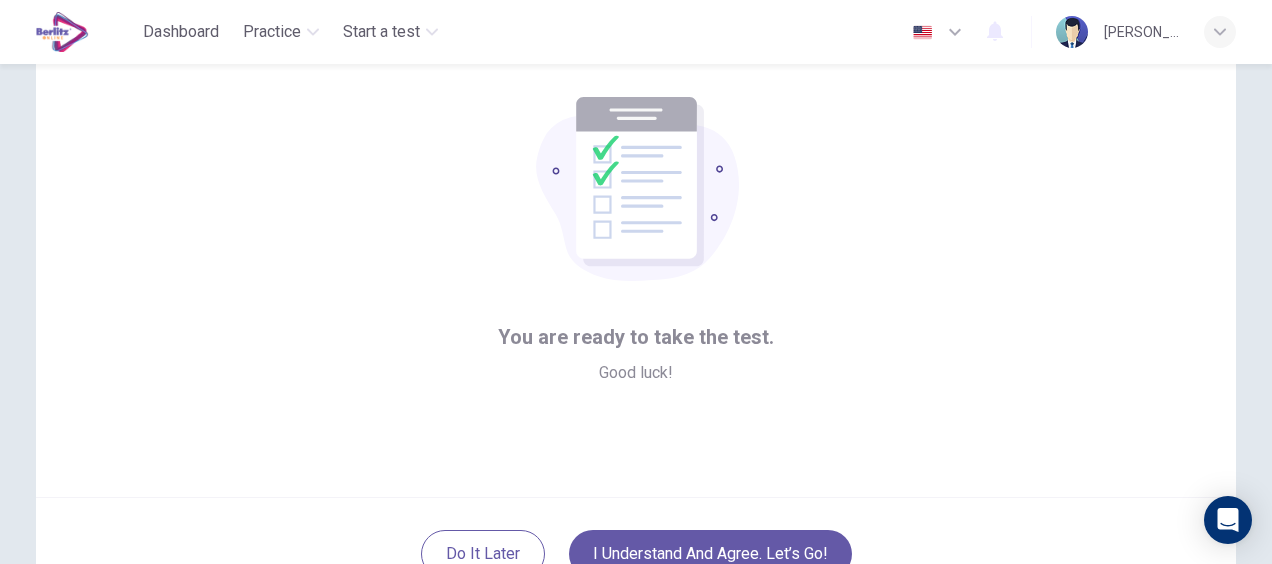scroll, scrollTop: 230, scrollLeft: 0, axis: vertical 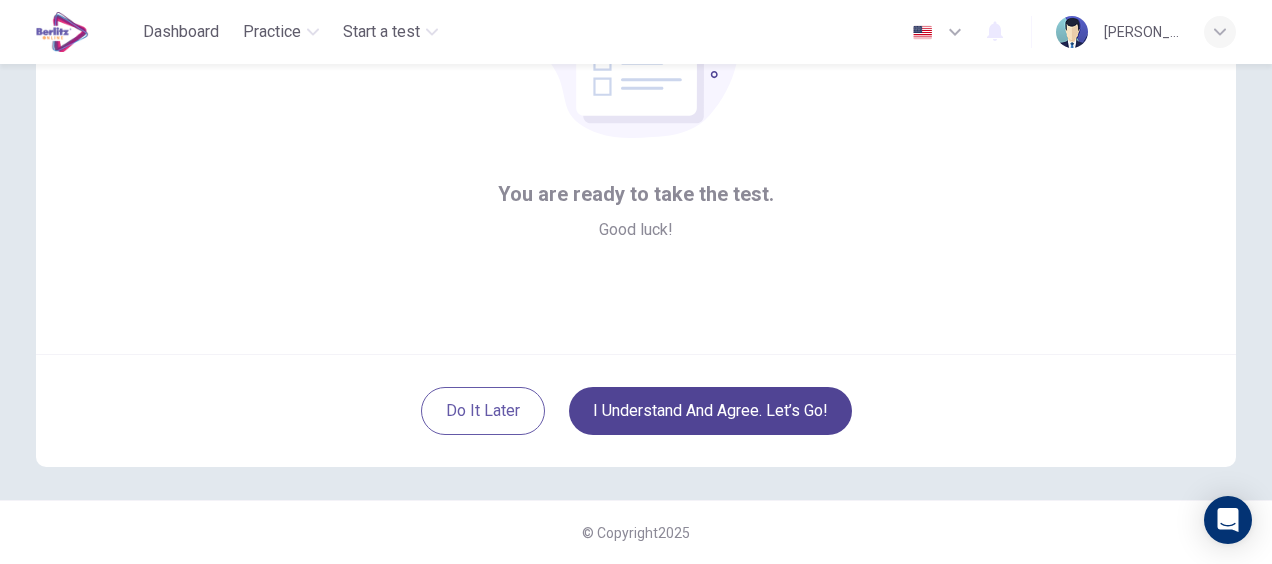 click on "I understand and agree. Let’s go!" at bounding box center (710, 411) 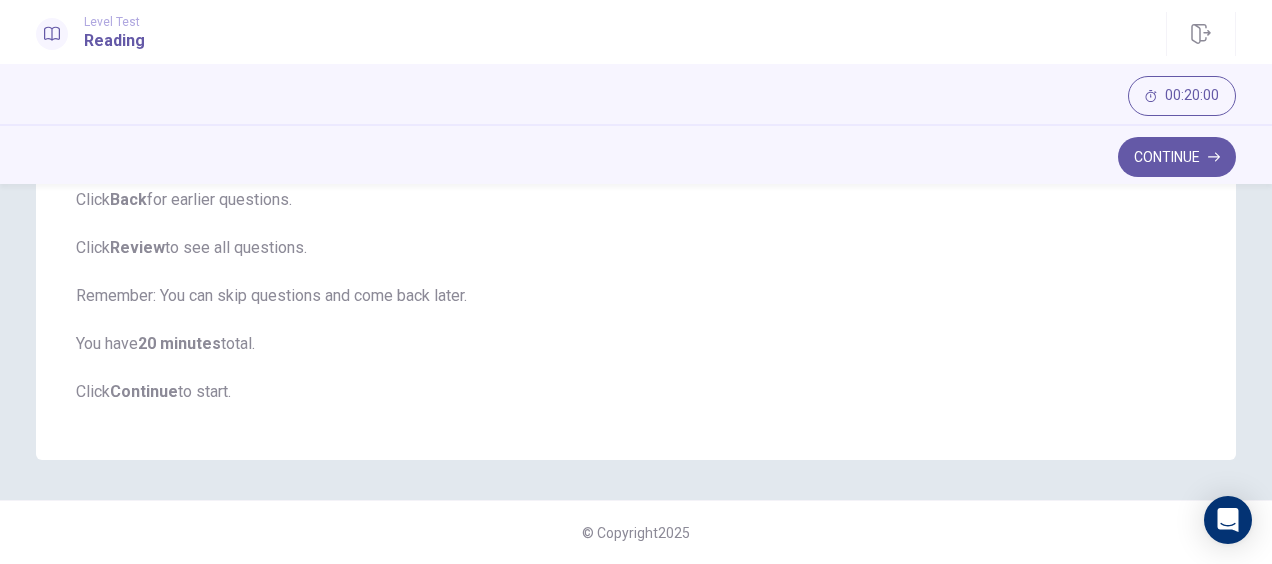 scroll, scrollTop: 0, scrollLeft: 0, axis: both 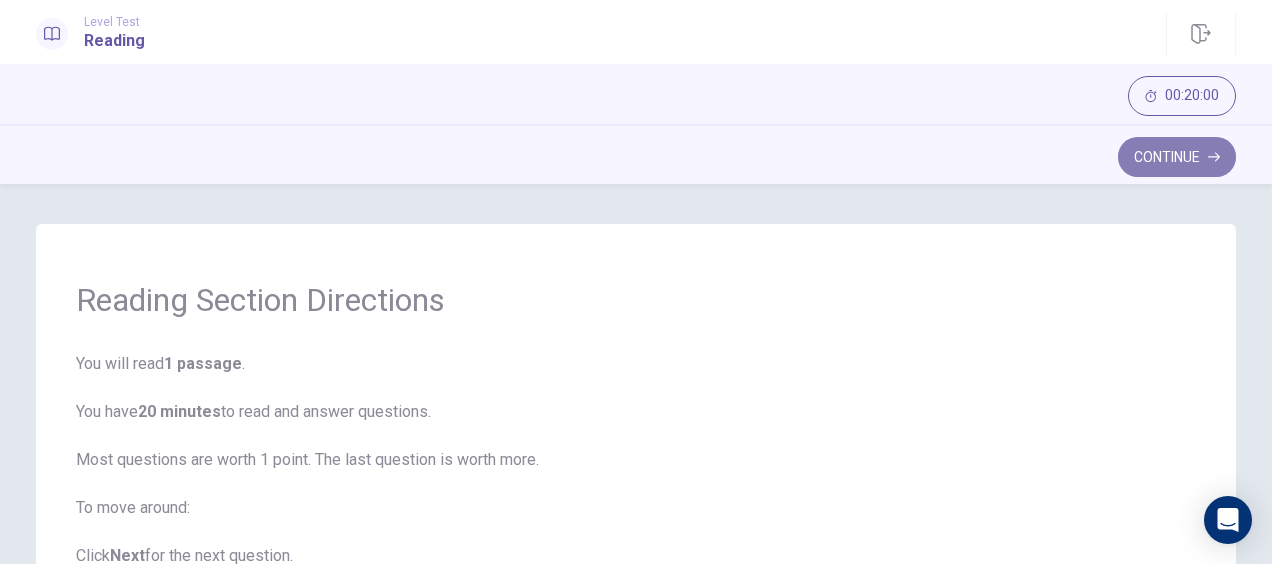 click on "Continue" at bounding box center (1177, 157) 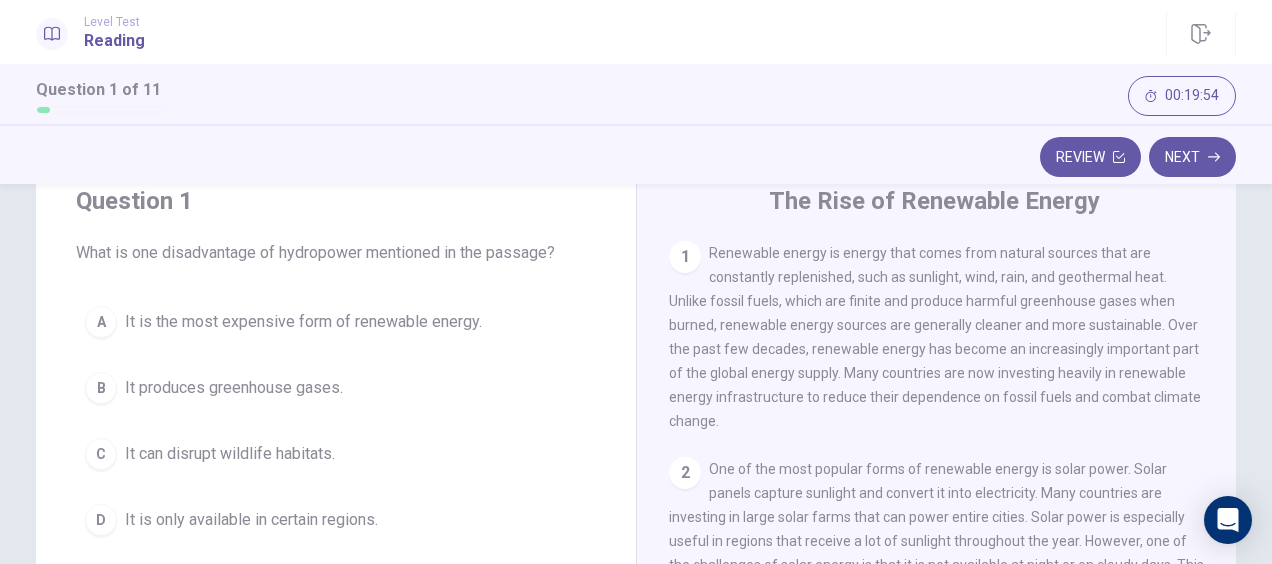 scroll, scrollTop: 73, scrollLeft: 0, axis: vertical 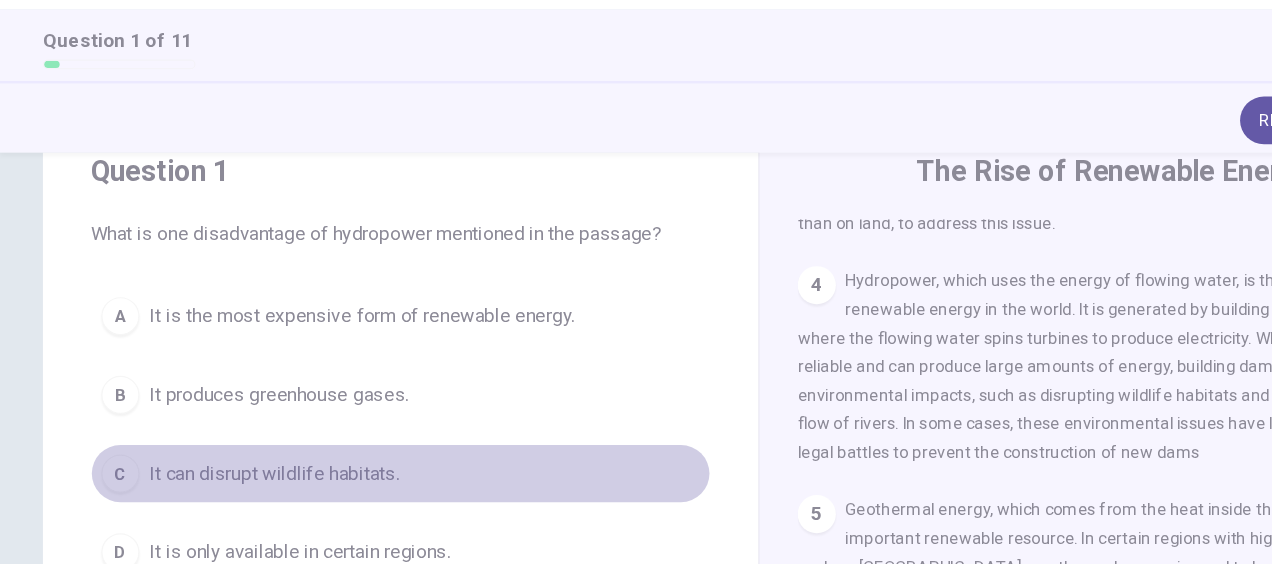 click on "C" at bounding box center [101, 453] 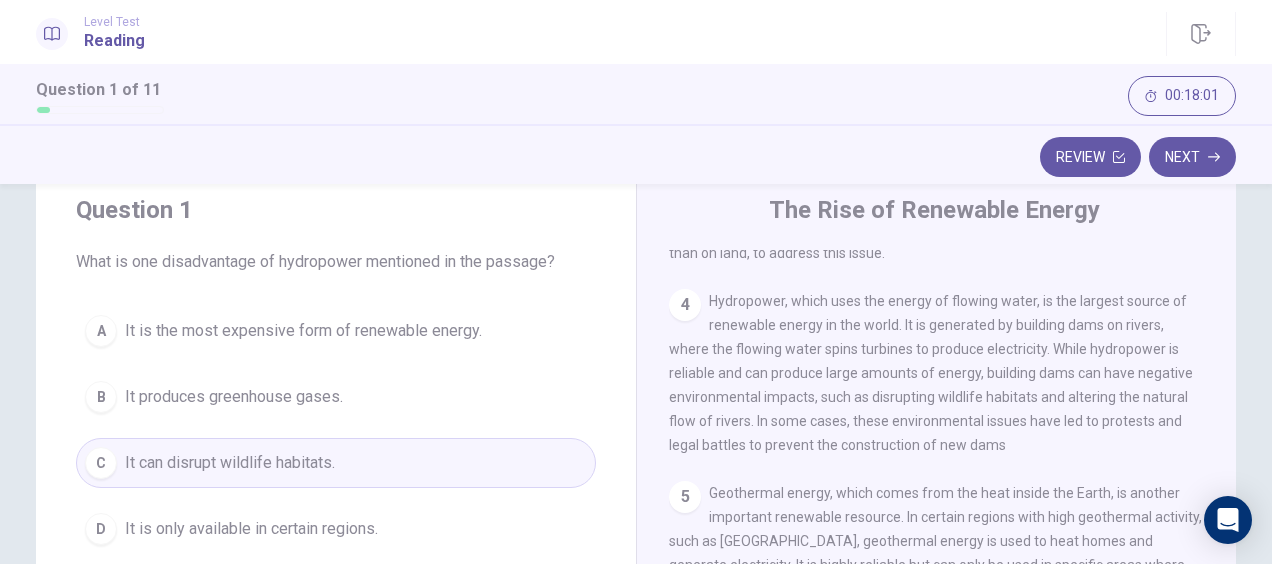 scroll, scrollTop: 50, scrollLeft: 0, axis: vertical 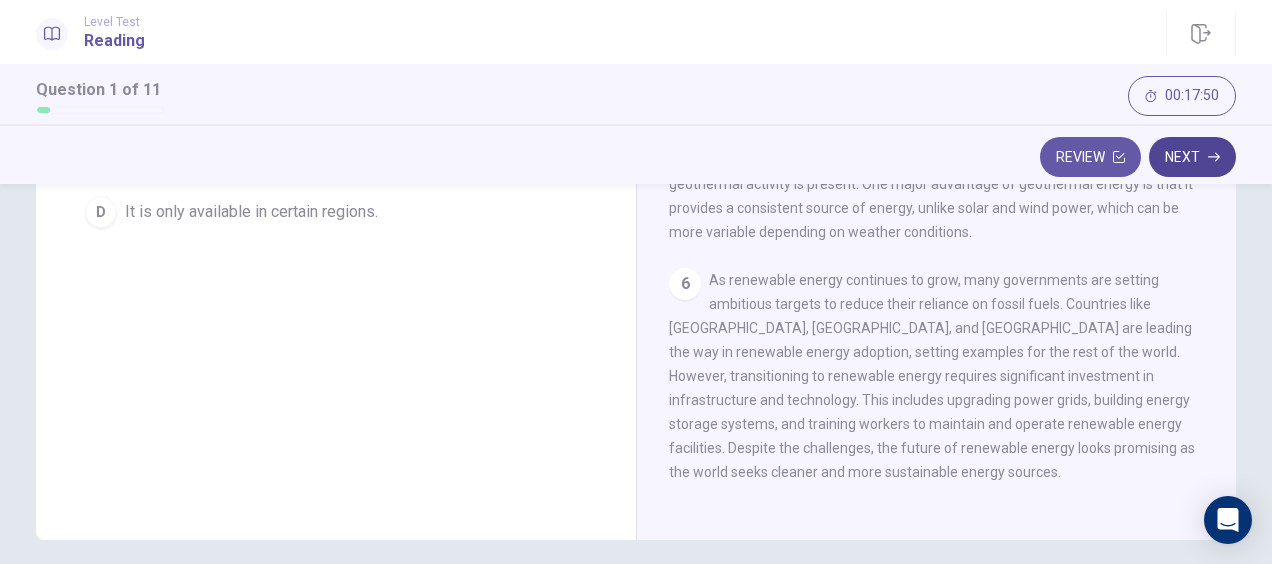 click on "Next" at bounding box center (1192, 157) 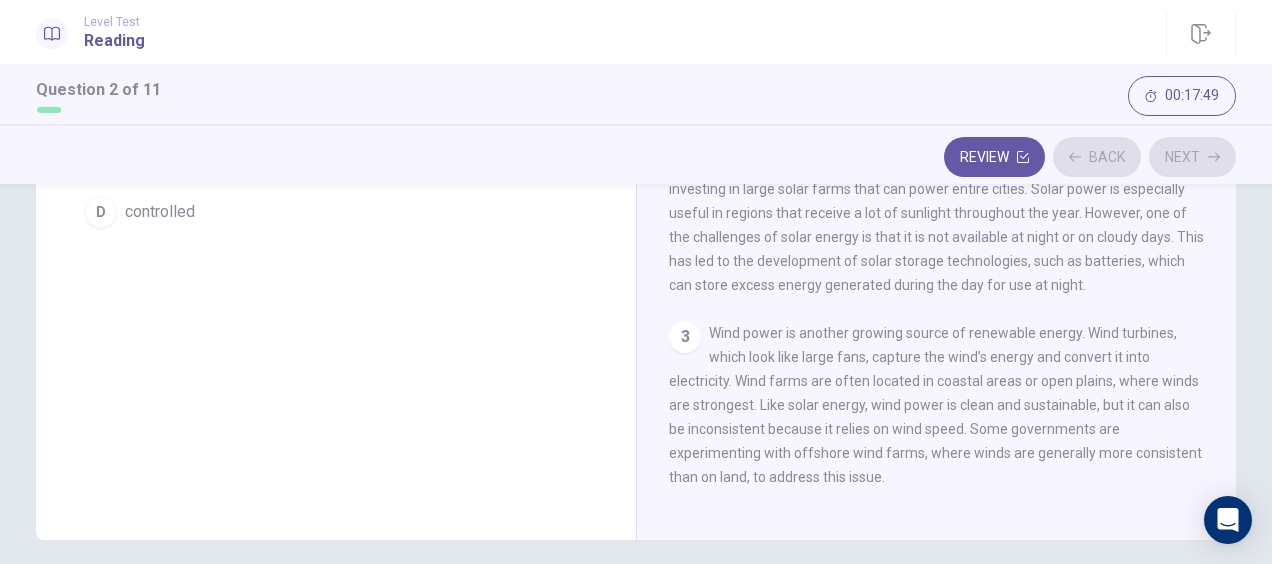 scroll, scrollTop: 0, scrollLeft: 0, axis: both 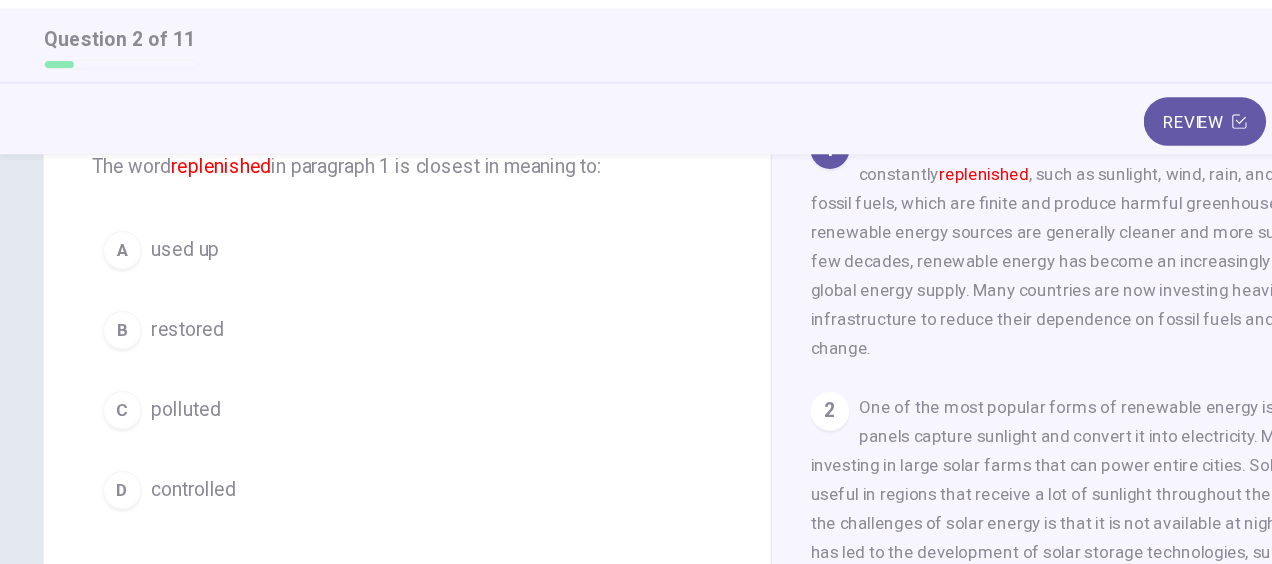 click on "B" at bounding box center (101, 329) 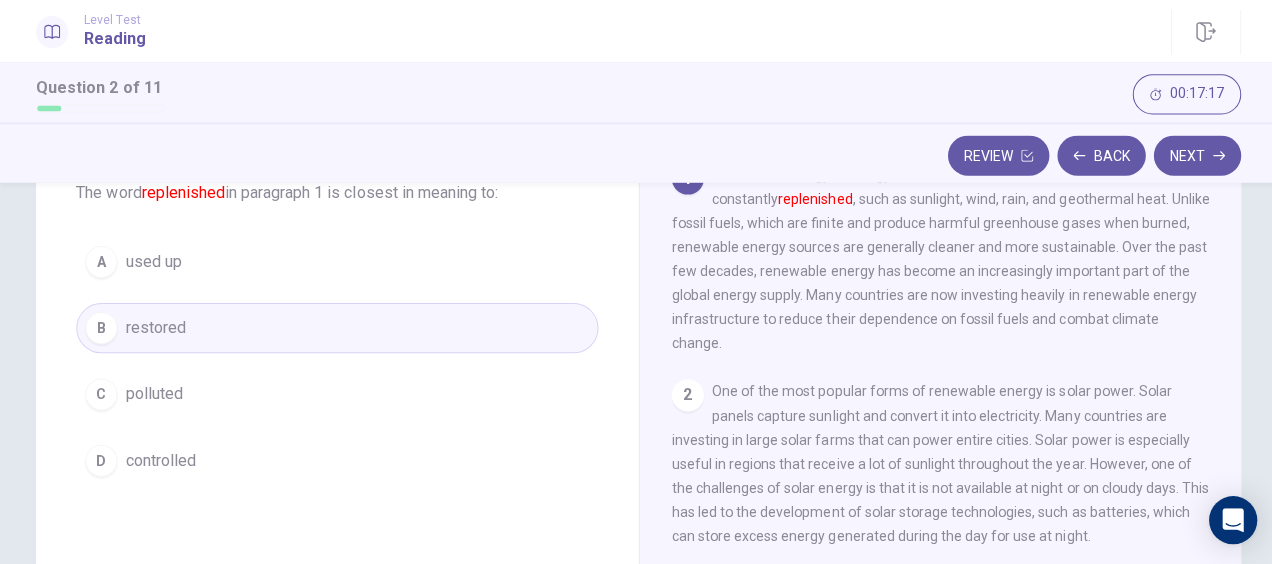 scroll, scrollTop: 0, scrollLeft: 0, axis: both 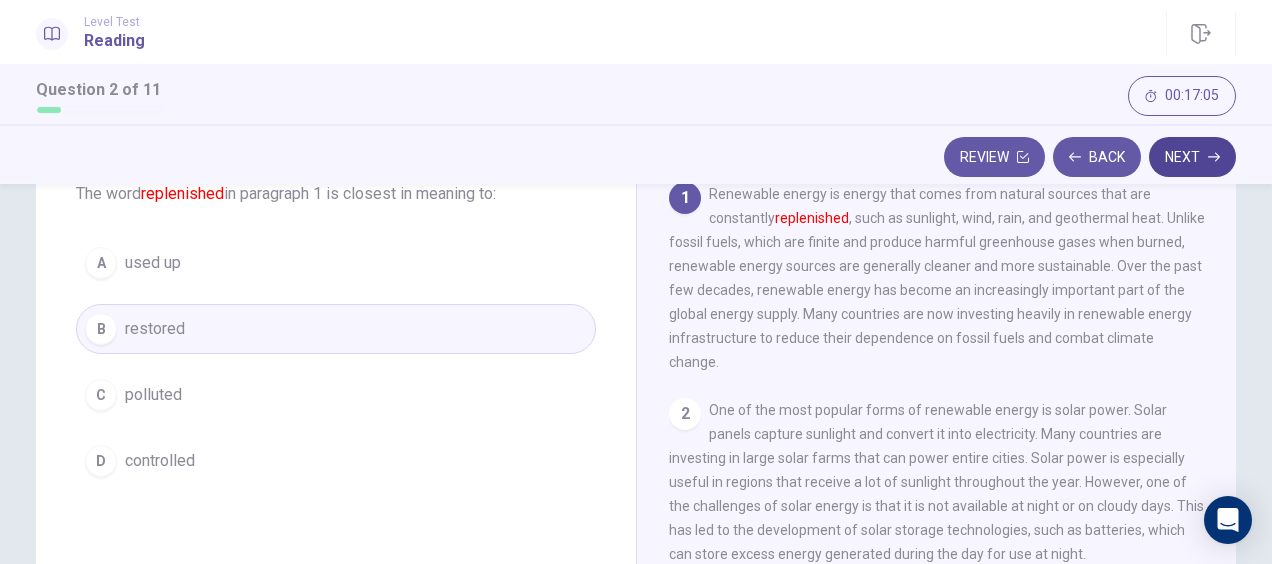 click on "Next" at bounding box center [1192, 157] 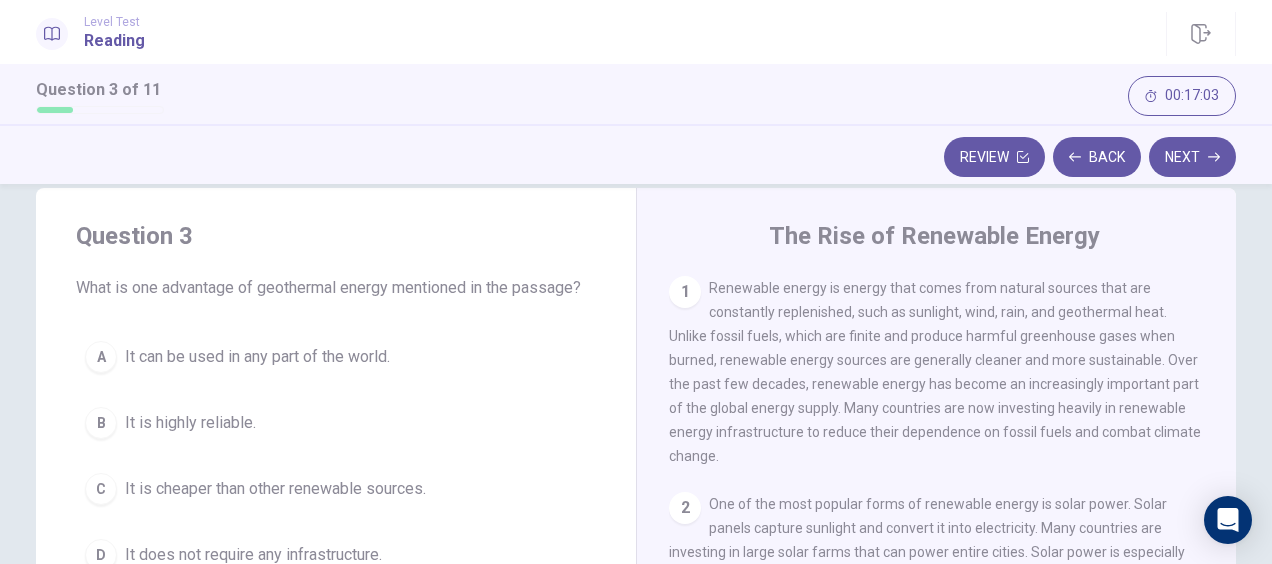 scroll, scrollTop: 32, scrollLeft: 0, axis: vertical 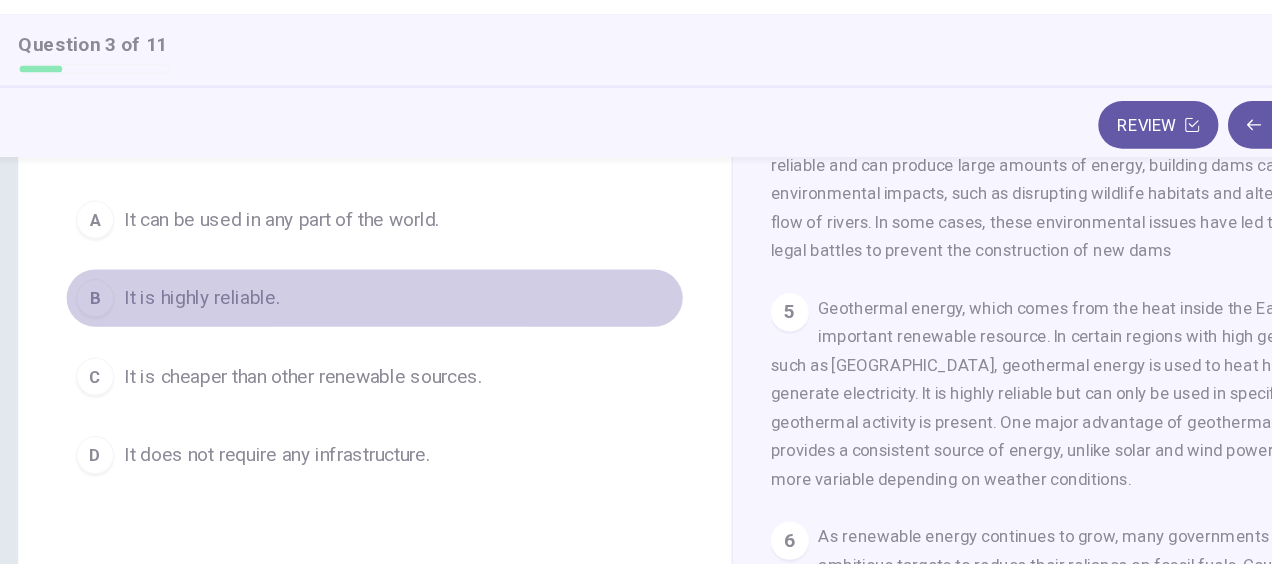 click on "It is highly reliable." at bounding box center [190, 303] 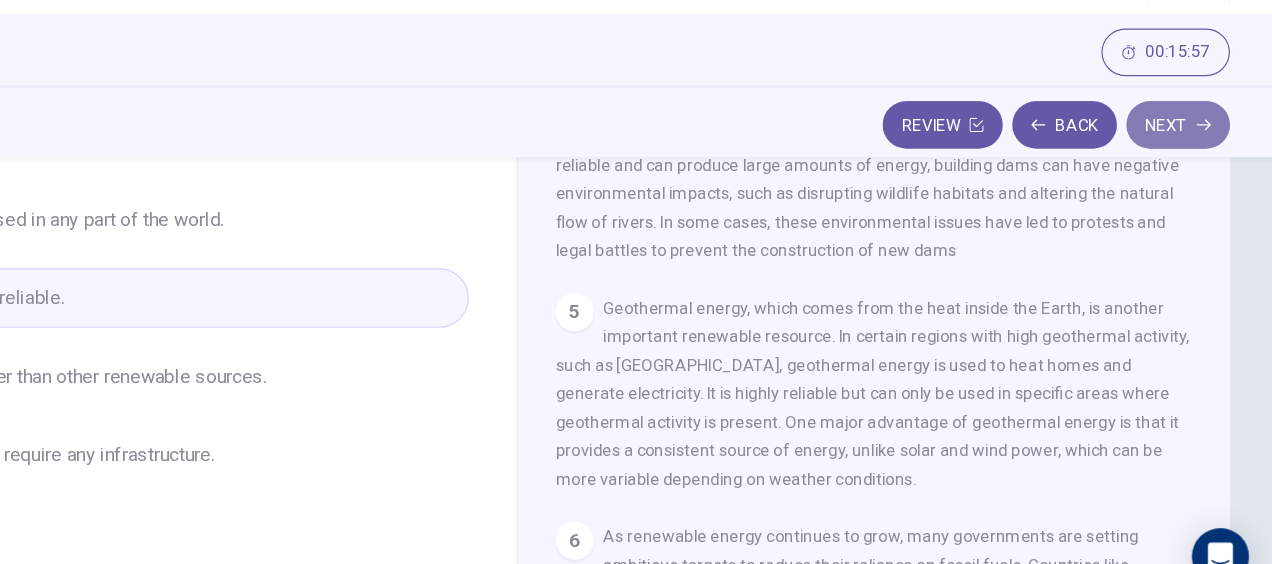 click on "Next" at bounding box center (1192, 157) 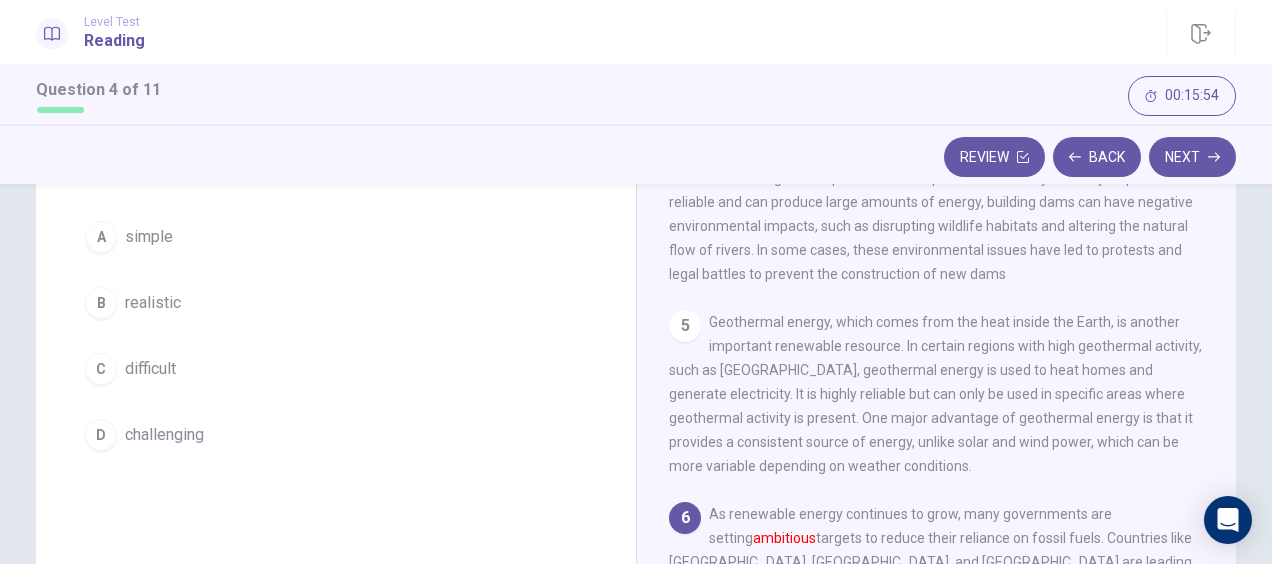 scroll, scrollTop: 678, scrollLeft: 0, axis: vertical 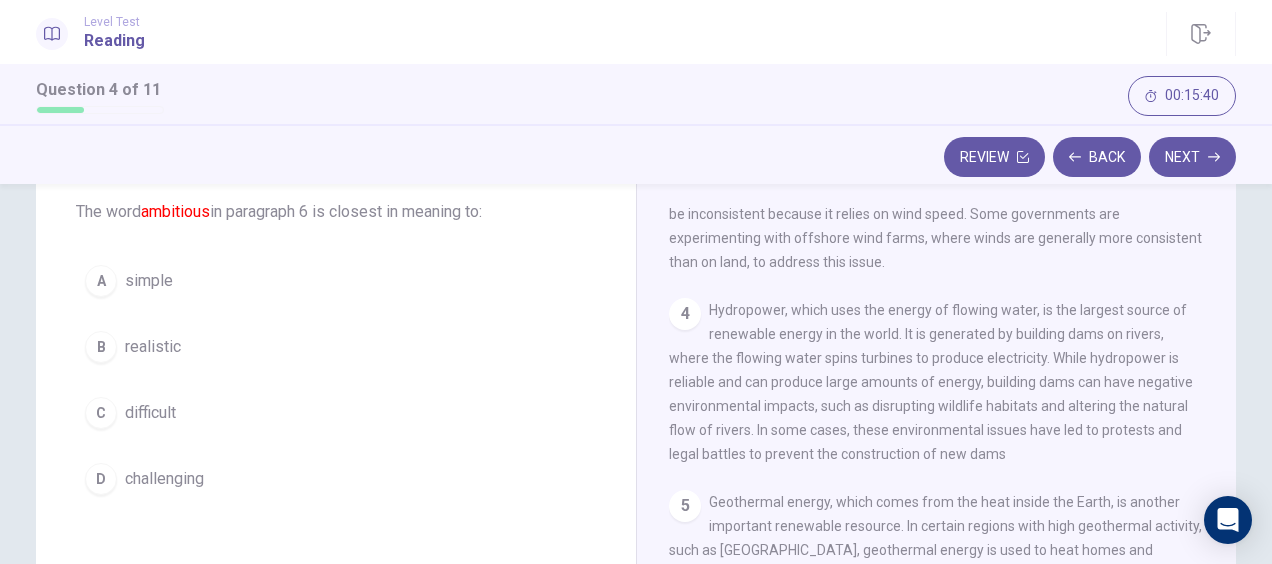 click on "challenging" at bounding box center (164, 479) 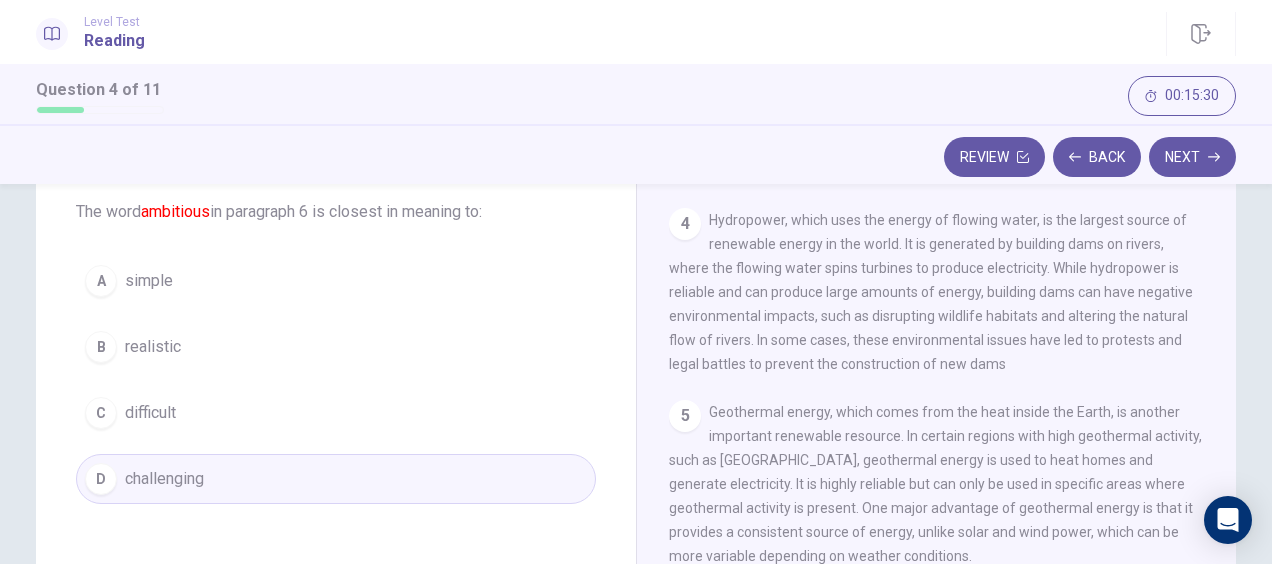 scroll, scrollTop: 678, scrollLeft: 0, axis: vertical 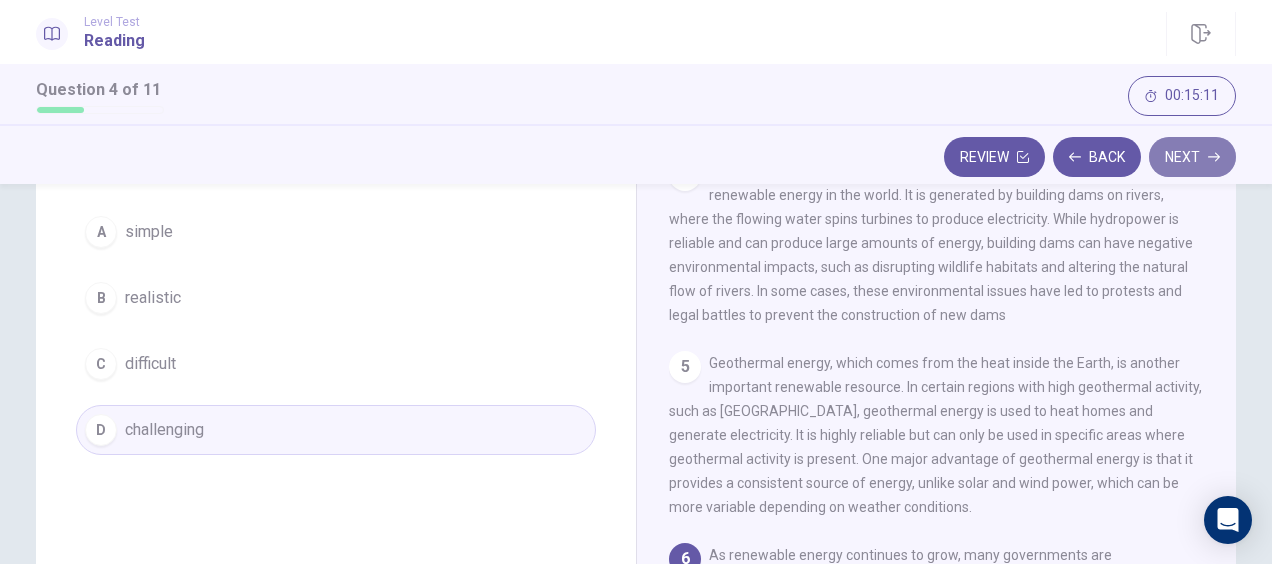click on "Next" at bounding box center [1192, 157] 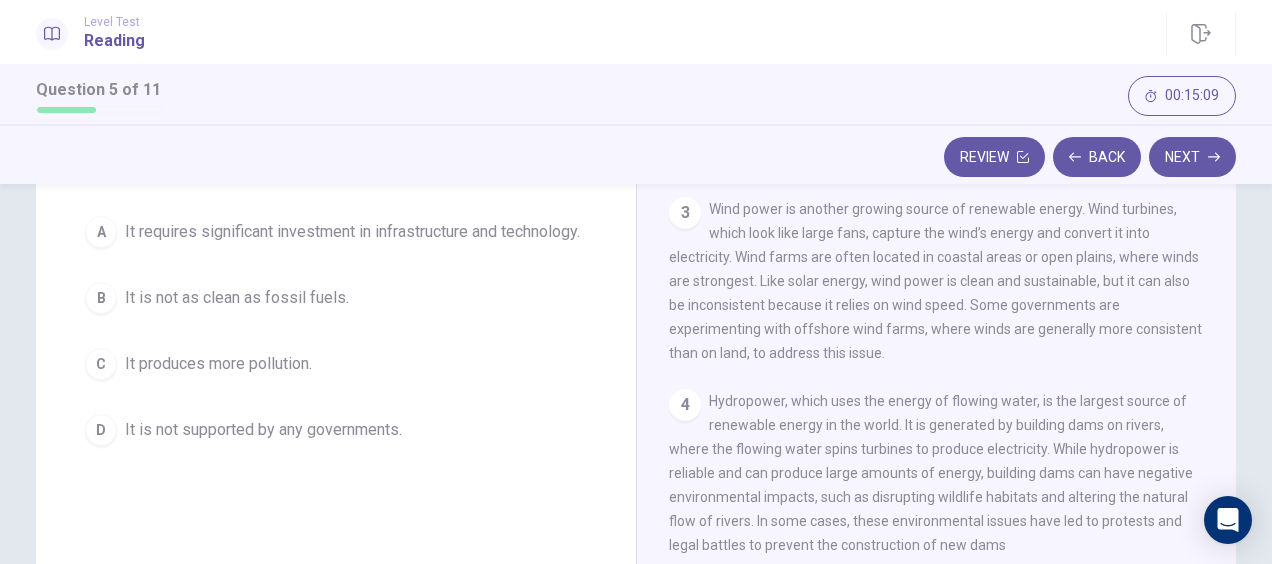 scroll, scrollTop: 332, scrollLeft: 0, axis: vertical 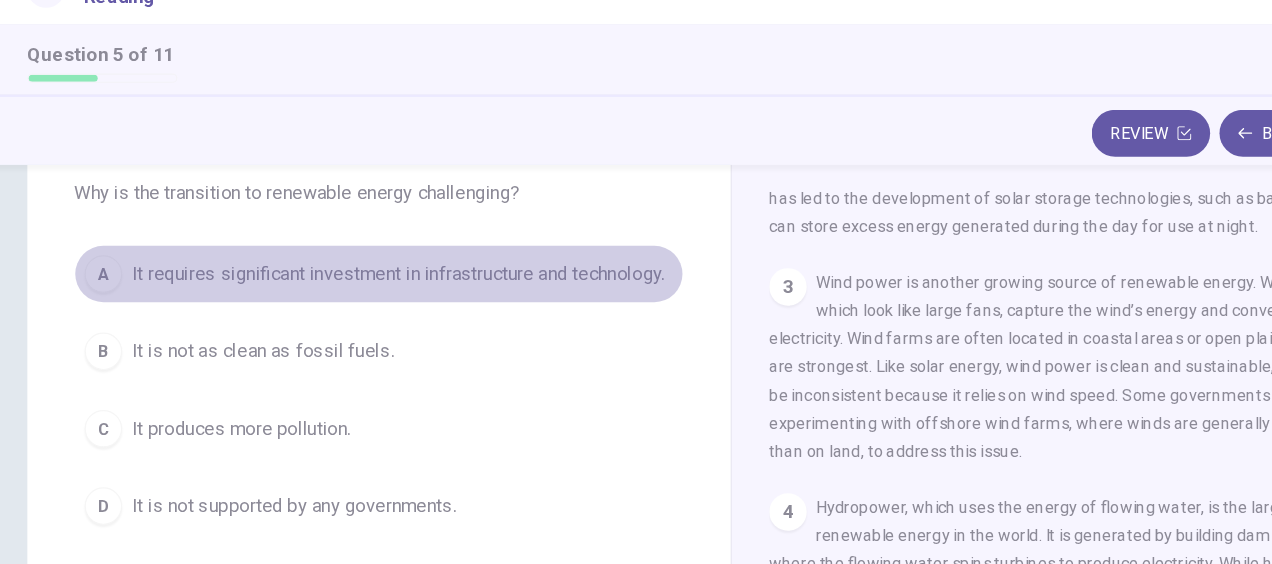click on "It requires significant investment in infrastructure and technology." at bounding box center [352, 277] 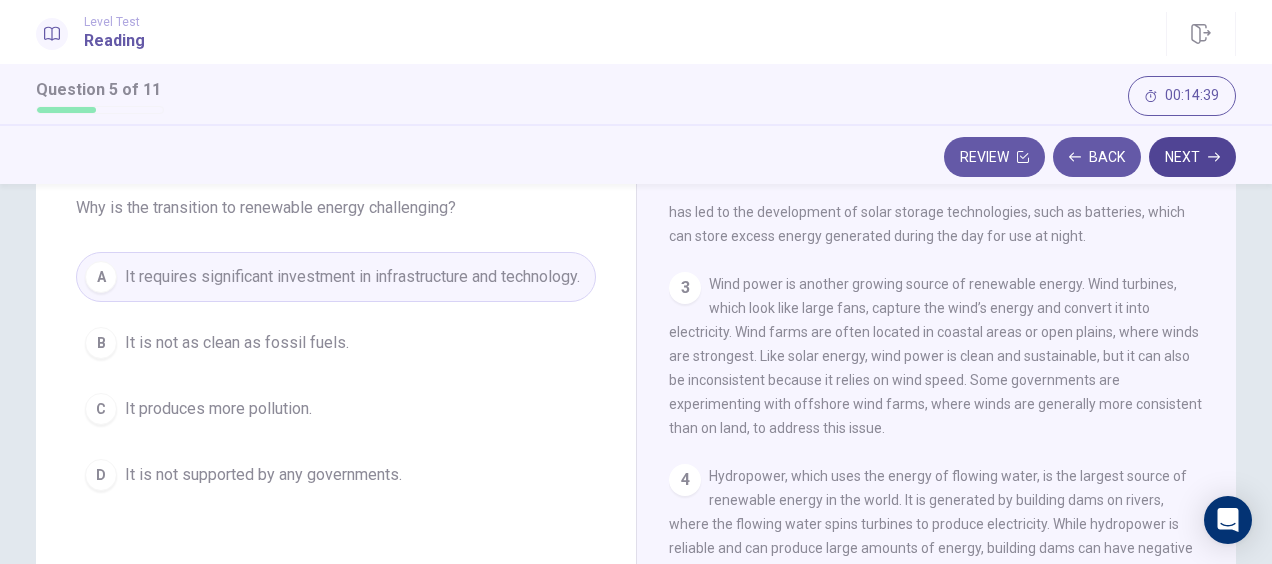 click on "Next" at bounding box center (1192, 157) 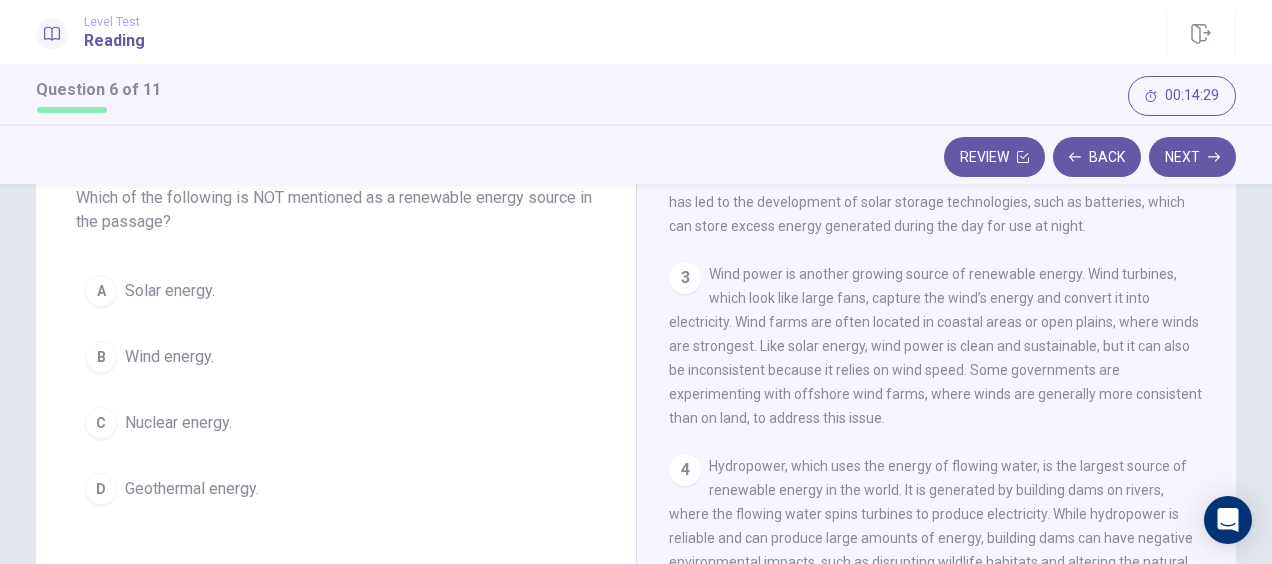 scroll, scrollTop: 131, scrollLeft: 0, axis: vertical 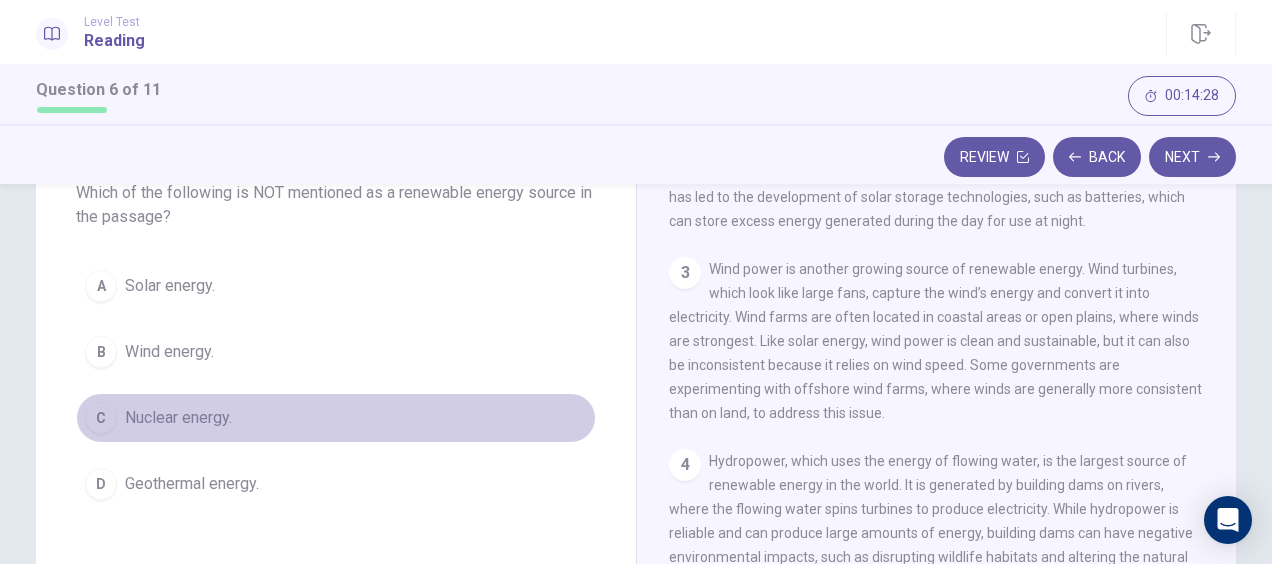 click on "Nuclear energy." at bounding box center (178, 418) 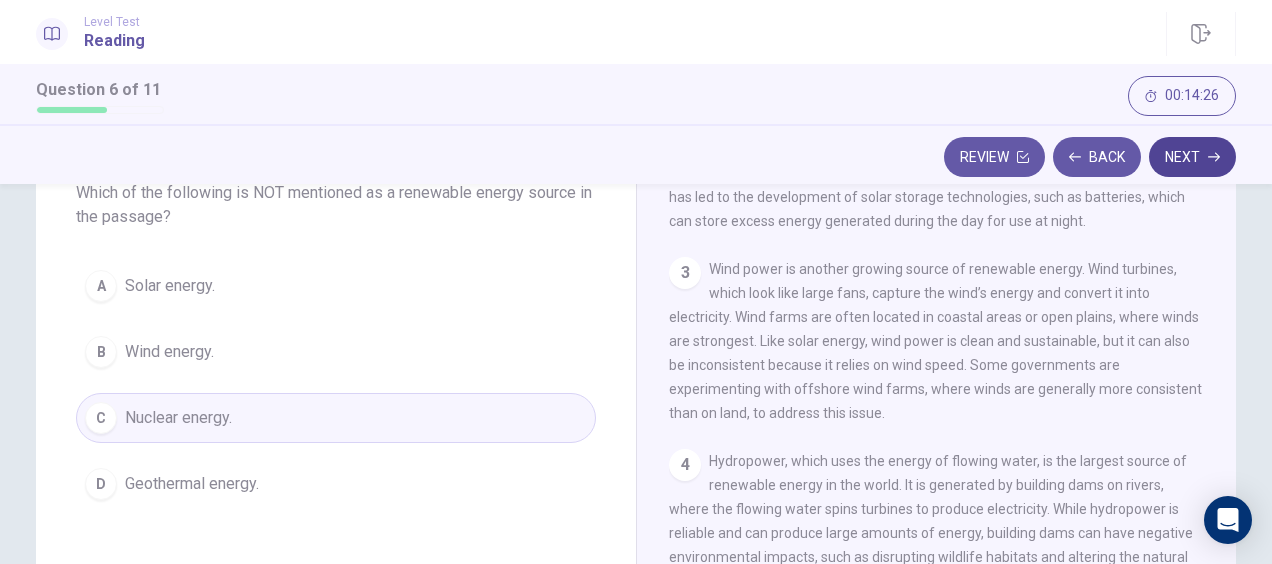 click on "Next" at bounding box center [1192, 157] 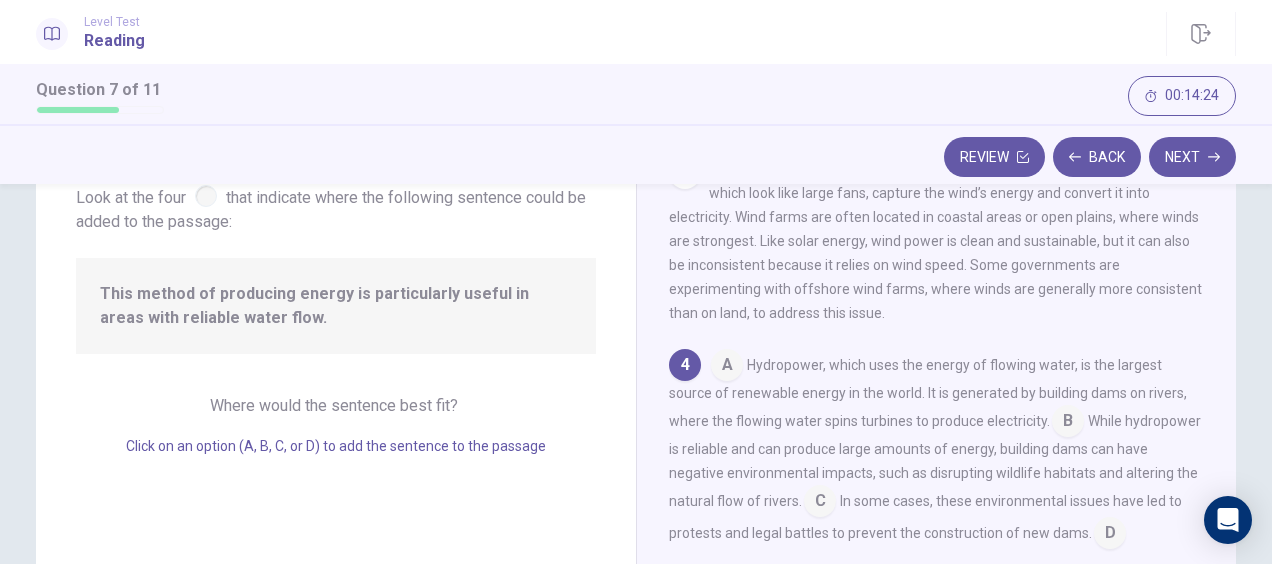 scroll, scrollTop: 400, scrollLeft: 0, axis: vertical 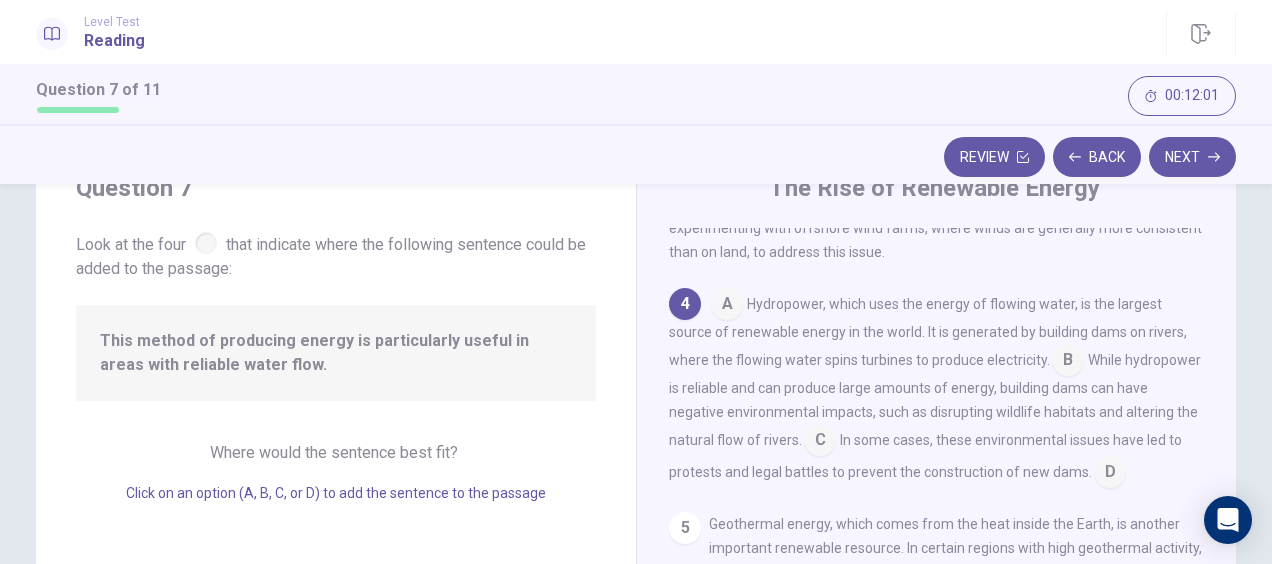 click at bounding box center (727, 306) 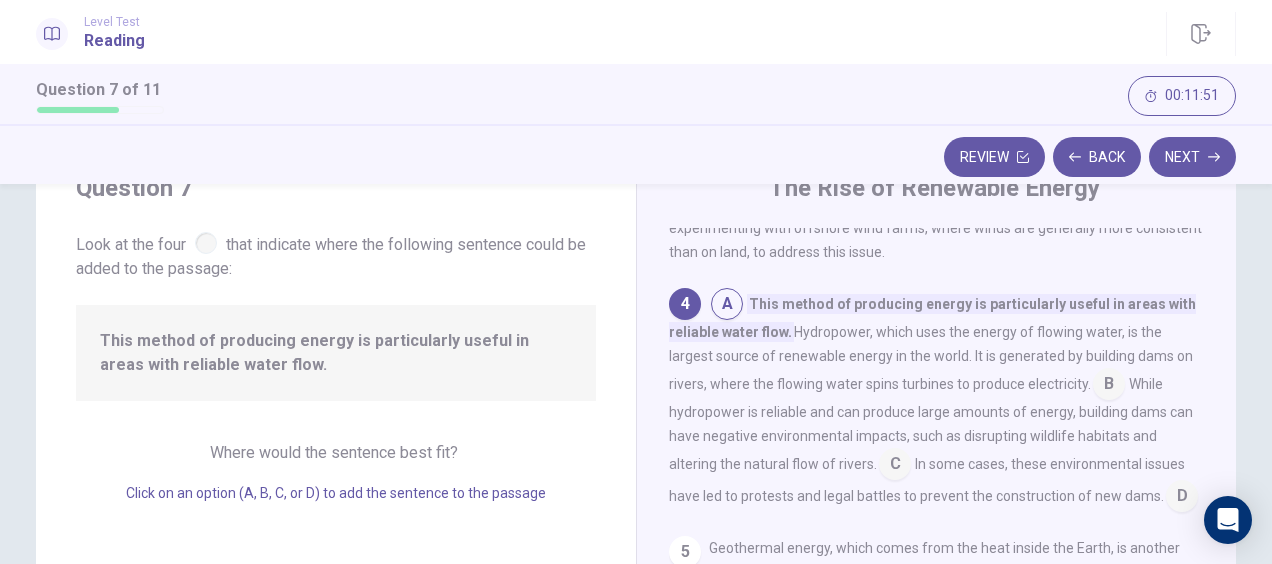 click at bounding box center (1109, 386) 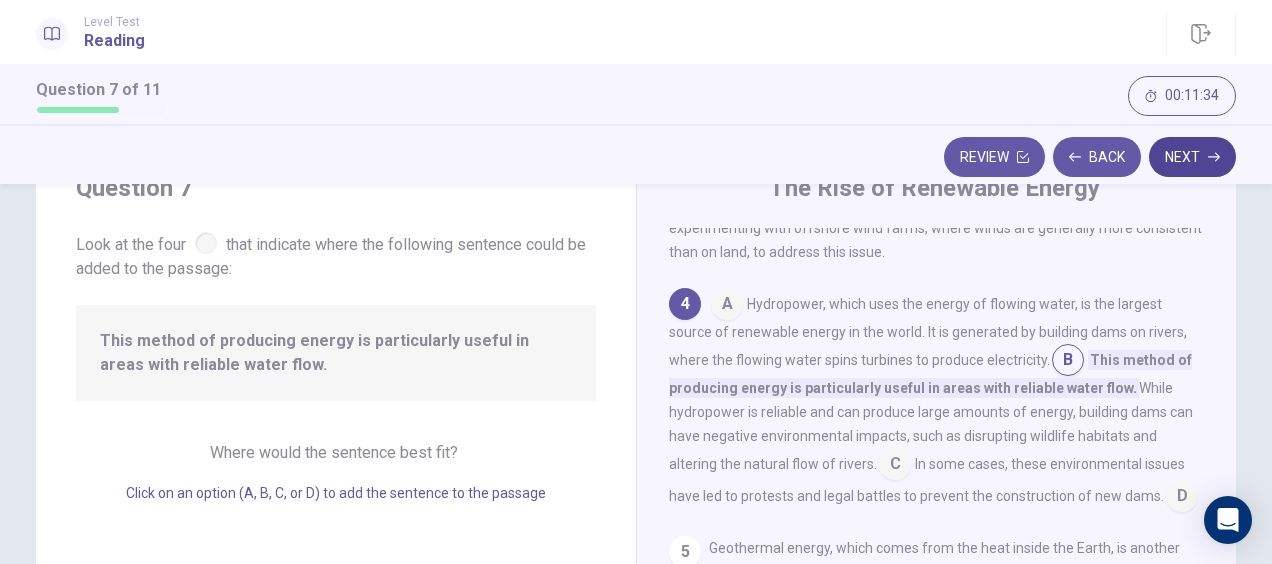 click on "Next" at bounding box center (1192, 157) 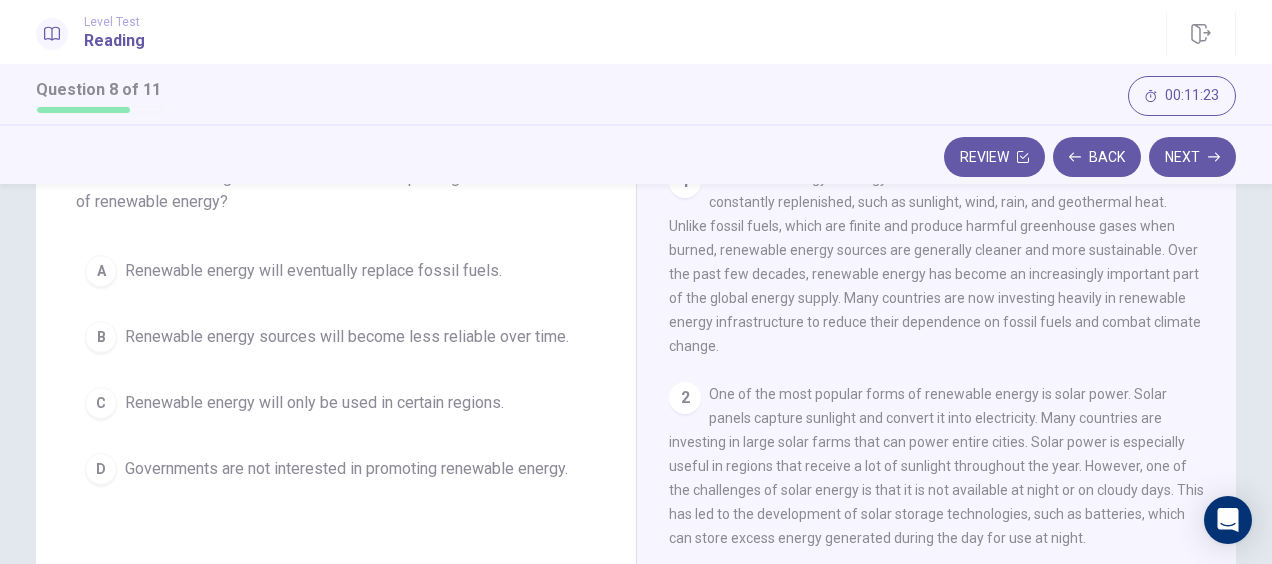 scroll, scrollTop: 173, scrollLeft: 0, axis: vertical 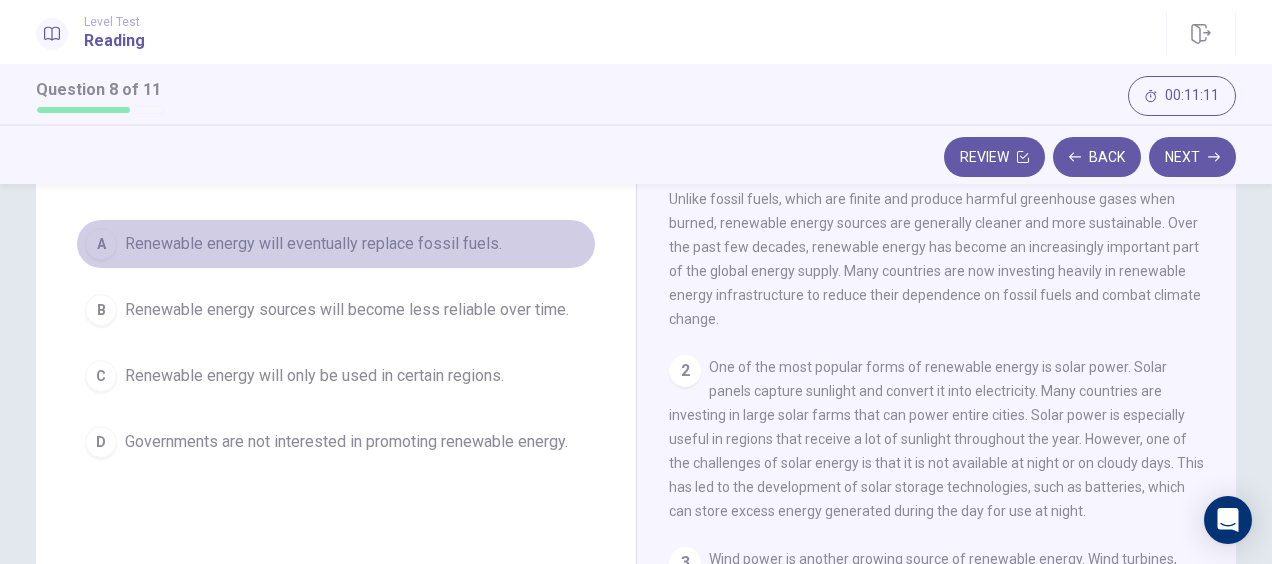 click on "Renewable energy will eventually replace fossil fuels." at bounding box center (313, 244) 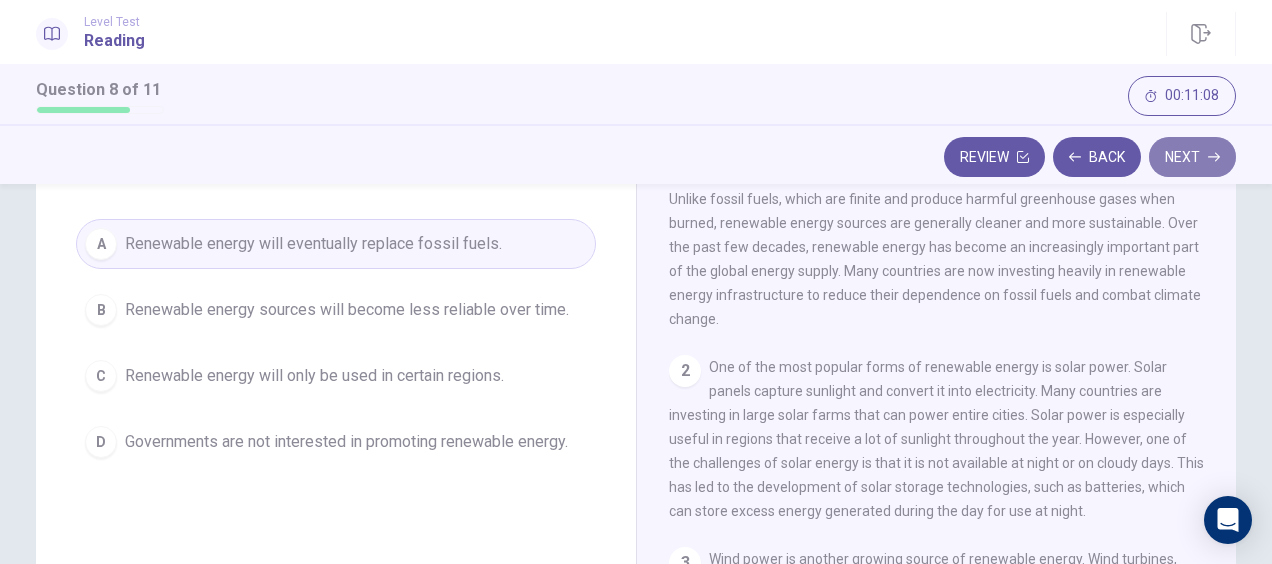 click on "Next" at bounding box center (1192, 157) 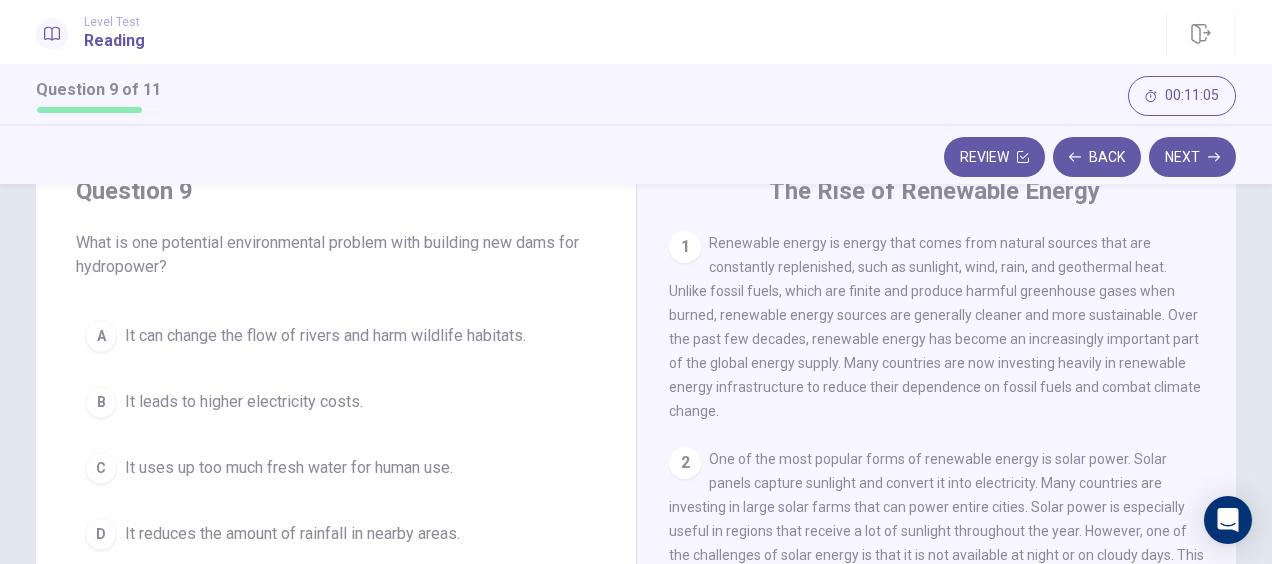 scroll, scrollTop: 82, scrollLeft: 0, axis: vertical 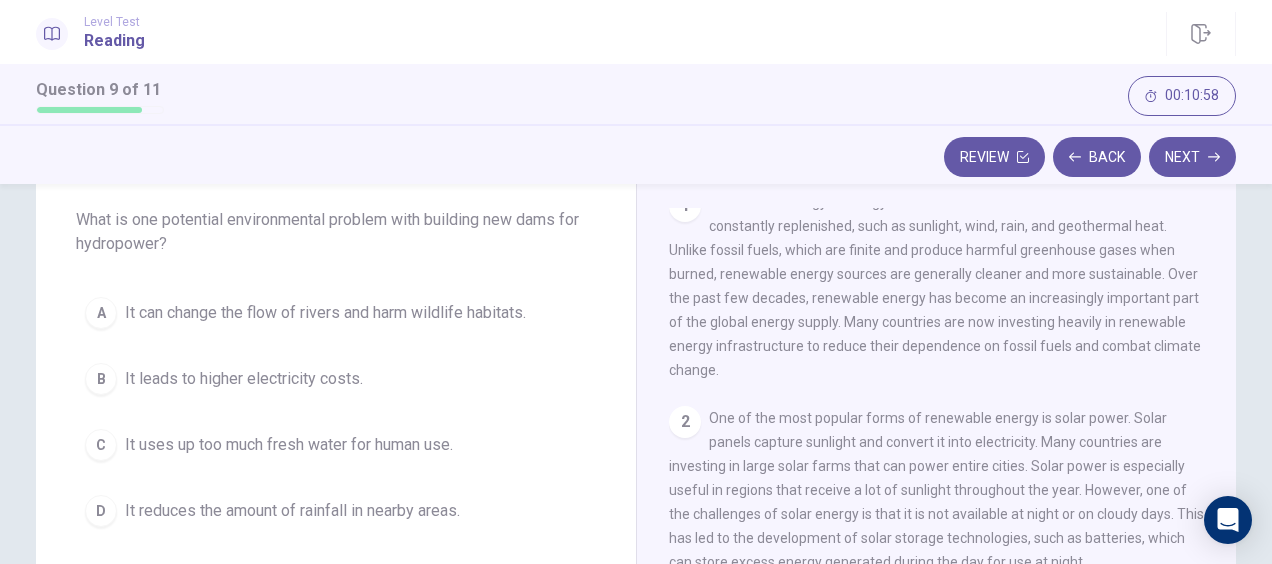 click on "It can change the flow of rivers and harm wildlife habitats." at bounding box center [325, 313] 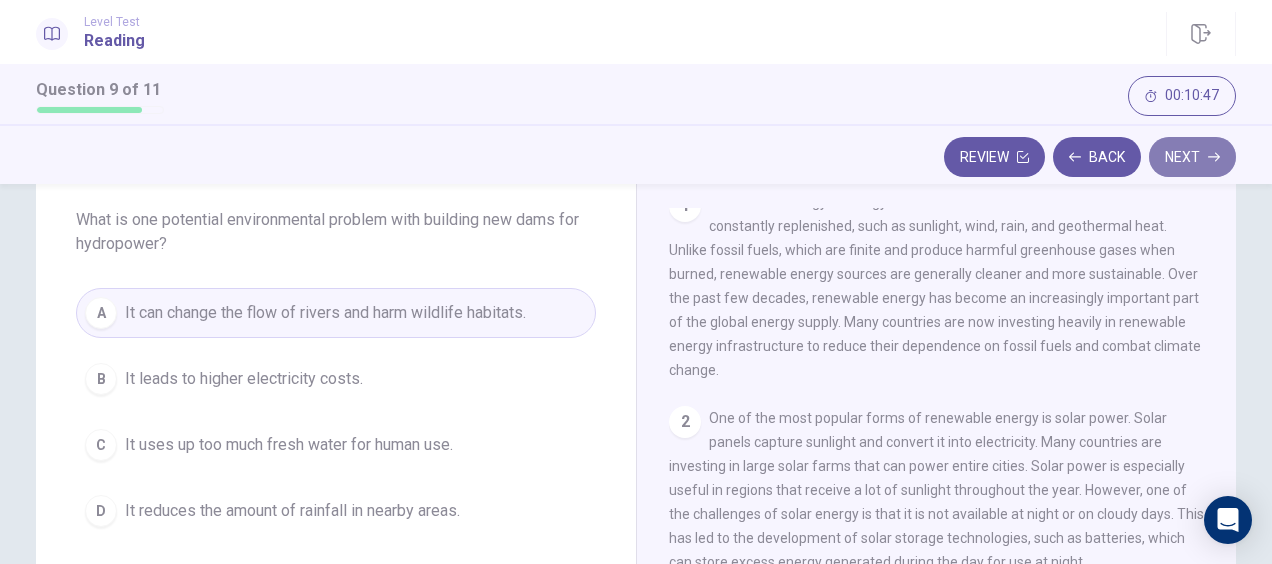 click on "Next" at bounding box center [1192, 157] 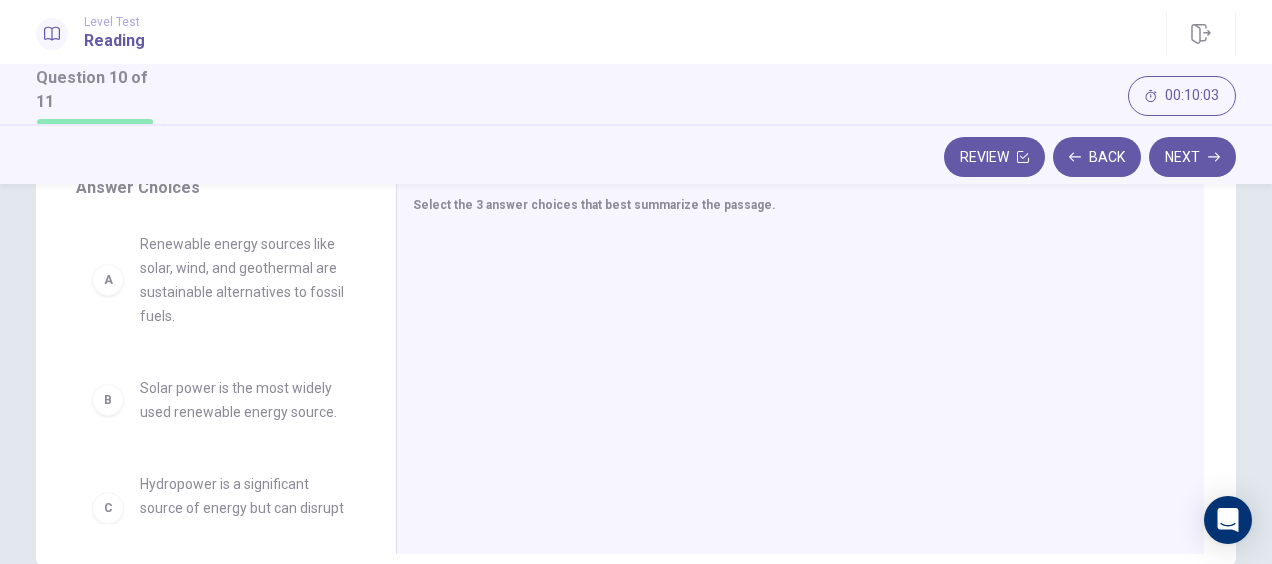 scroll, scrollTop: 353, scrollLeft: 0, axis: vertical 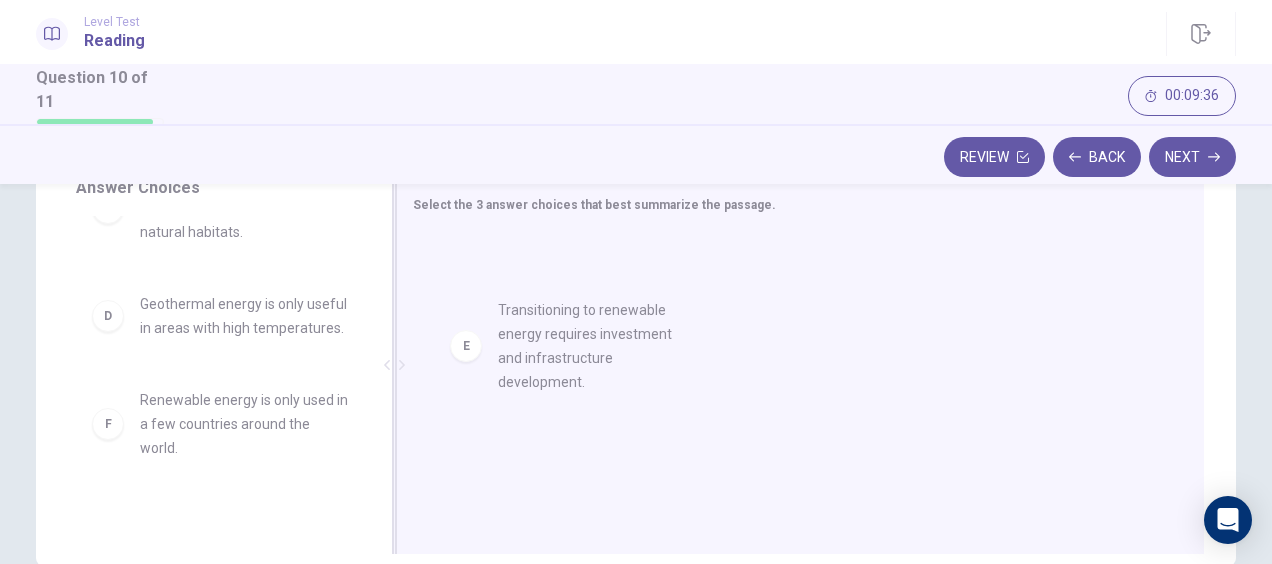 drag, startPoint x: 208, startPoint y: 474, endPoint x: 580, endPoint y: 352, distance: 391.49457 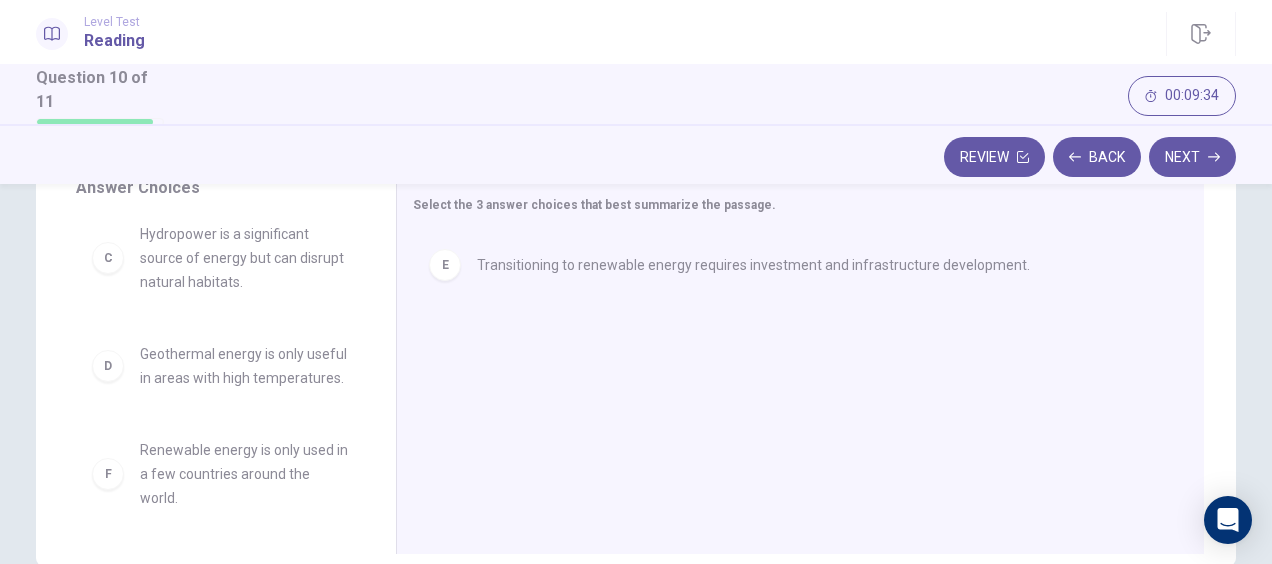 scroll, scrollTop: 276, scrollLeft: 0, axis: vertical 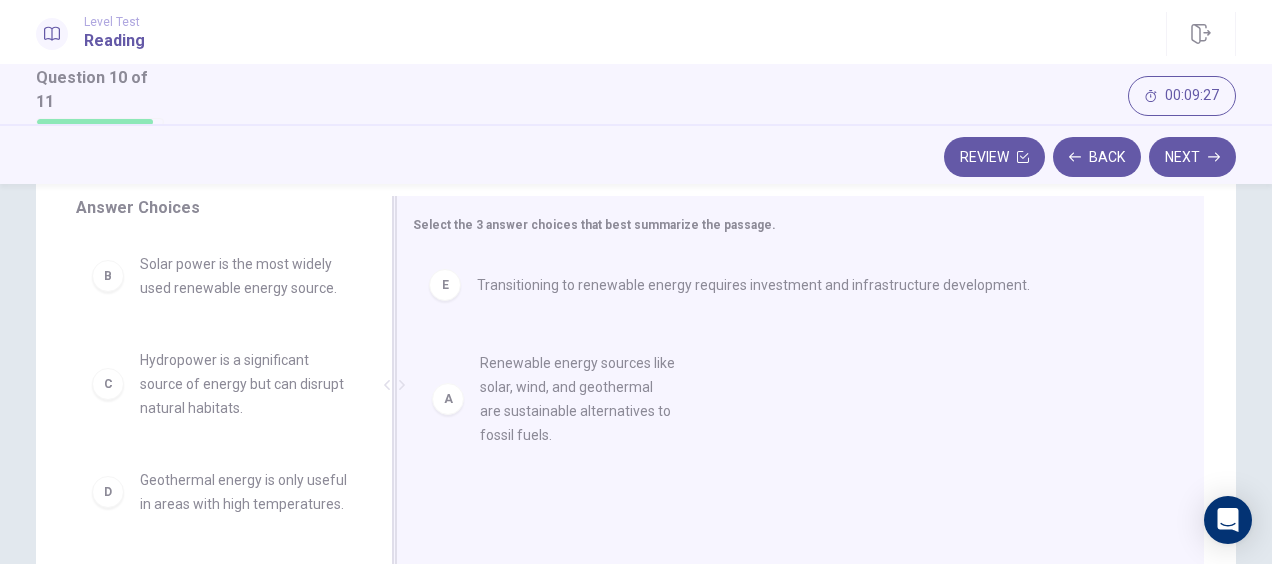 drag, startPoint x: 235, startPoint y: 319, endPoint x: 588, endPoint y: 419, distance: 366.891 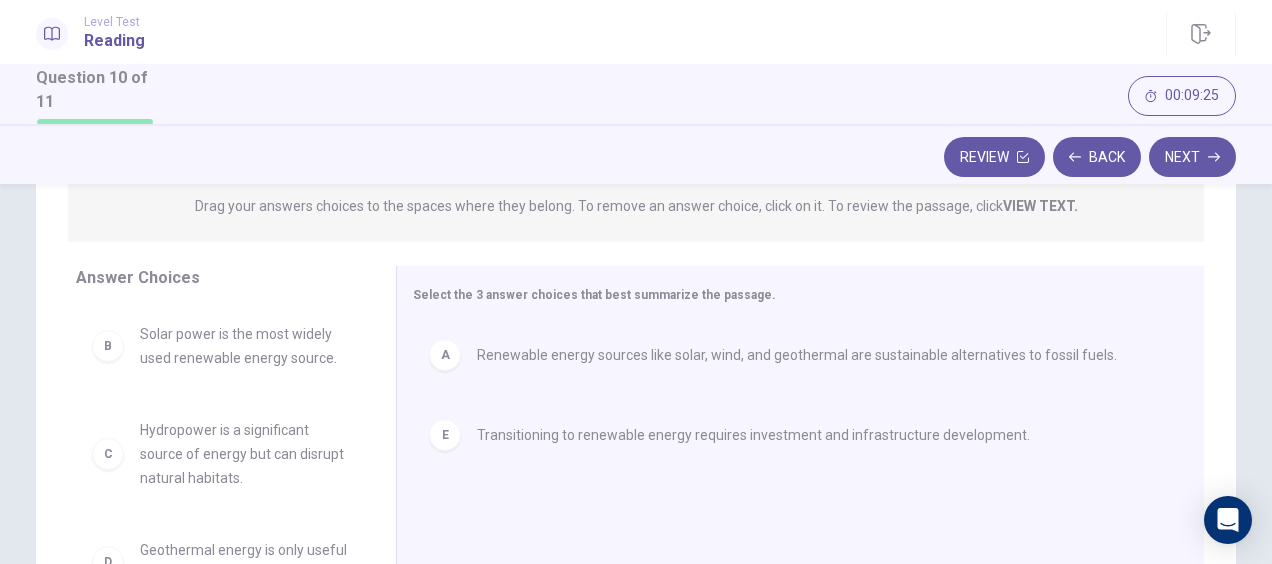 scroll, scrollTop: 264, scrollLeft: 0, axis: vertical 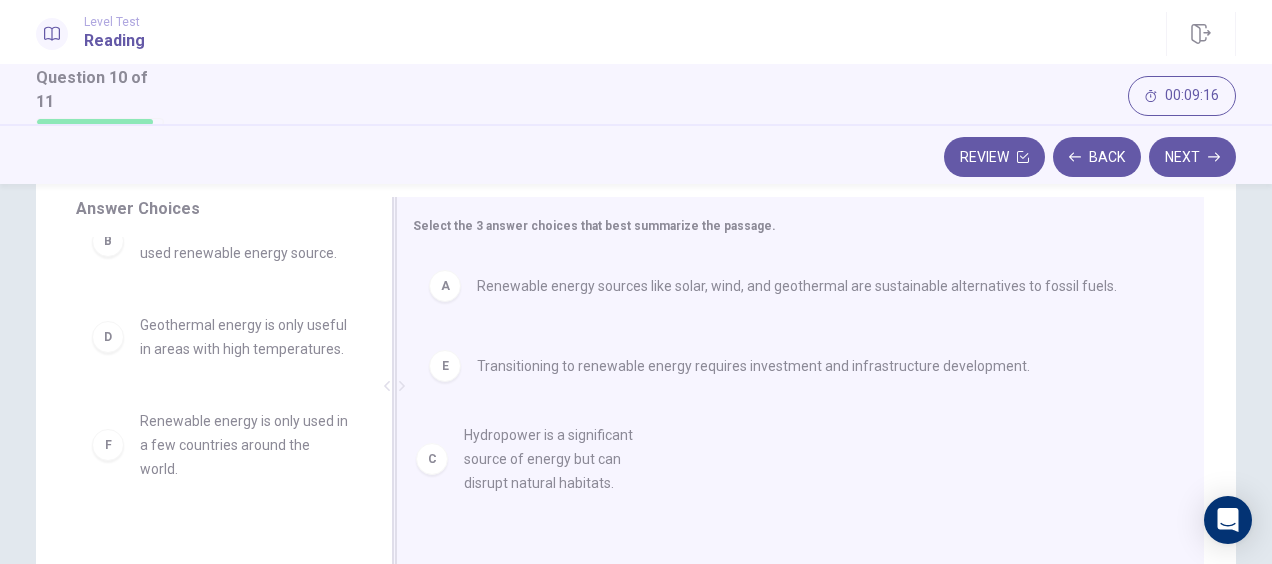 drag, startPoint x: 243, startPoint y: 356, endPoint x: 592, endPoint y: 470, distance: 367.1471 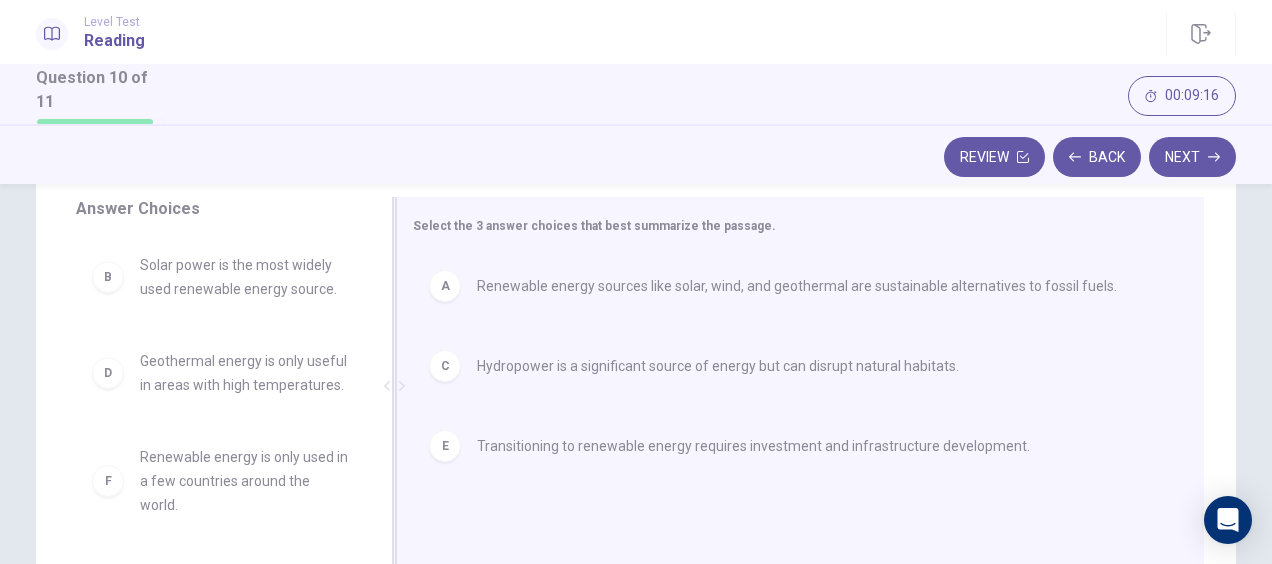 scroll, scrollTop: 12, scrollLeft: 0, axis: vertical 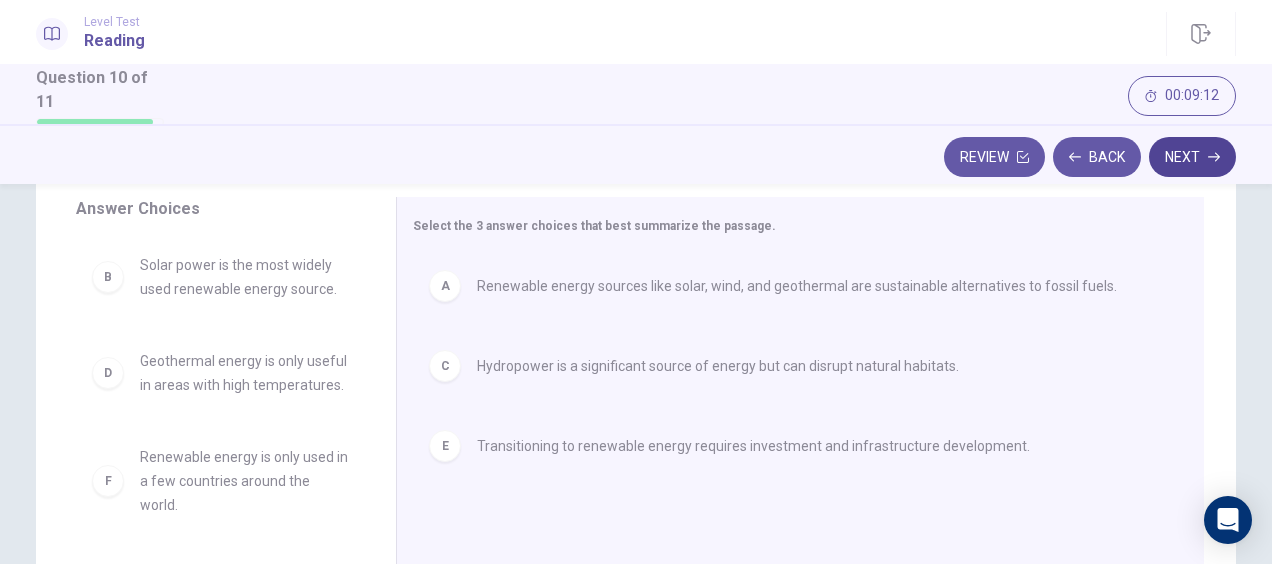click on "Next" at bounding box center [1192, 157] 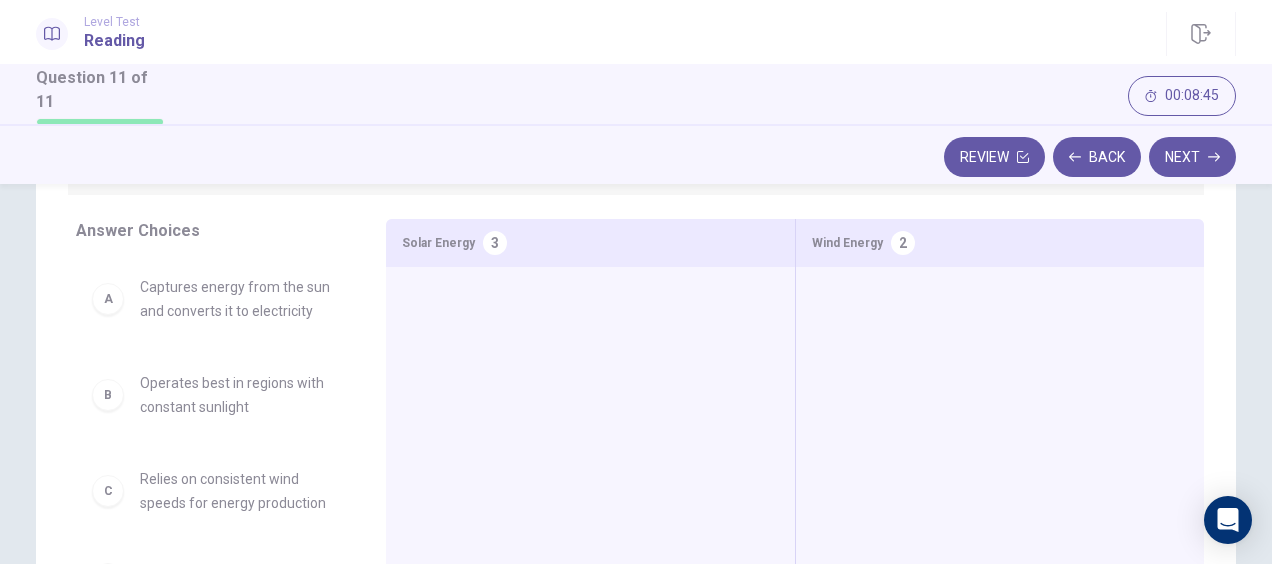 scroll, scrollTop: 278, scrollLeft: 0, axis: vertical 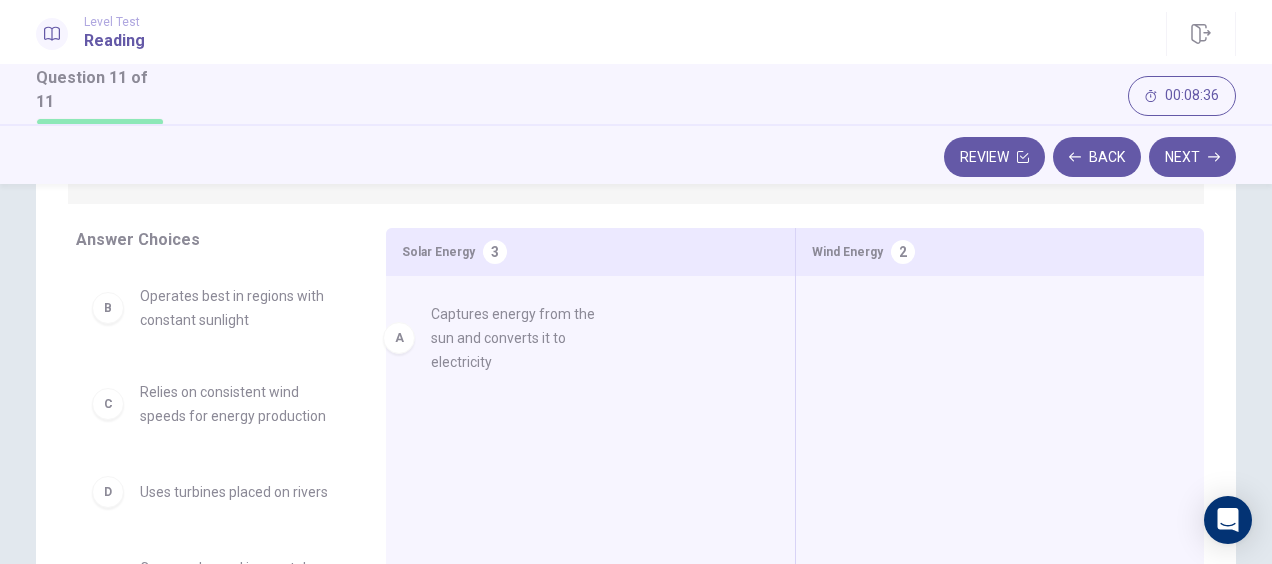 drag, startPoint x: 216, startPoint y: 317, endPoint x: 534, endPoint y: 335, distance: 318.50903 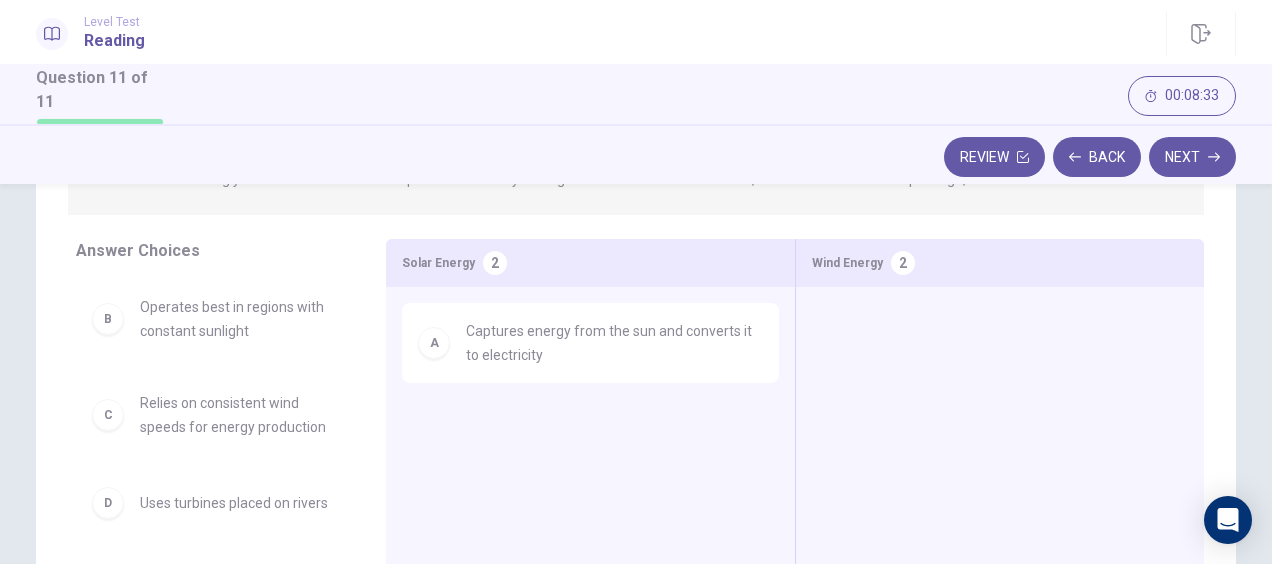 scroll, scrollTop: 279, scrollLeft: 0, axis: vertical 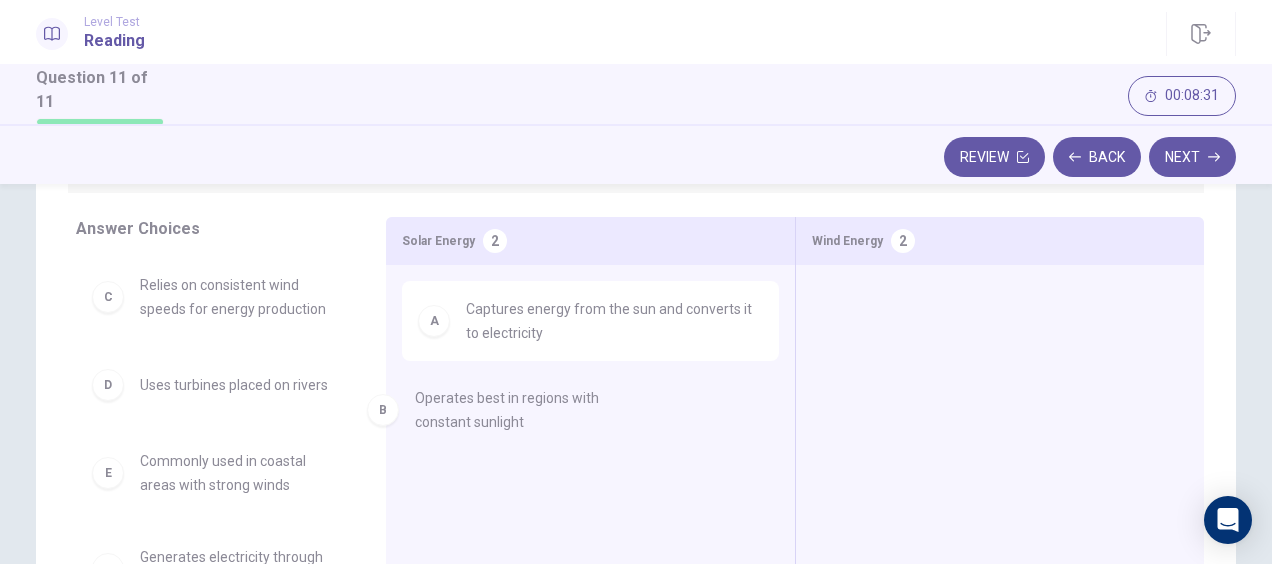 drag, startPoint x: 218, startPoint y: 283, endPoint x: 505, endPoint y: 402, distance: 310.69278 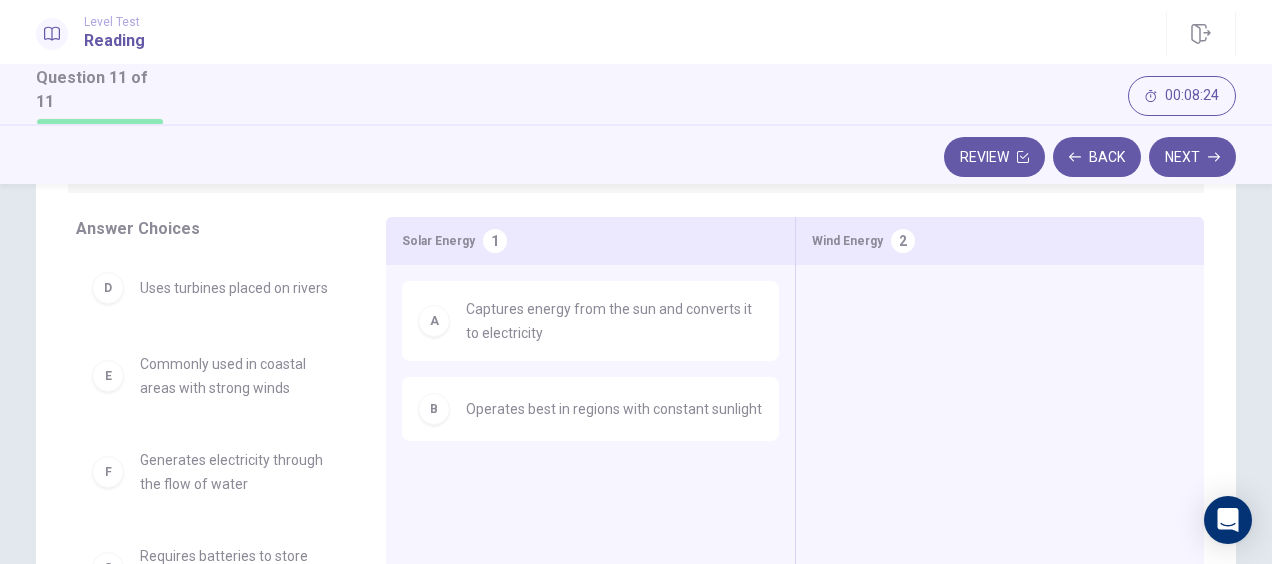scroll, scrollTop: 140, scrollLeft: 0, axis: vertical 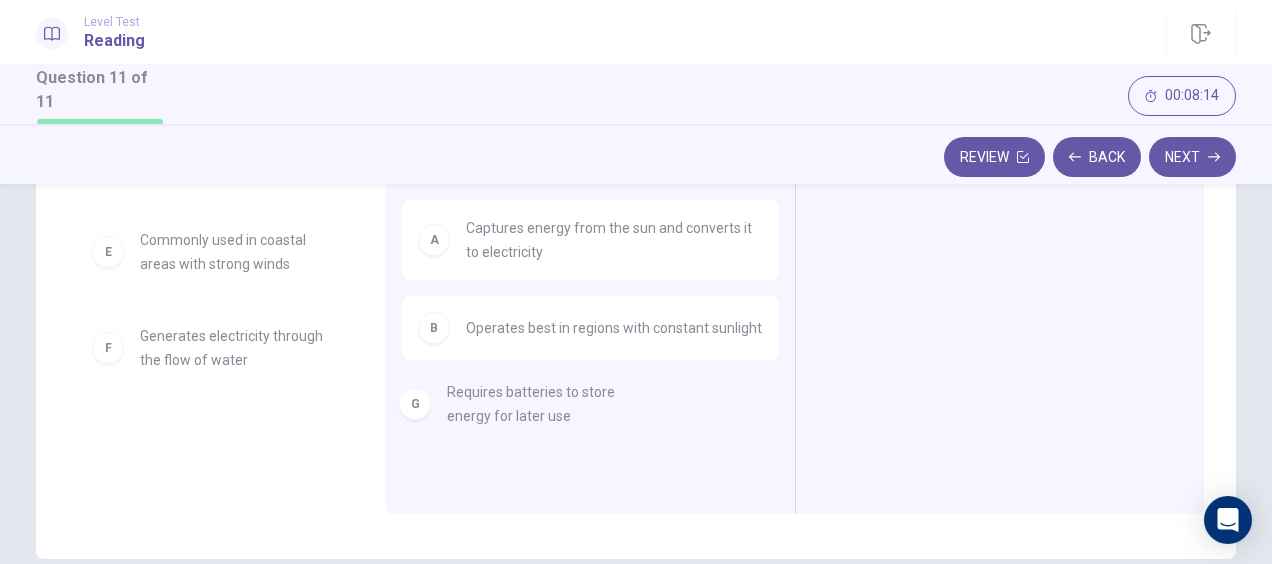 drag, startPoint x: 208, startPoint y: 448, endPoint x: 524, endPoint y: 409, distance: 318.39755 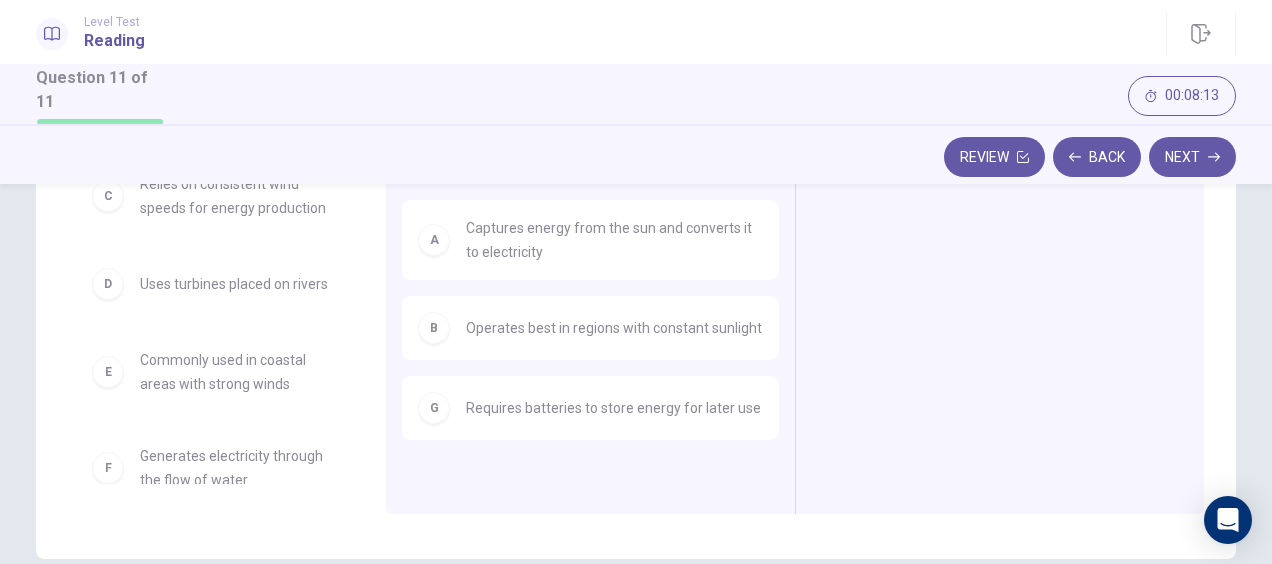 scroll, scrollTop: 0, scrollLeft: 0, axis: both 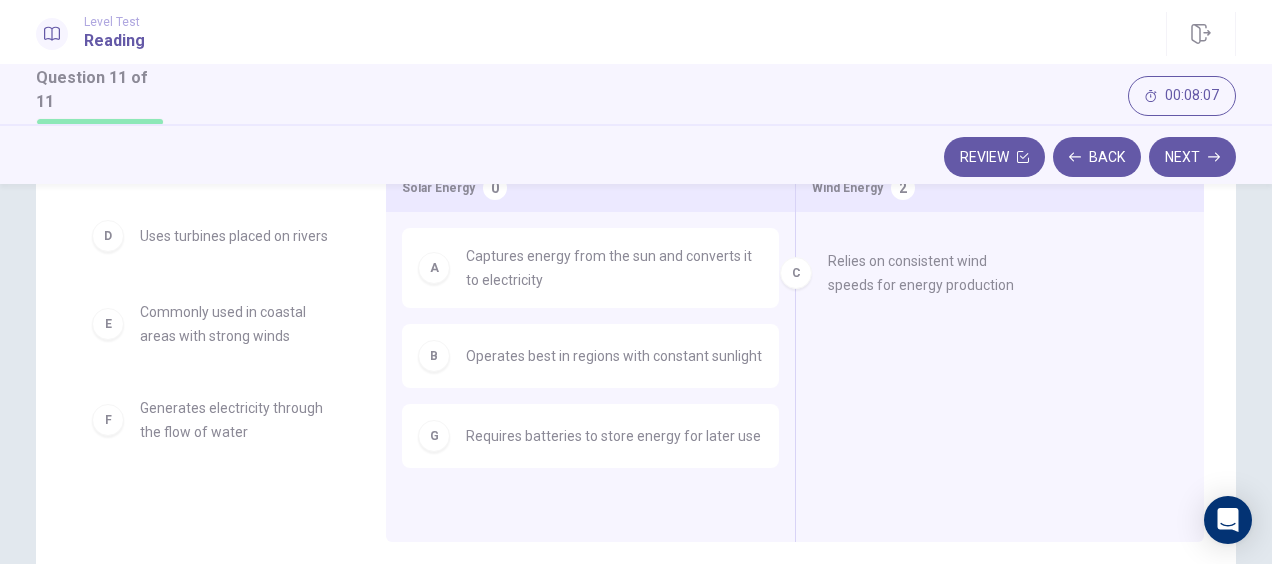drag, startPoint x: 196, startPoint y: 240, endPoint x: 902, endPoint y: 267, distance: 706.5161 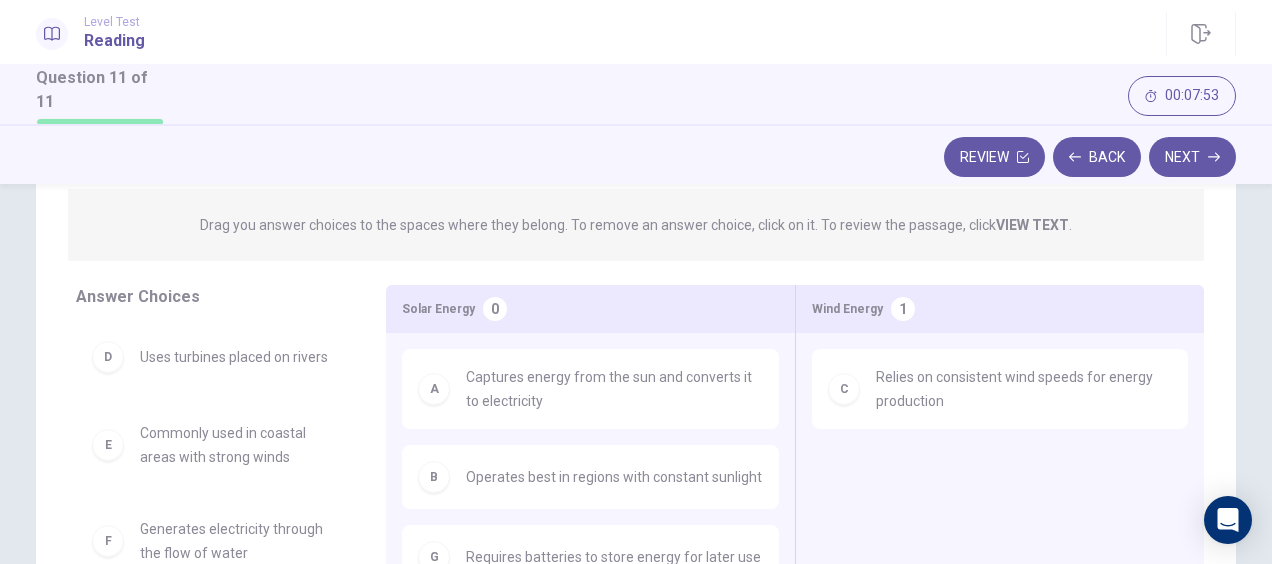scroll, scrollTop: 268, scrollLeft: 0, axis: vertical 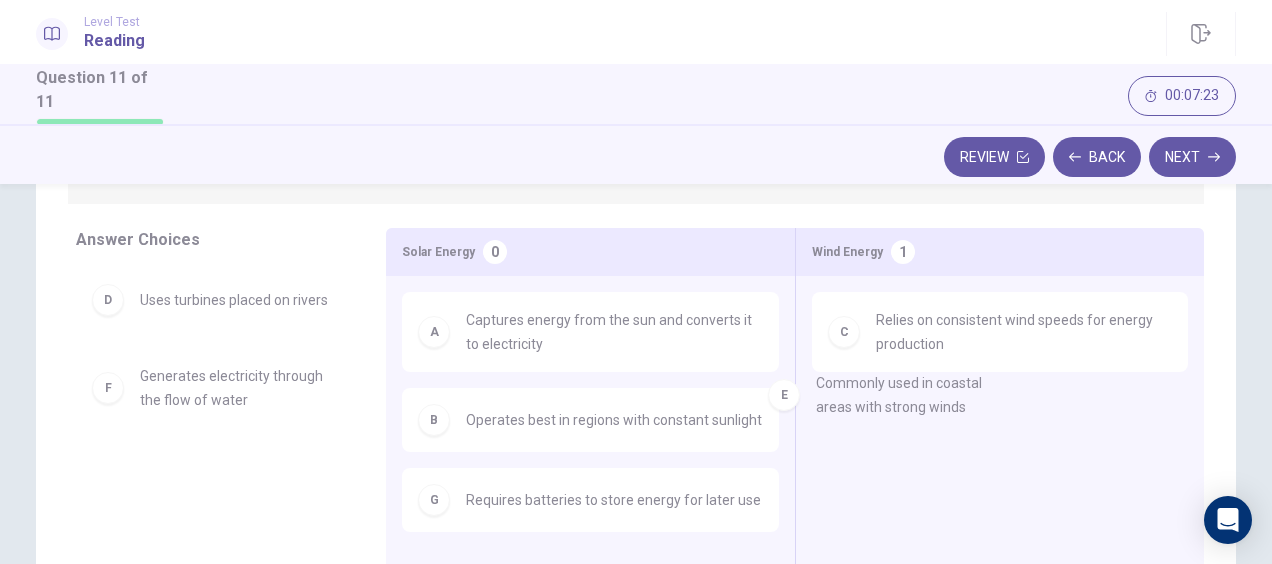 drag, startPoint x: 206, startPoint y: 396, endPoint x: 916, endPoint y: 410, distance: 710.138 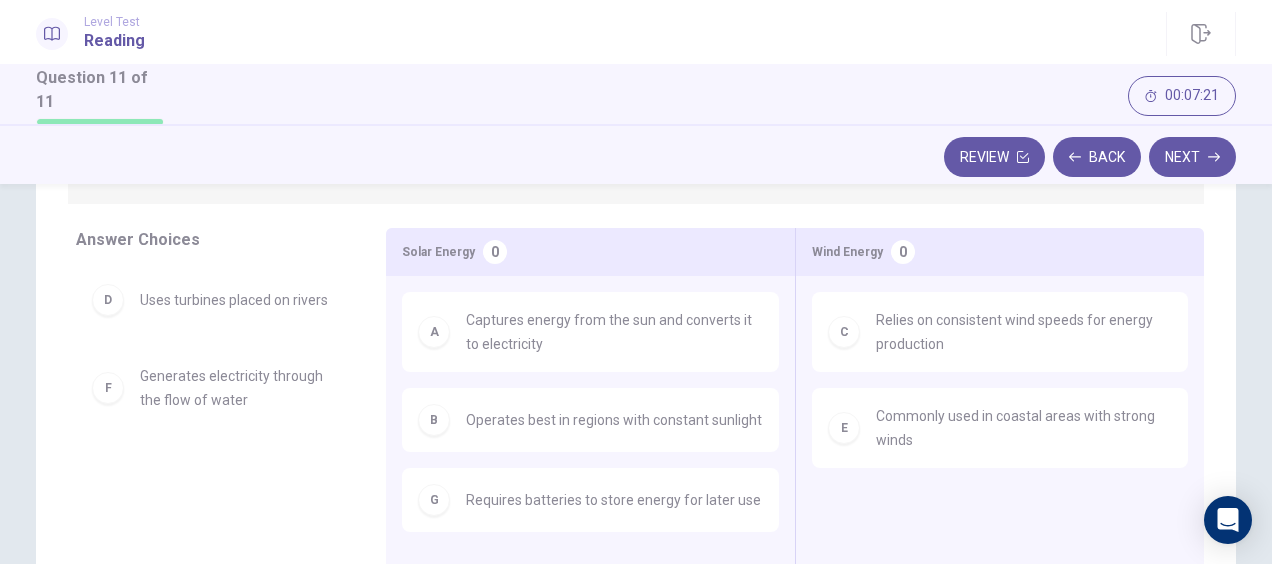 scroll, scrollTop: 0, scrollLeft: 0, axis: both 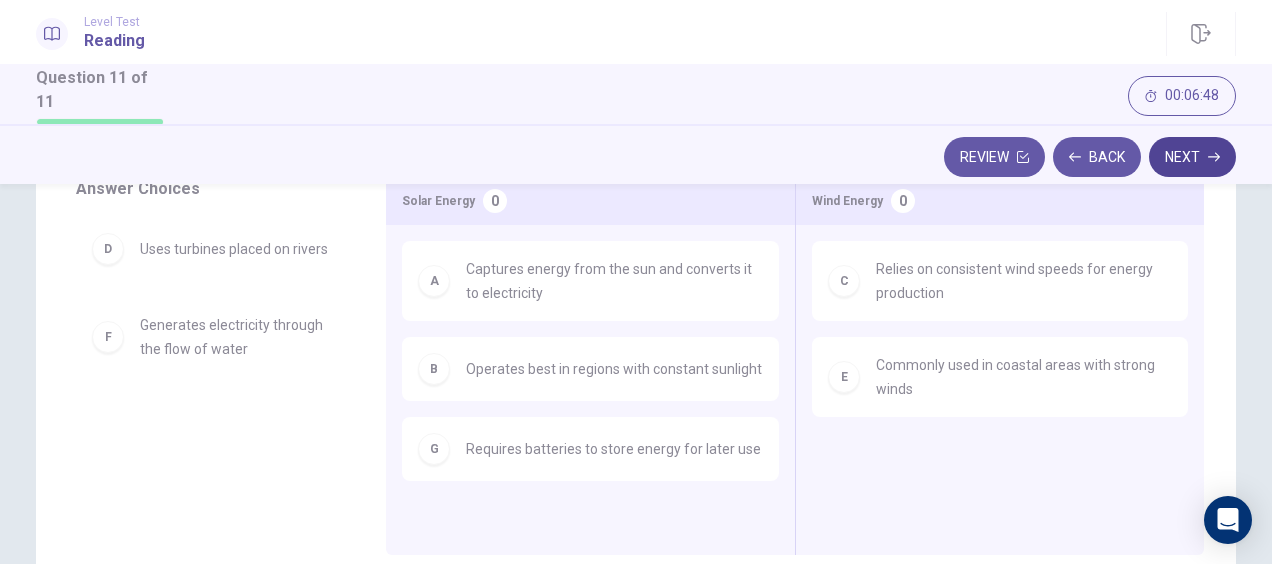 click on "Next" at bounding box center (1192, 157) 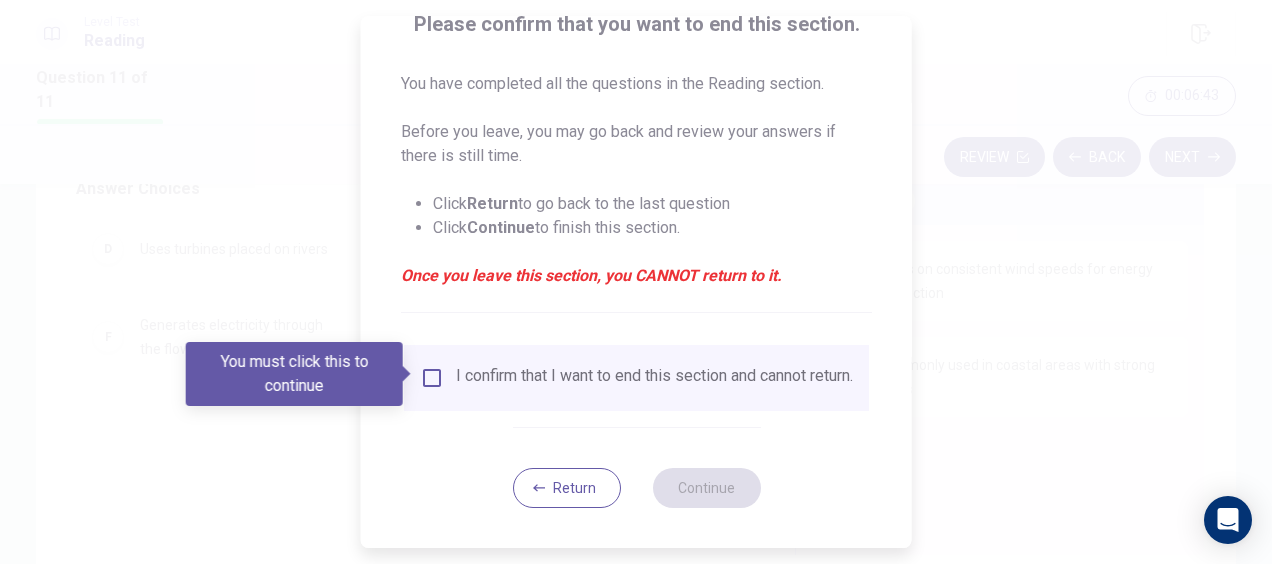 scroll, scrollTop: 181, scrollLeft: 0, axis: vertical 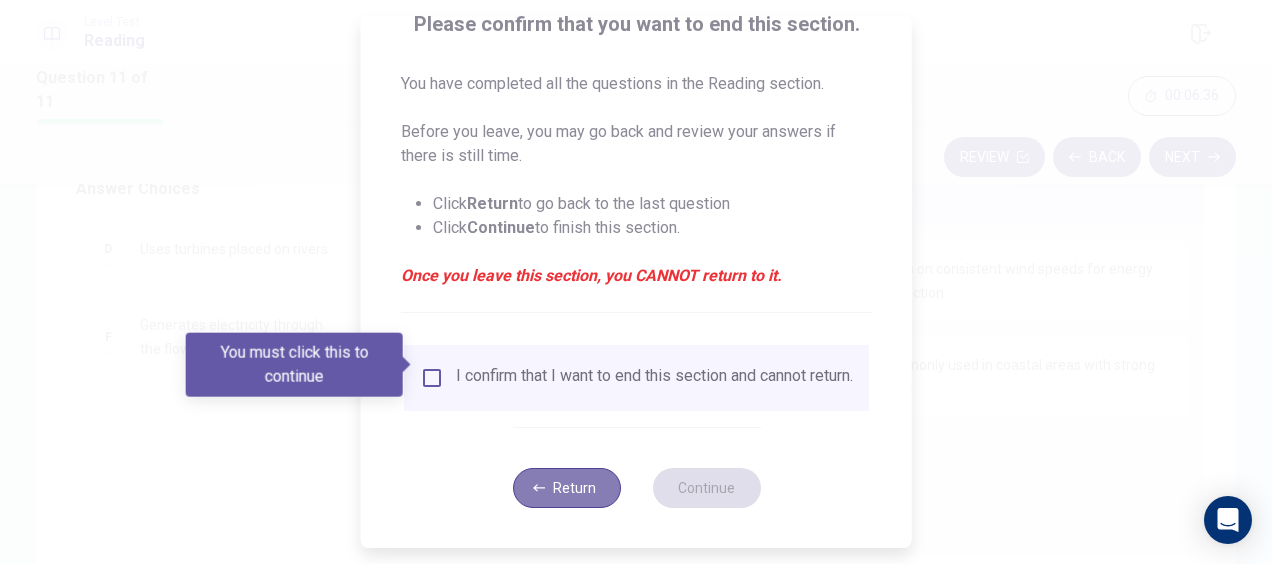 click on "Return" at bounding box center (566, 488) 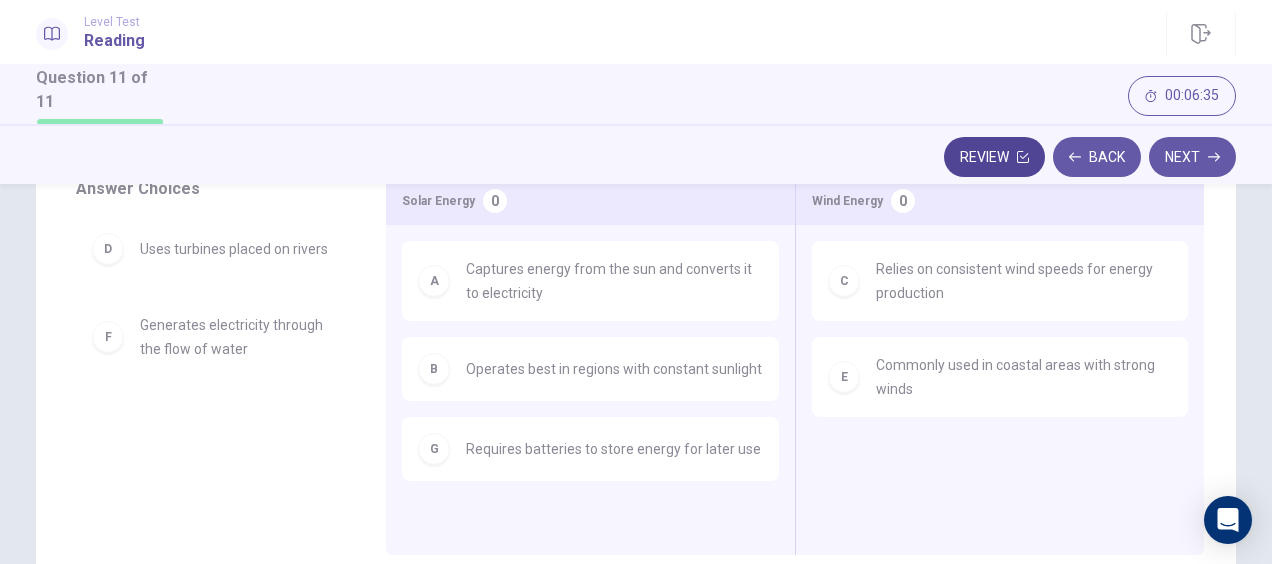 click on "Review" at bounding box center [994, 157] 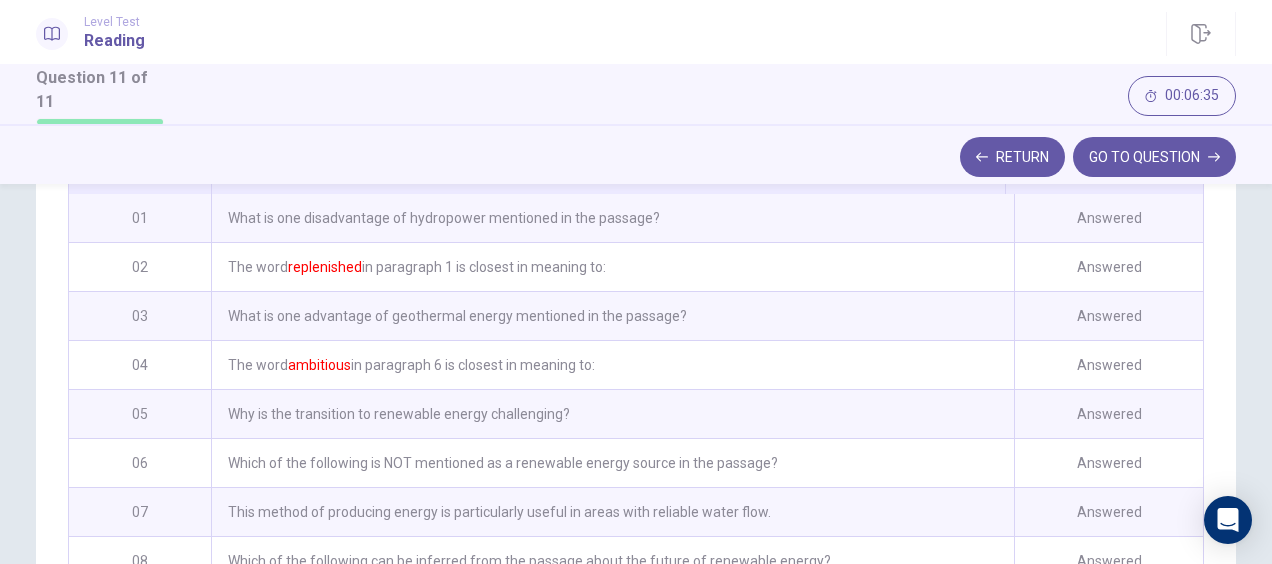 scroll, scrollTop: 408, scrollLeft: 0, axis: vertical 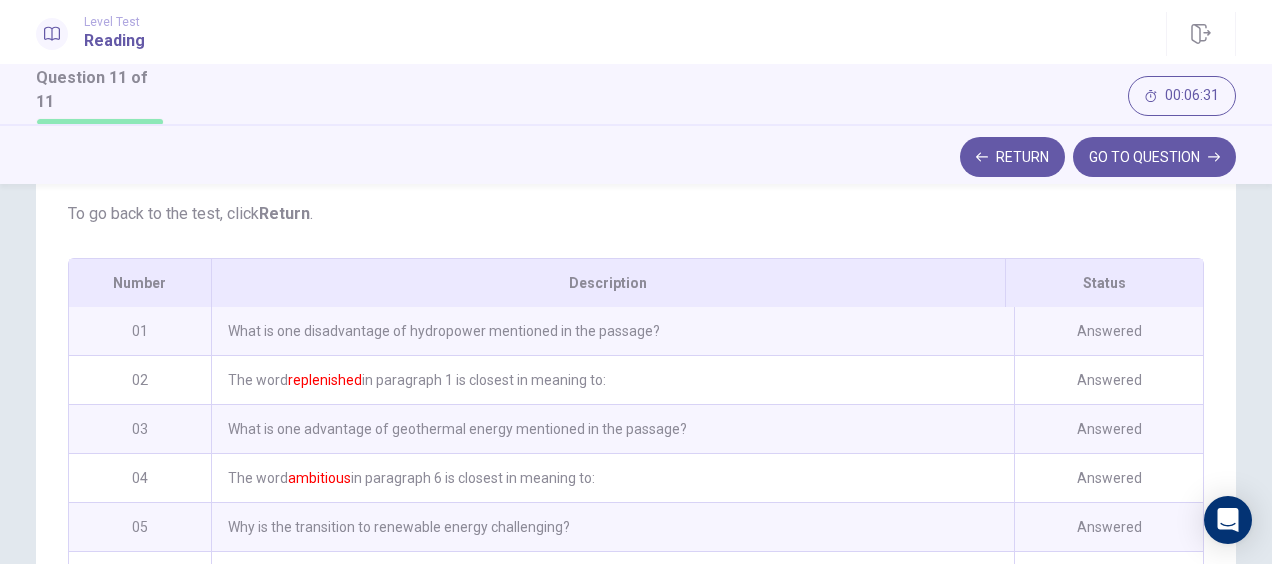 click on "What is one disadvantage of hydropower mentioned in the passage?" at bounding box center [612, 331] 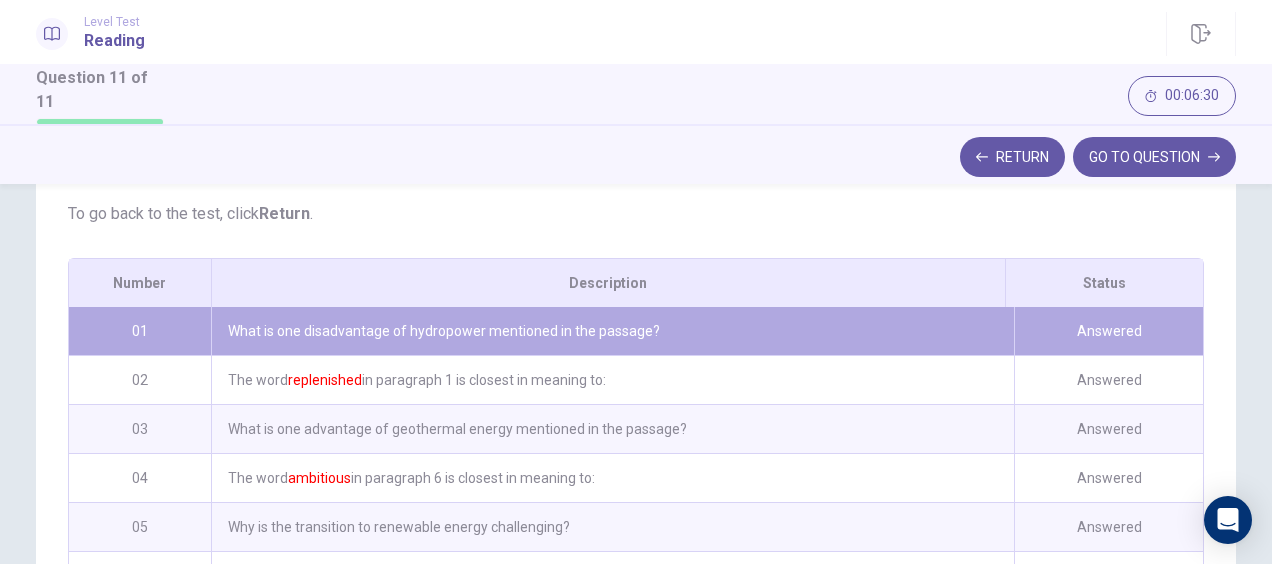 scroll, scrollTop: 112, scrollLeft: 0, axis: vertical 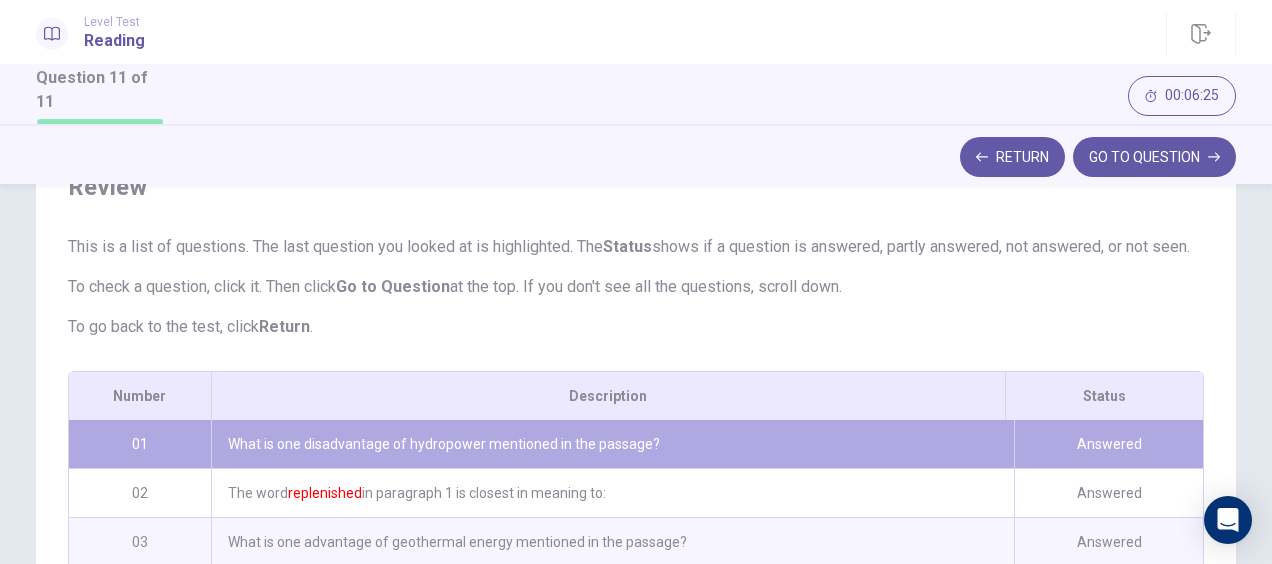 click on "Answered" at bounding box center (1108, 444) 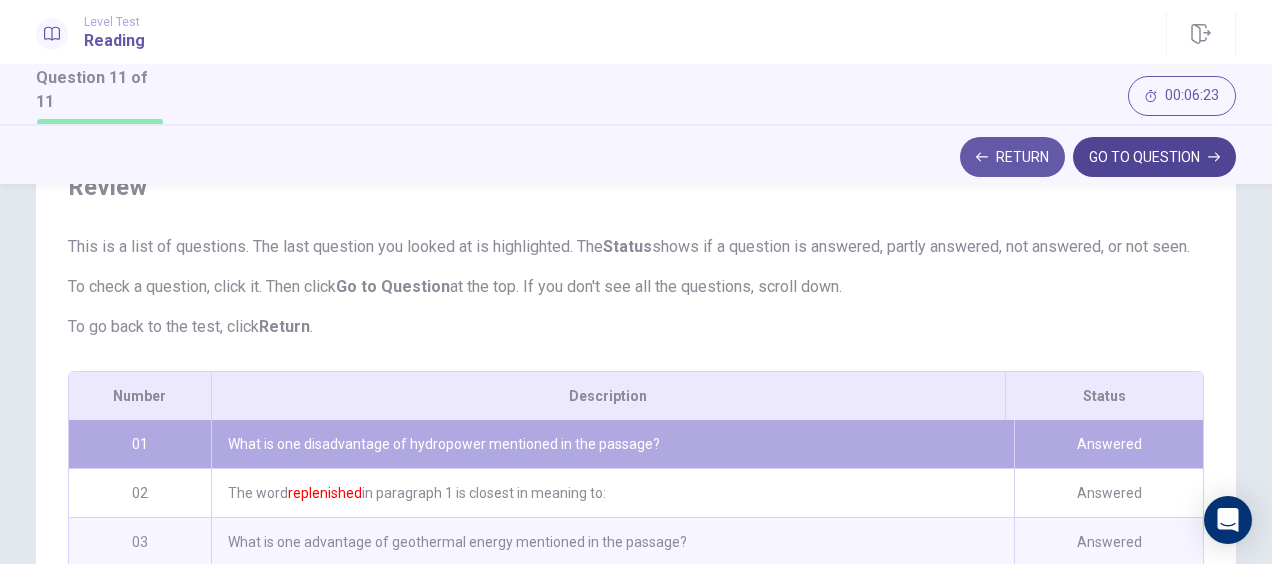 click on "GO TO QUESTION" at bounding box center [1154, 157] 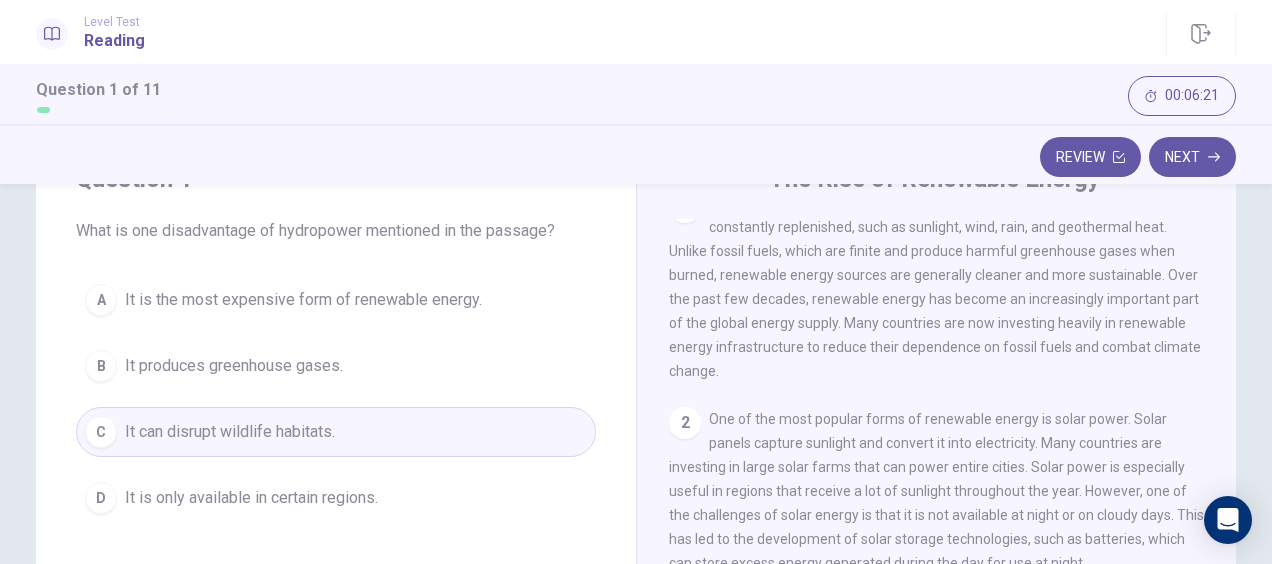 scroll, scrollTop: 0, scrollLeft: 0, axis: both 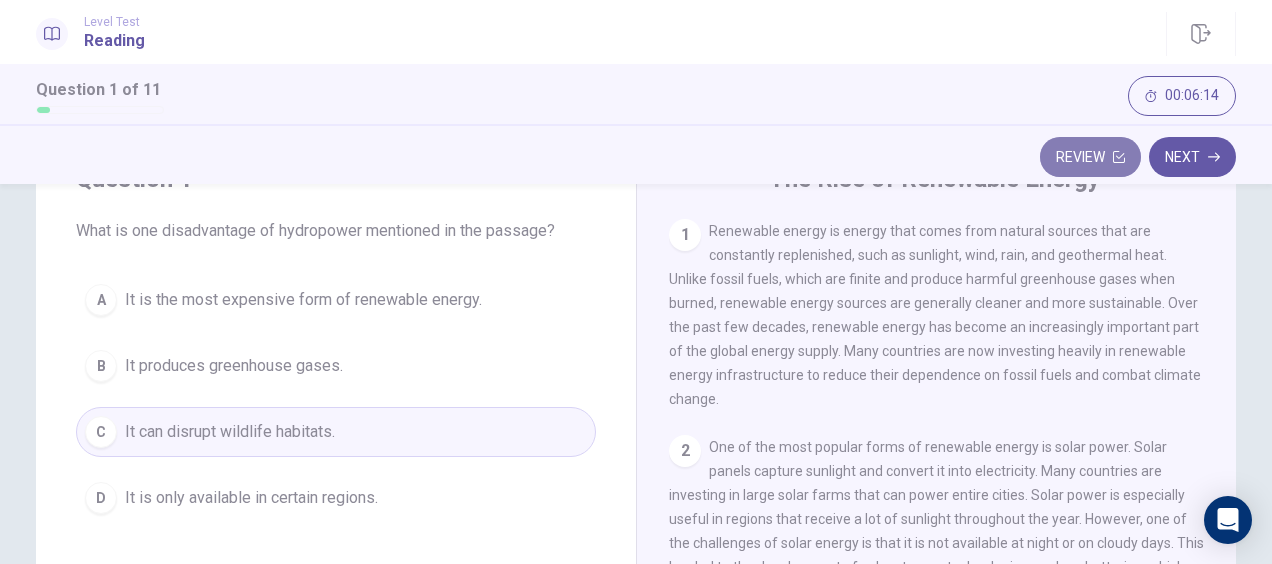 click on "Review" at bounding box center [1090, 157] 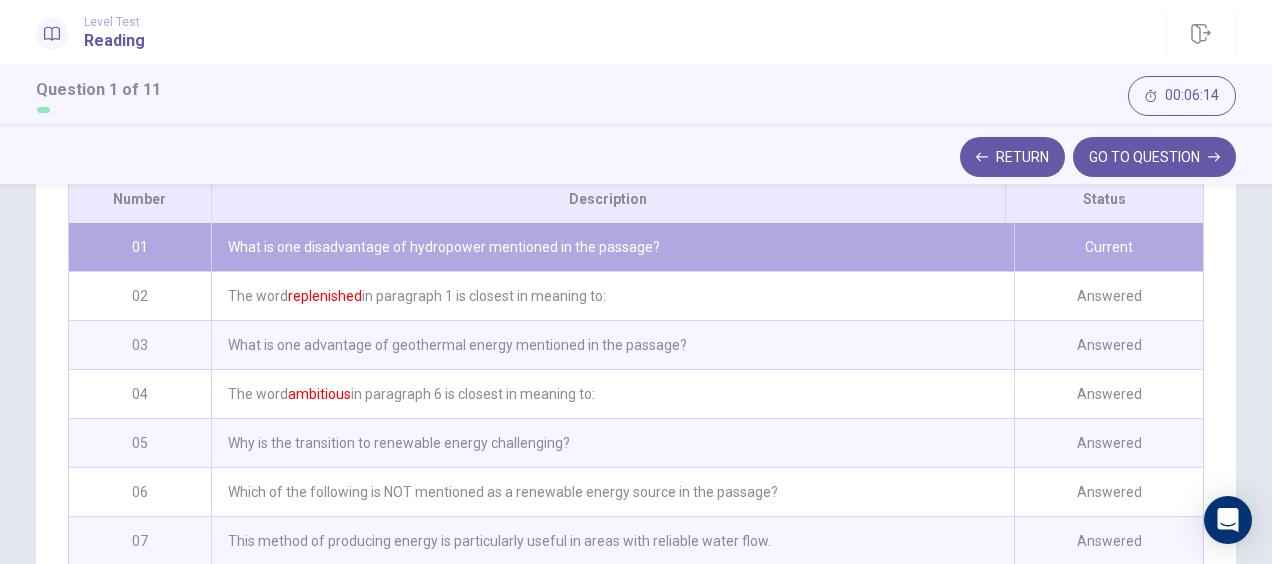 scroll, scrollTop: 352, scrollLeft: 0, axis: vertical 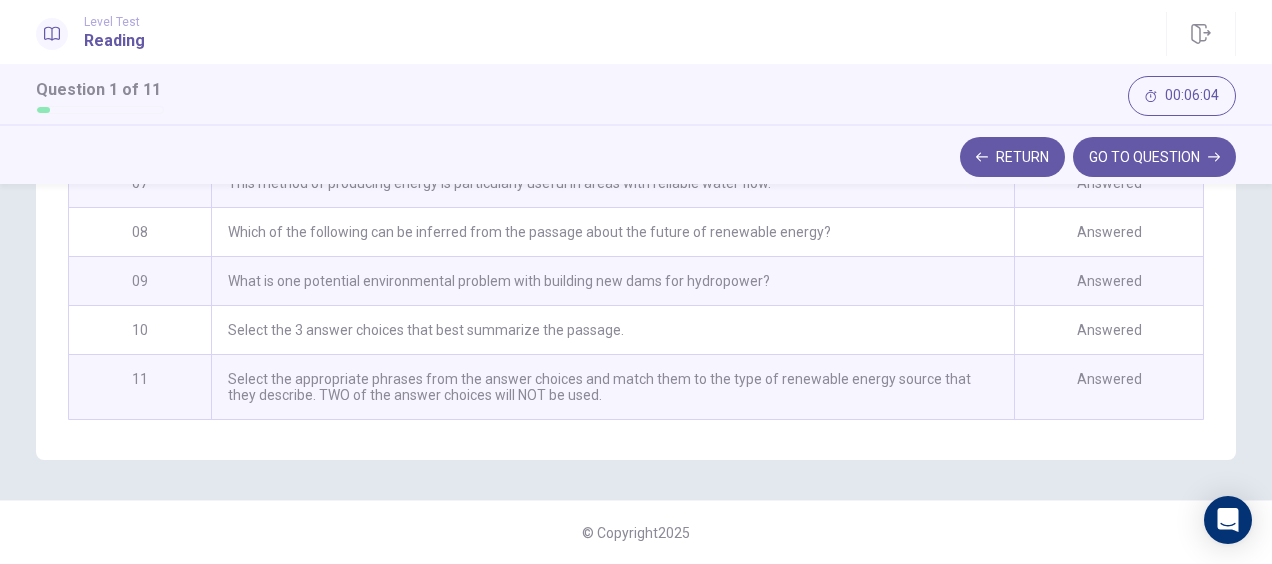 click on "Select the appropriate phrases from the answer choices and match them to the type of renewable energy source that they describe. TWO of the answer choices will NOT be used." at bounding box center [612, 387] 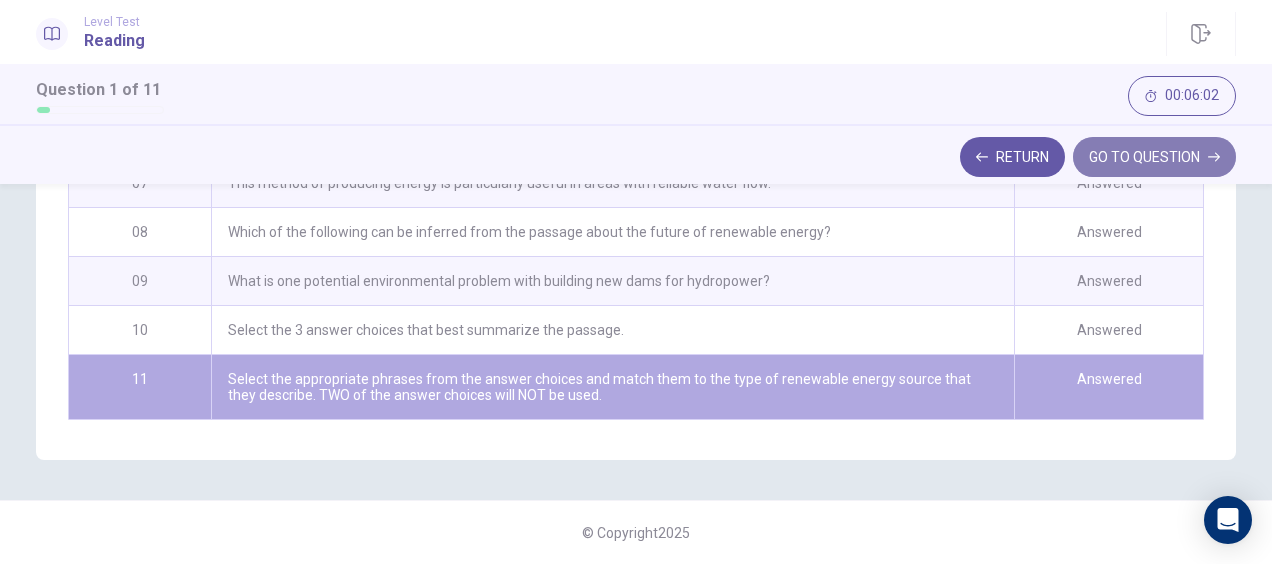 click on "GO TO QUESTION" at bounding box center [1154, 157] 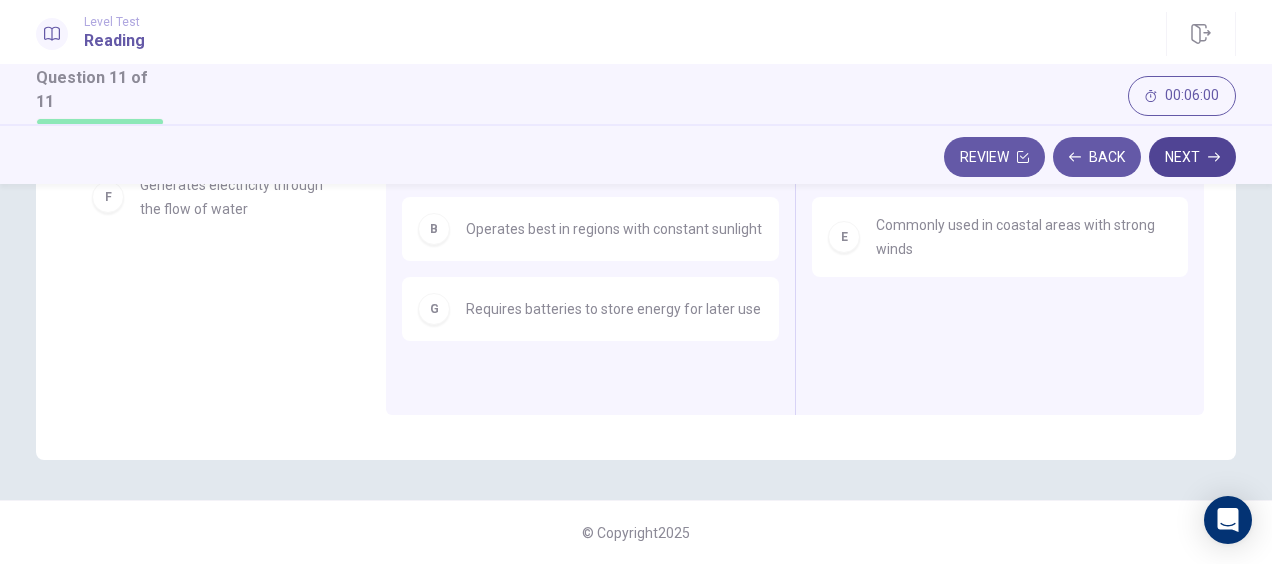 click on "Next" at bounding box center (1192, 157) 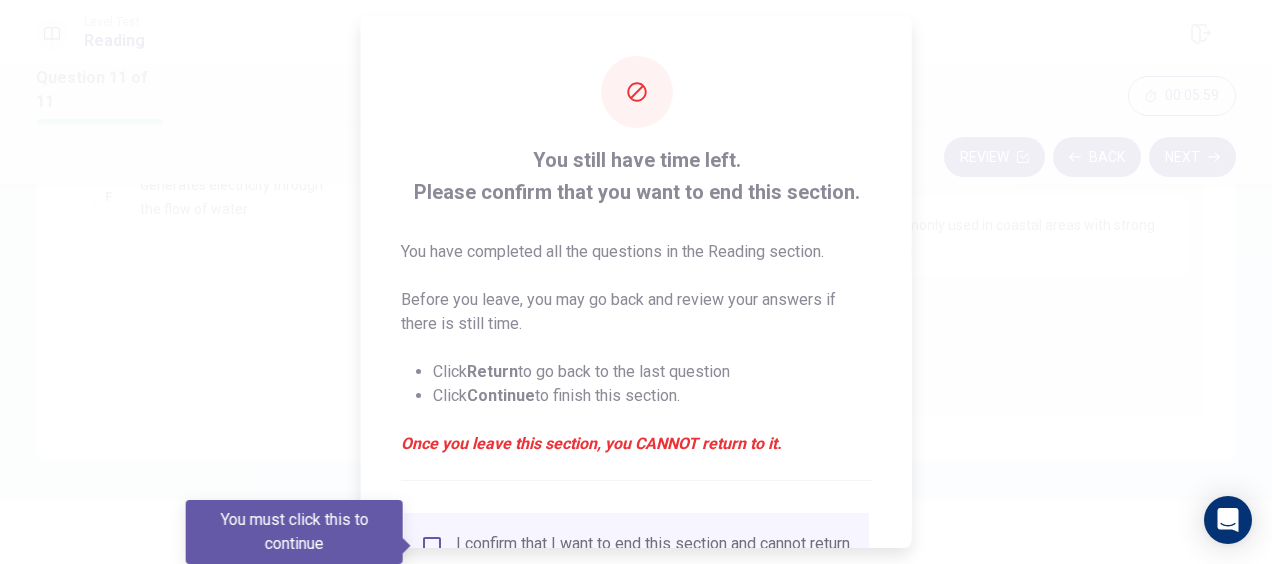 scroll, scrollTop: 182, scrollLeft: 0, axis: vertical 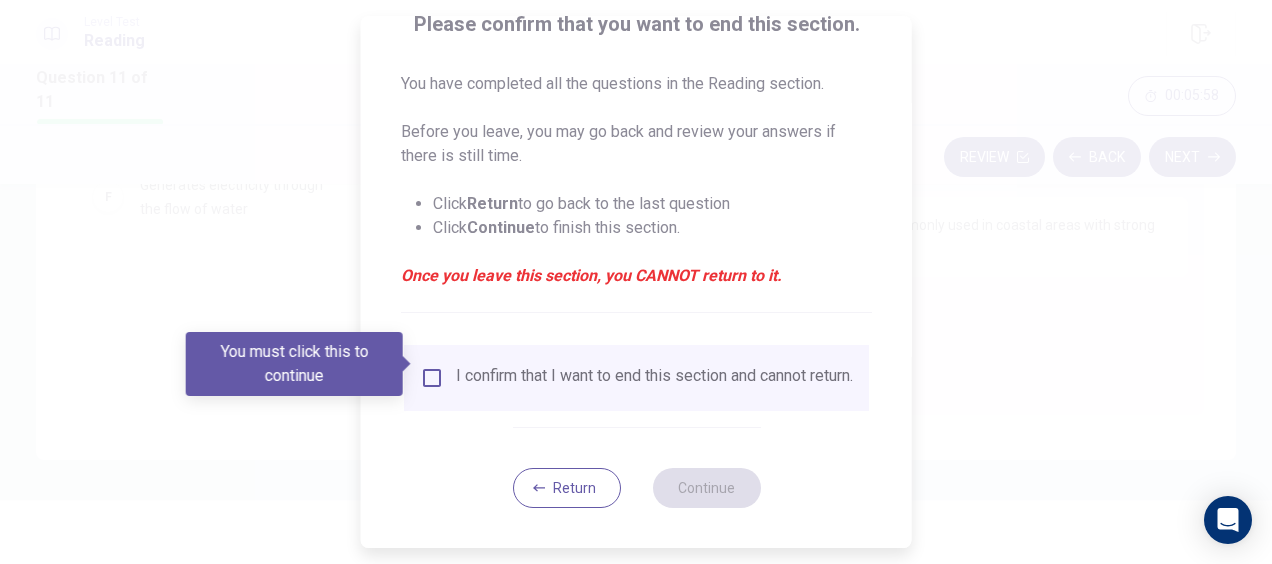 click on "I confirm that I want to end this section and cannot return." at bounding box center (636, 378) 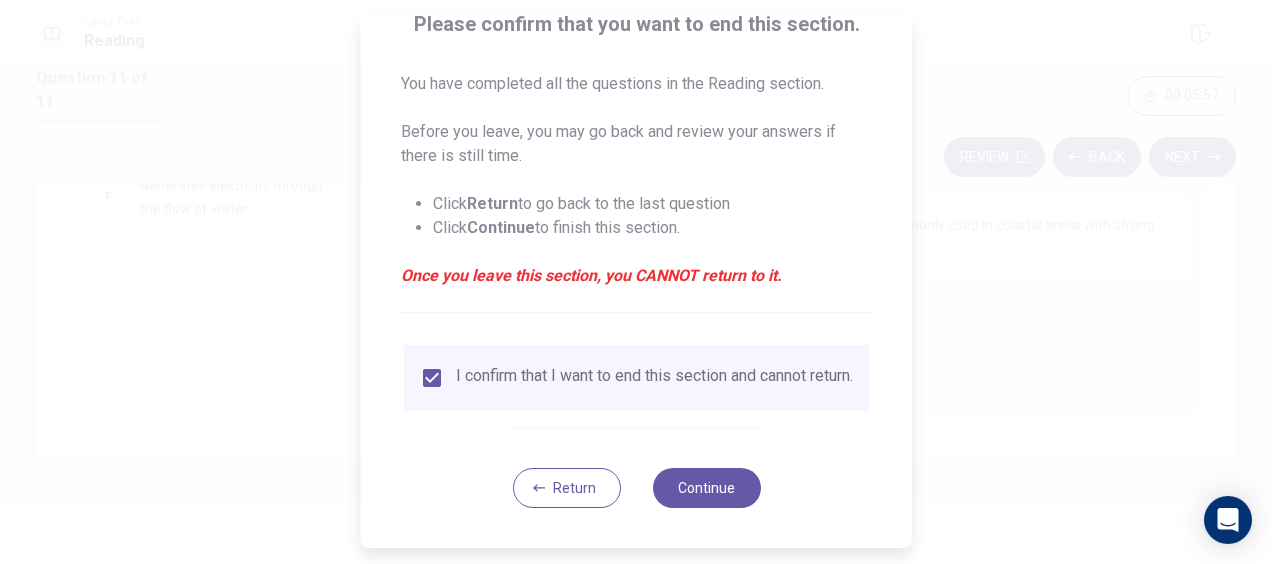 click on "Return Continue" at bounding box center (636, 487) 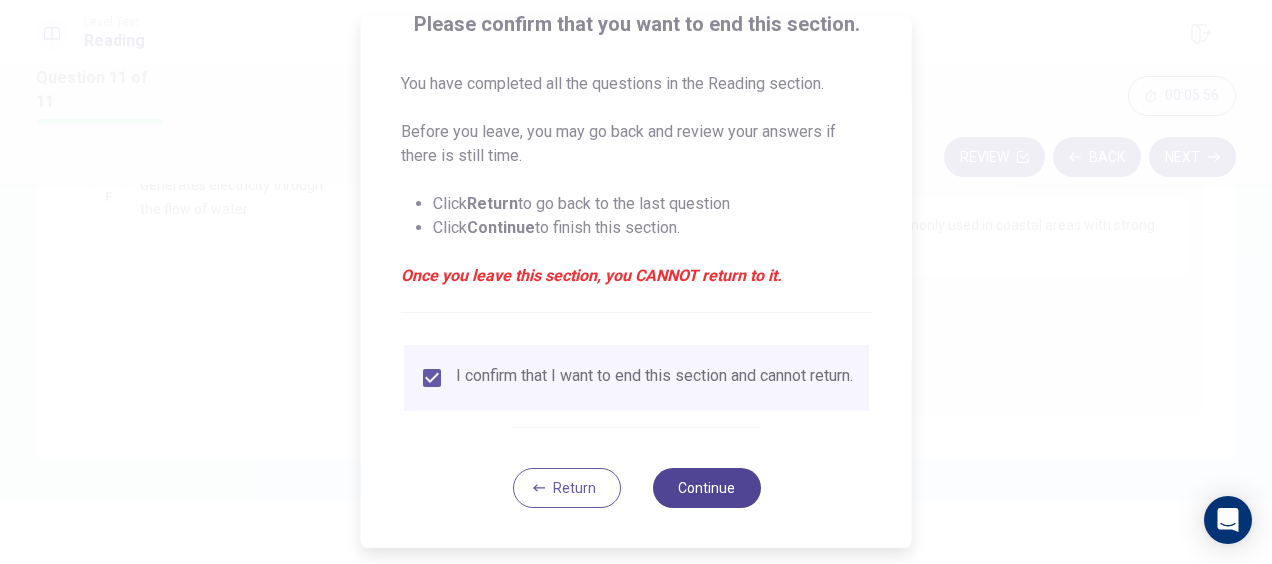 click on "Continue" at bounding box center (706, 488) 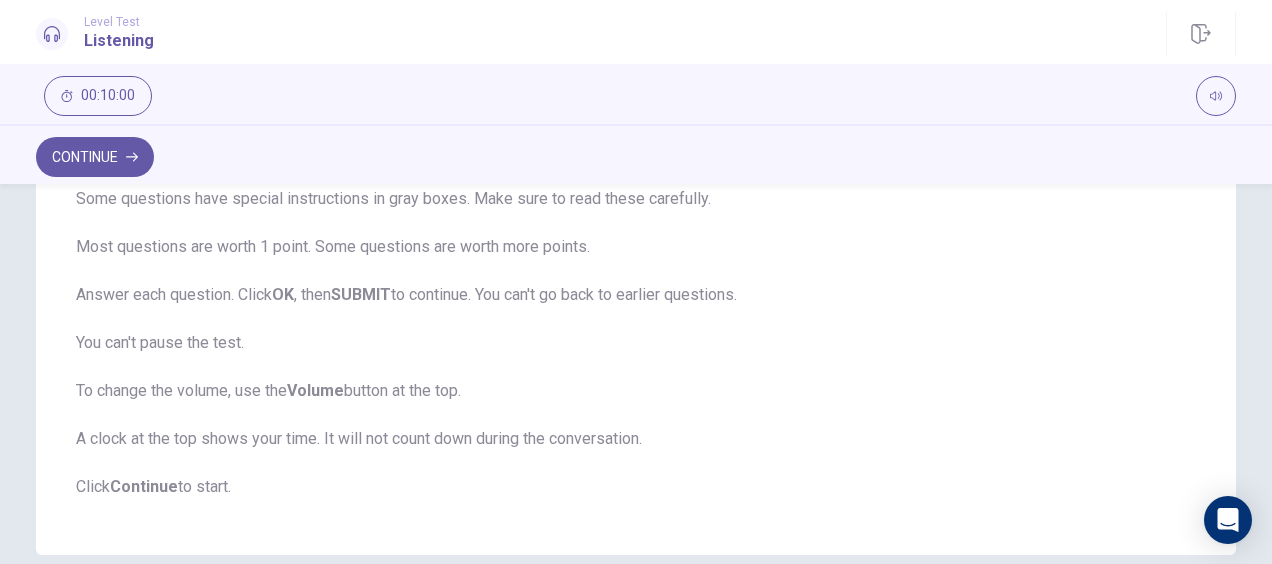 scroll, scrollTop: 422, scrollLeft: 0, axis: vertical 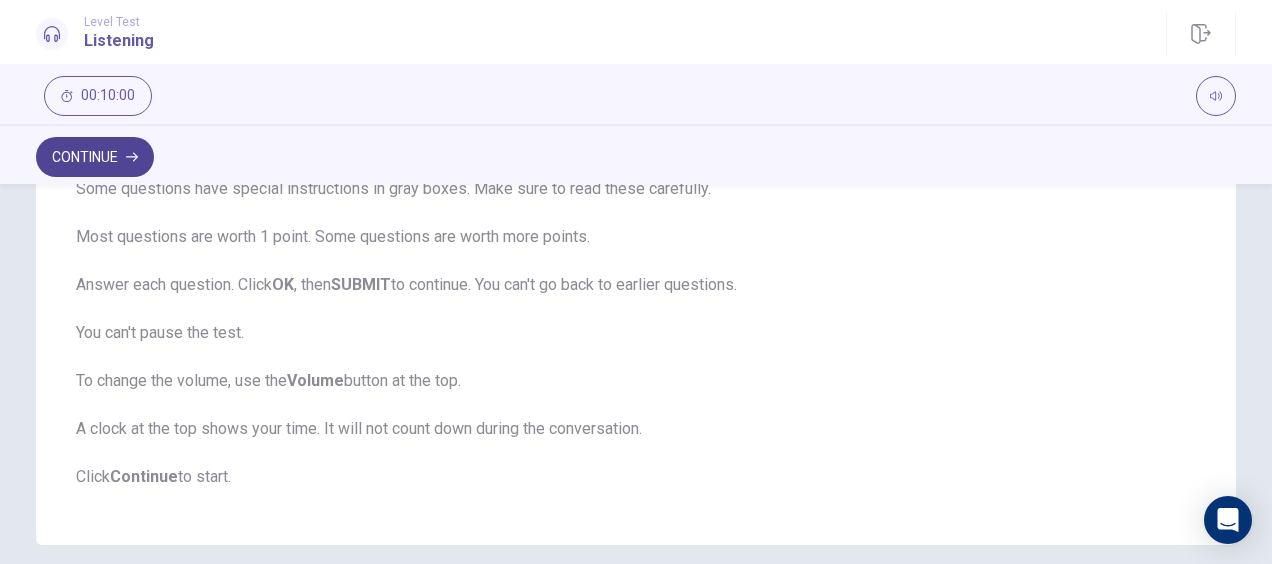 click on "Continue" at bounding box center [95, 157] 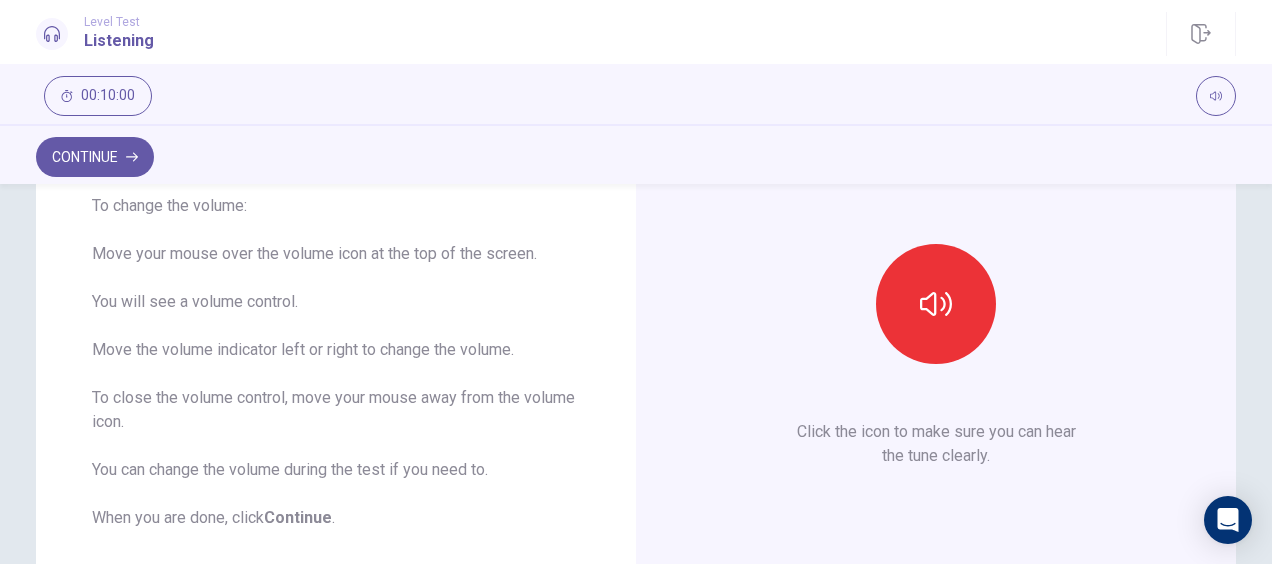 scroll, scrollTop: 177, scrollLeft: 0, axis: vertical 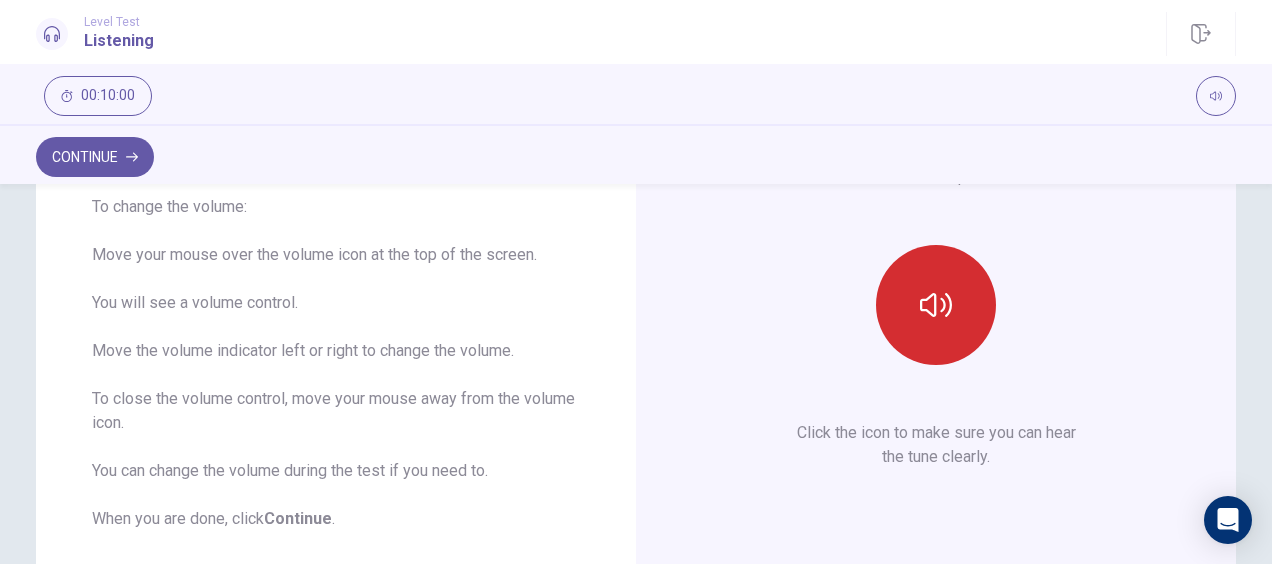 click 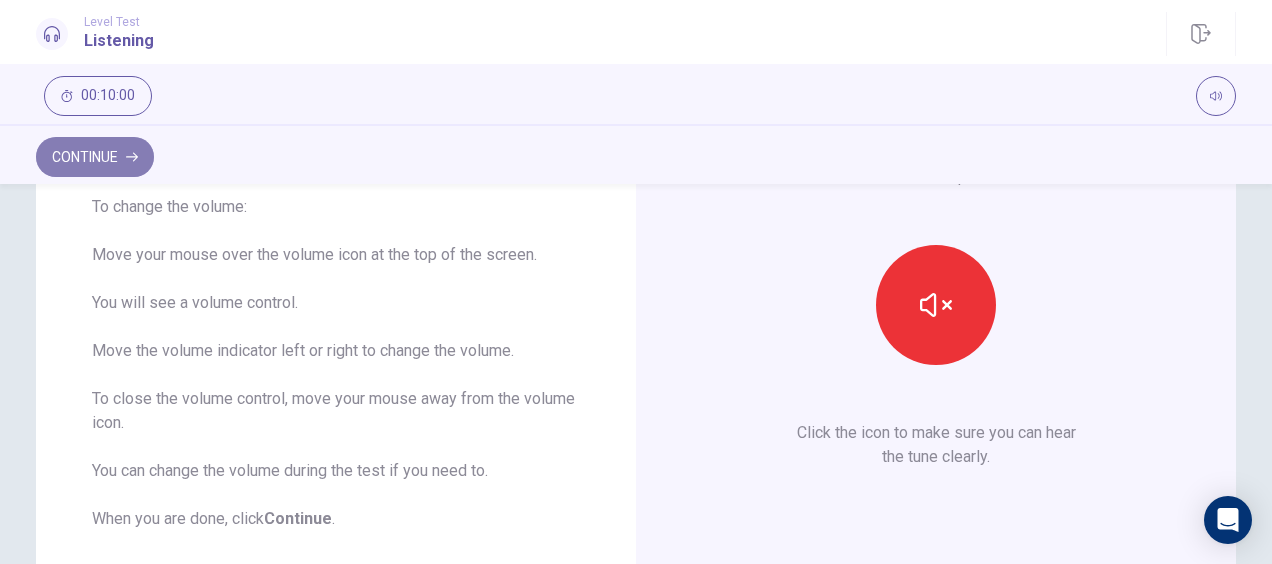 click on "Continue" at bounding box center [95, 157] 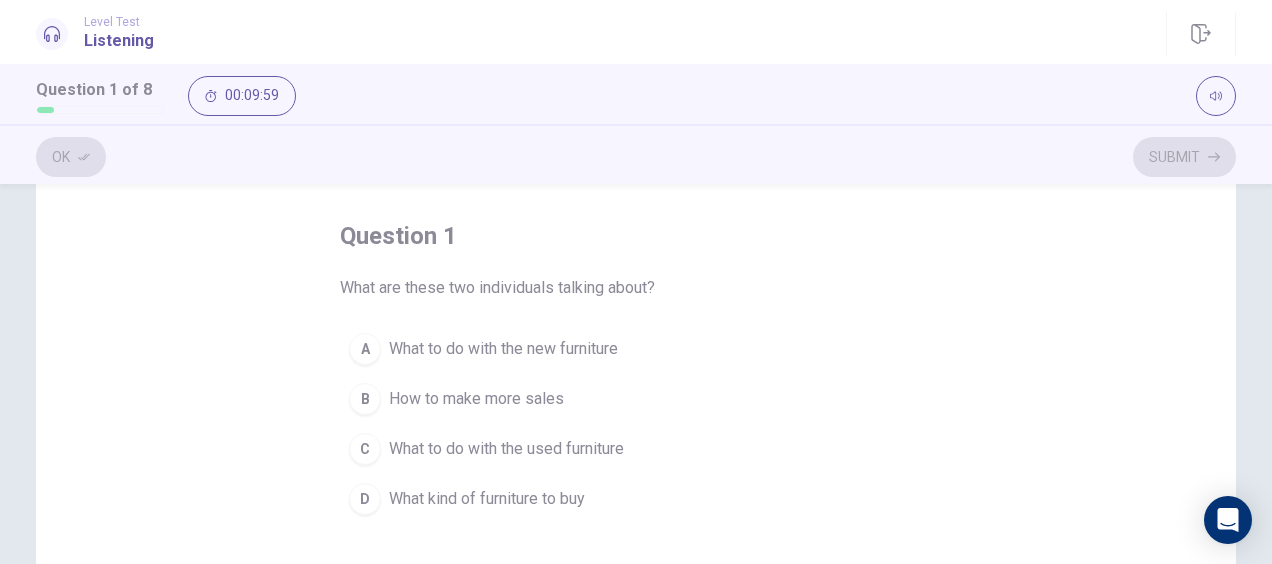 scroll, scrollTop: 82, scrollLeft: 0, axis: vertical 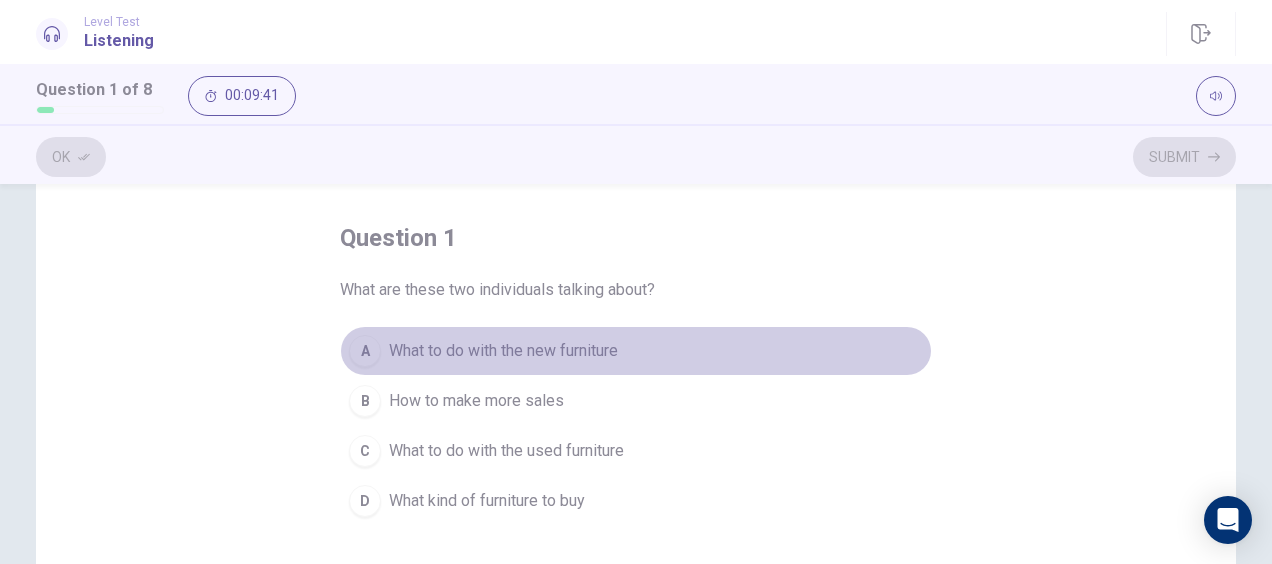 click on "What to do with the new furniture" at bounding box center (503, 351) 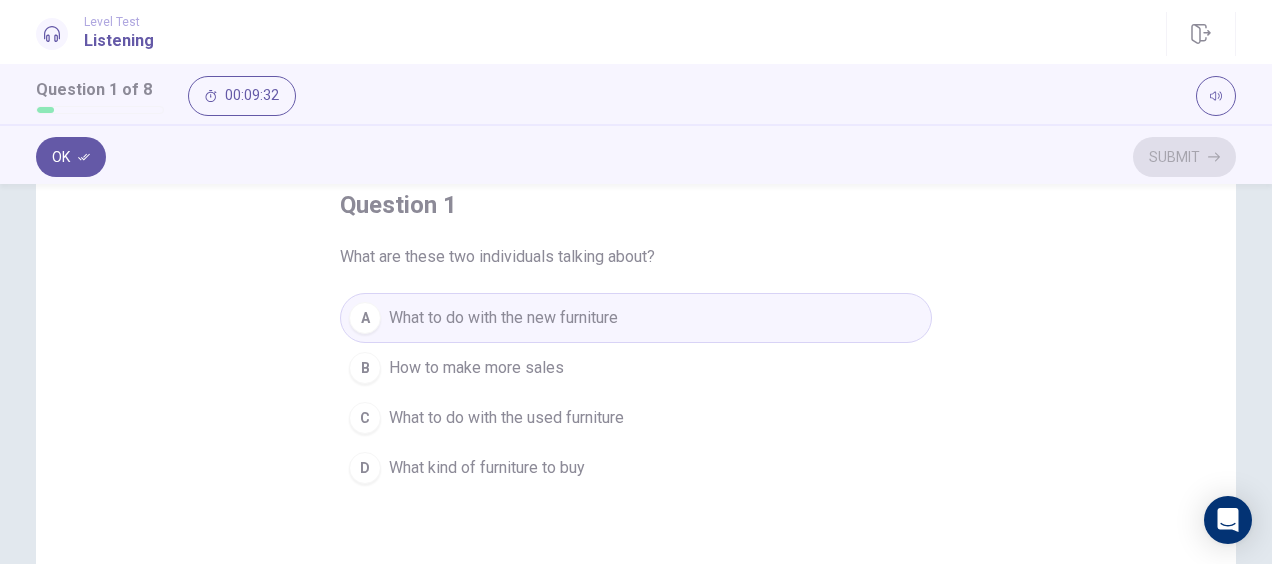 scroll, scrollTop: 116, scrollLeft: 0, axis: vertical 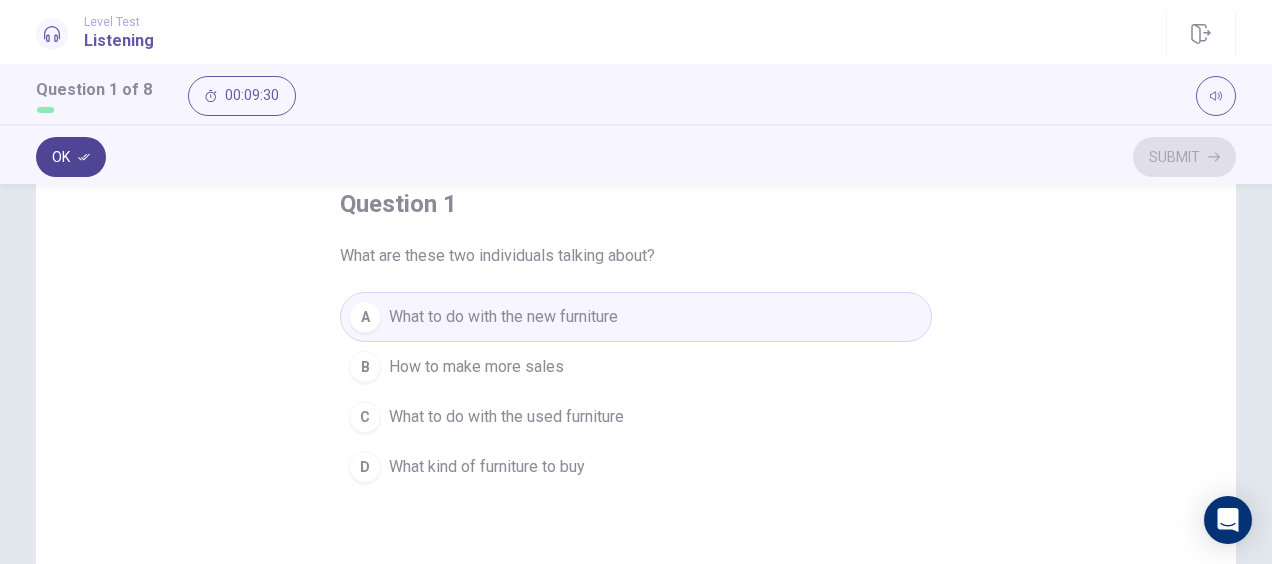 click on "Ok" at bounding box center (71, 157) 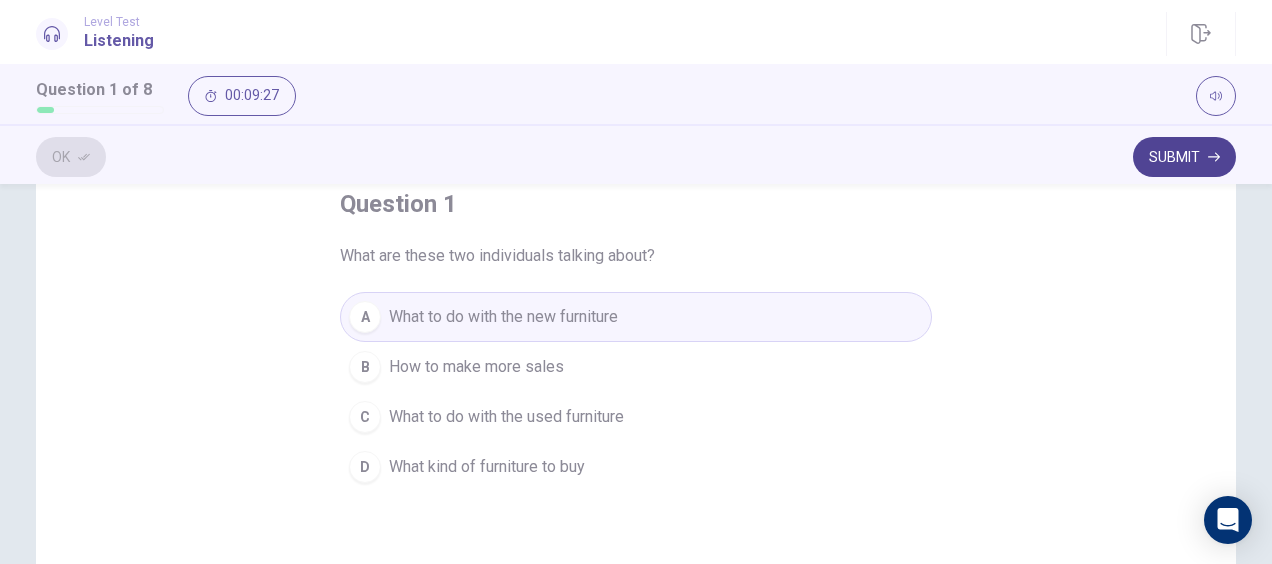 click on "Ok Submit" at bounding box center (636, 154) 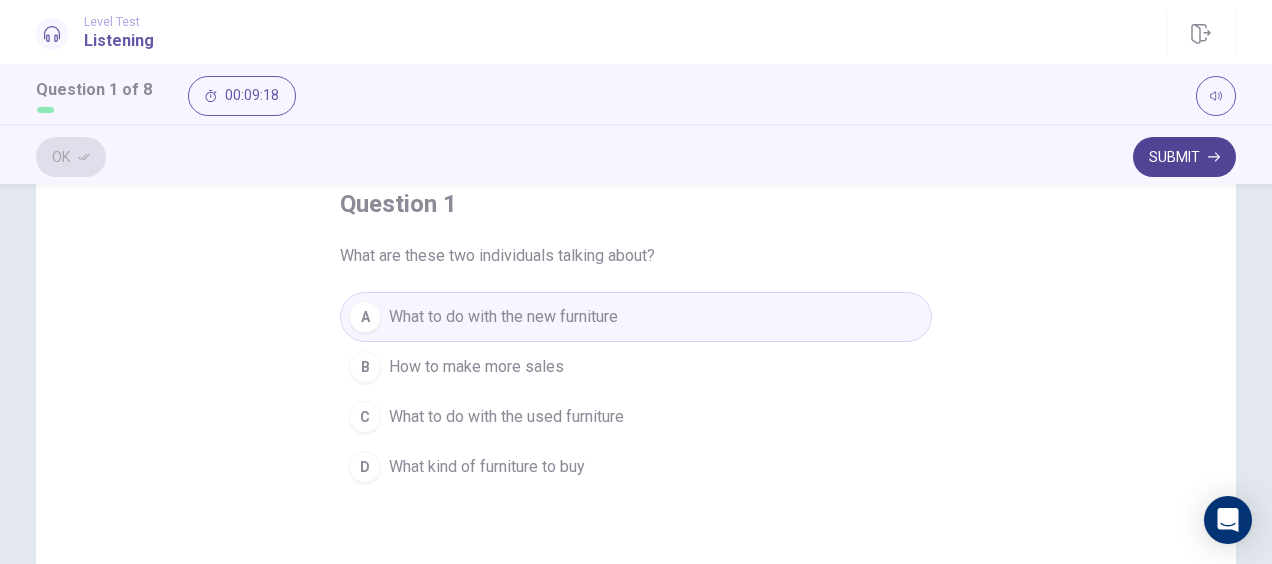 click on "Submit" at bounding box center (1184, 157) 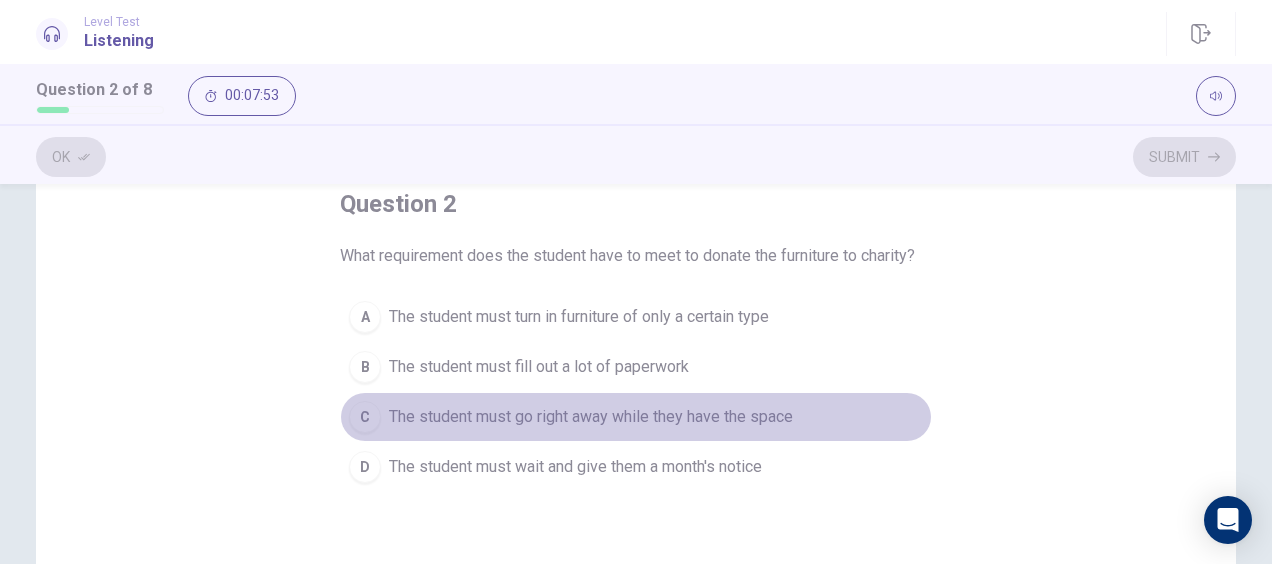 click on "C The student must go right away while they have the space" at bounding box center [636, 417] 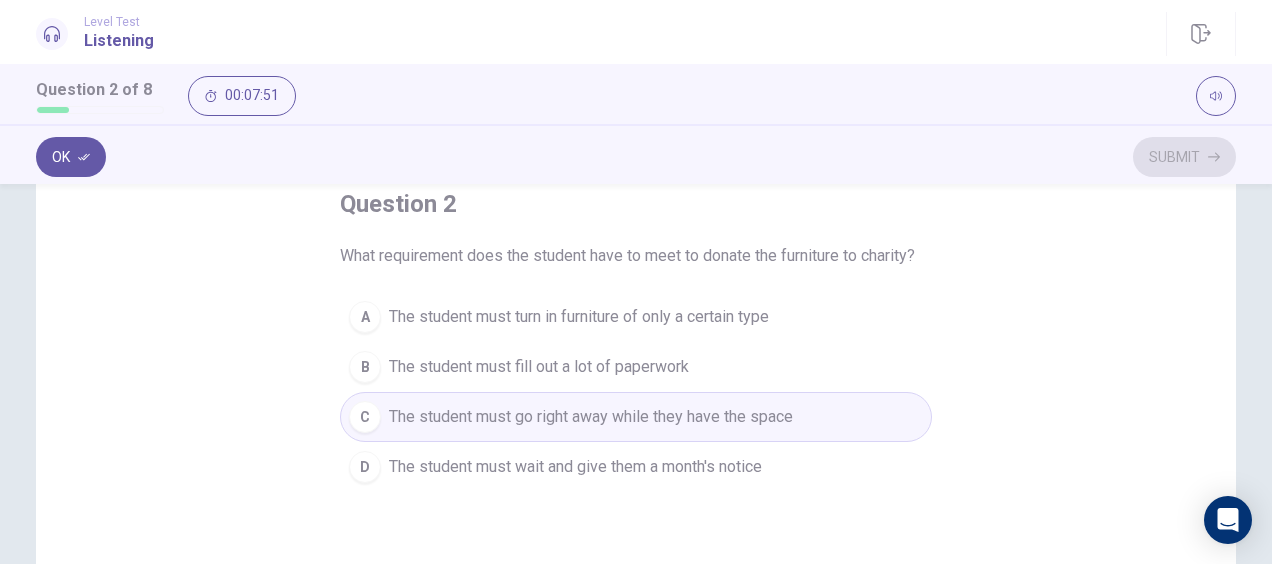 click on "Ok Submit" at bounding box center [636, 154] 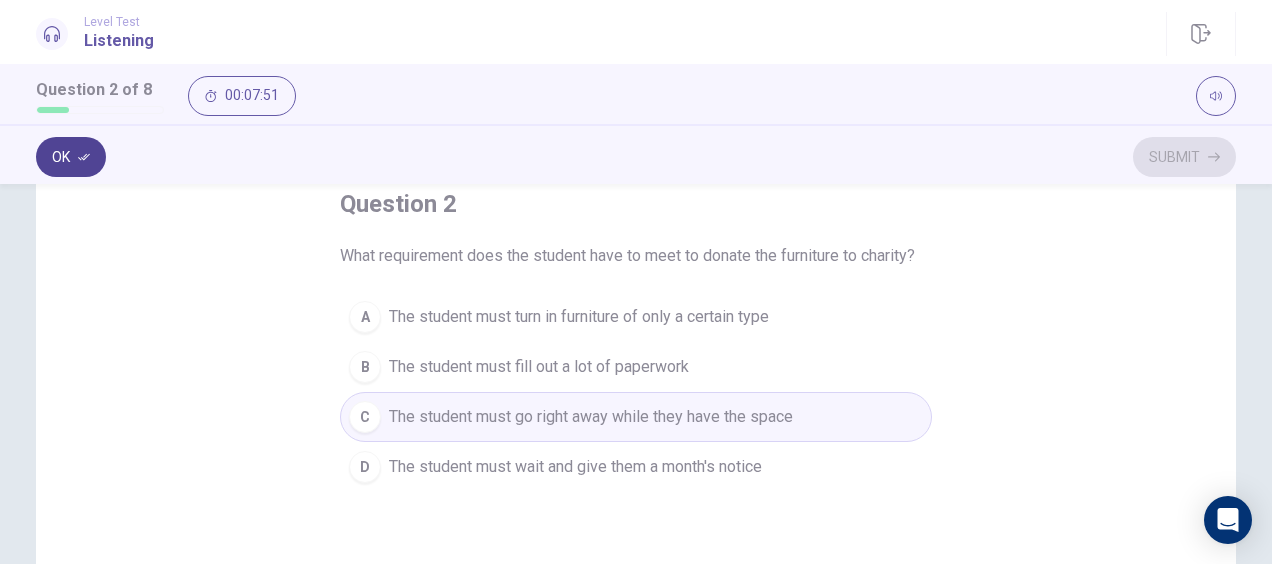 click on "Ok" at bounding box center [71, 157] 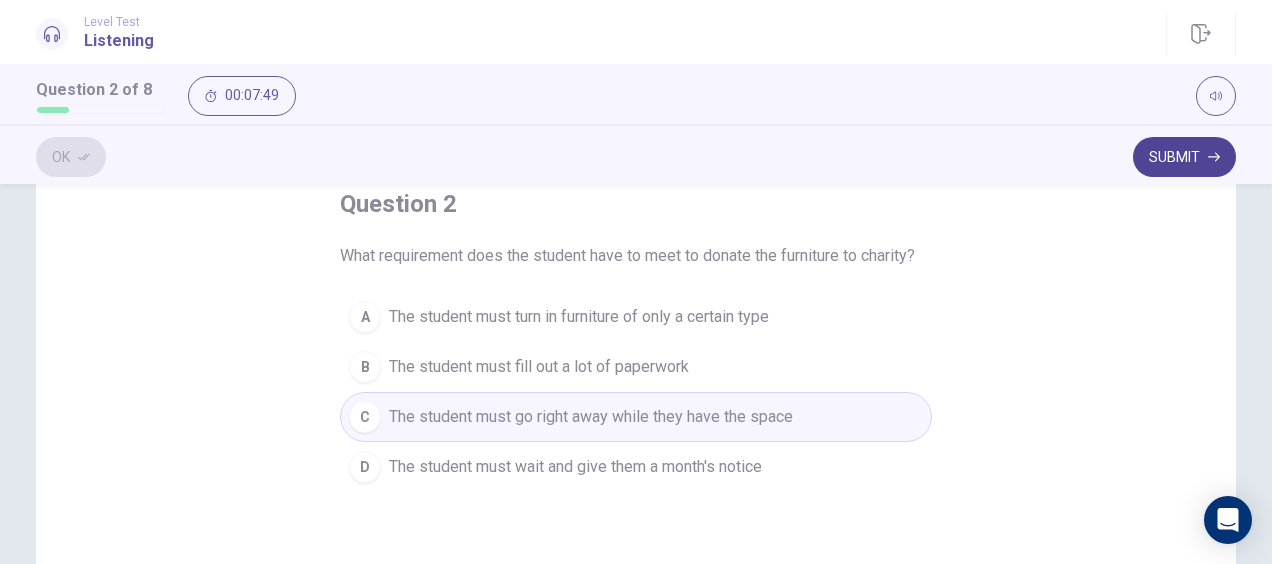 click on "Submit" at bounding box center [1184, 157] 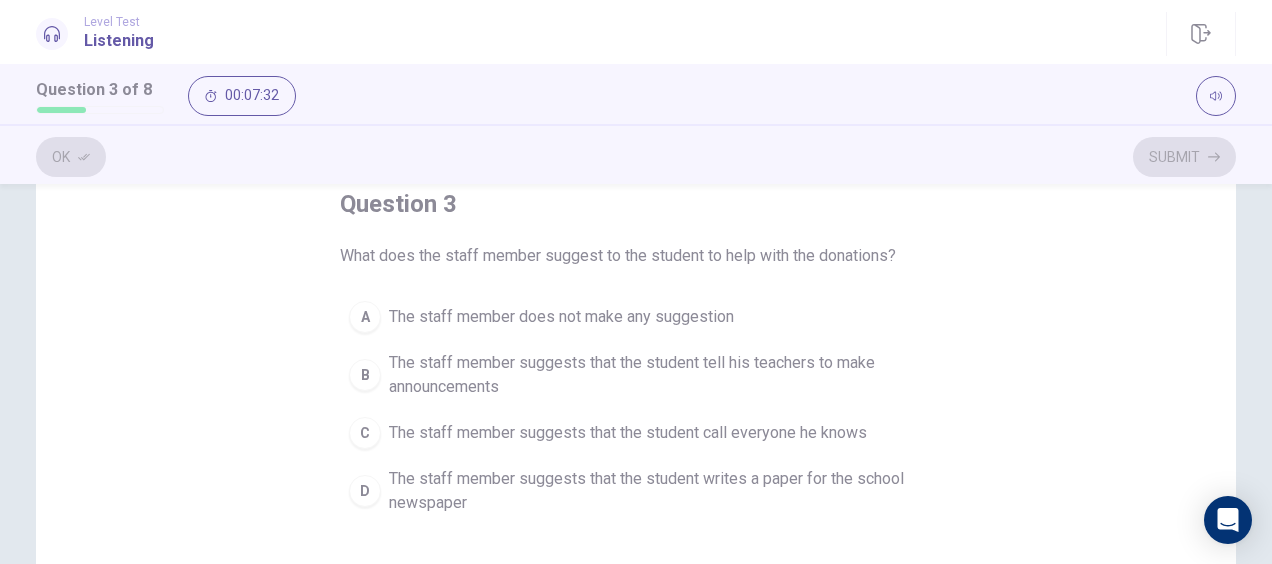 click on "The staff member suggests that the student writes a paper for the school newspaper" at bounding box center (656, 491) 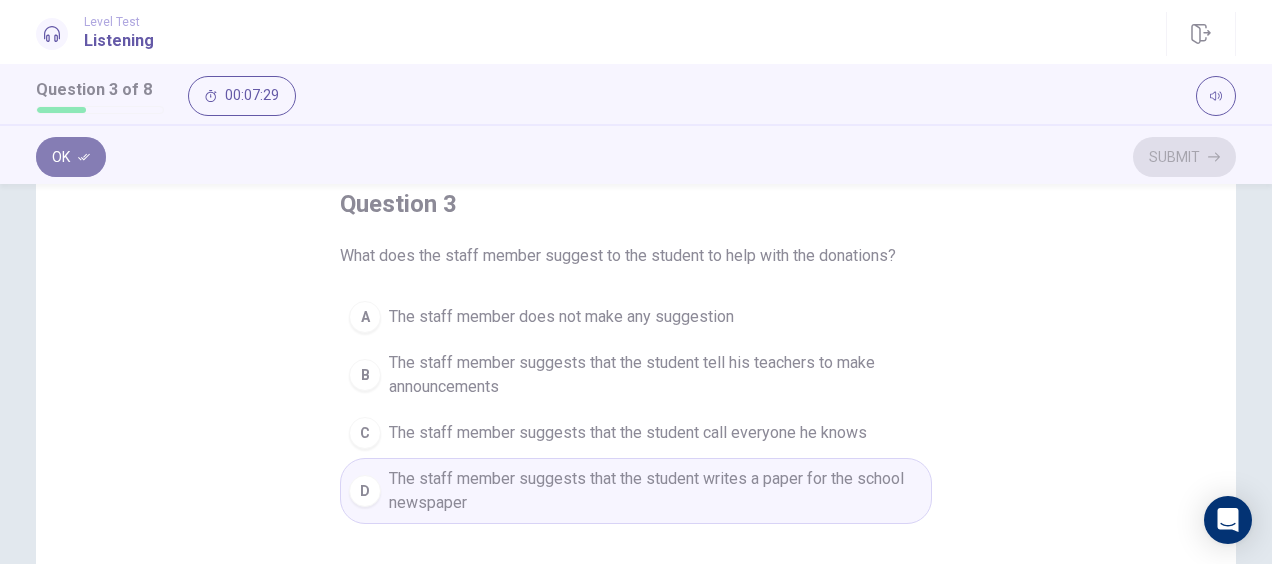 click 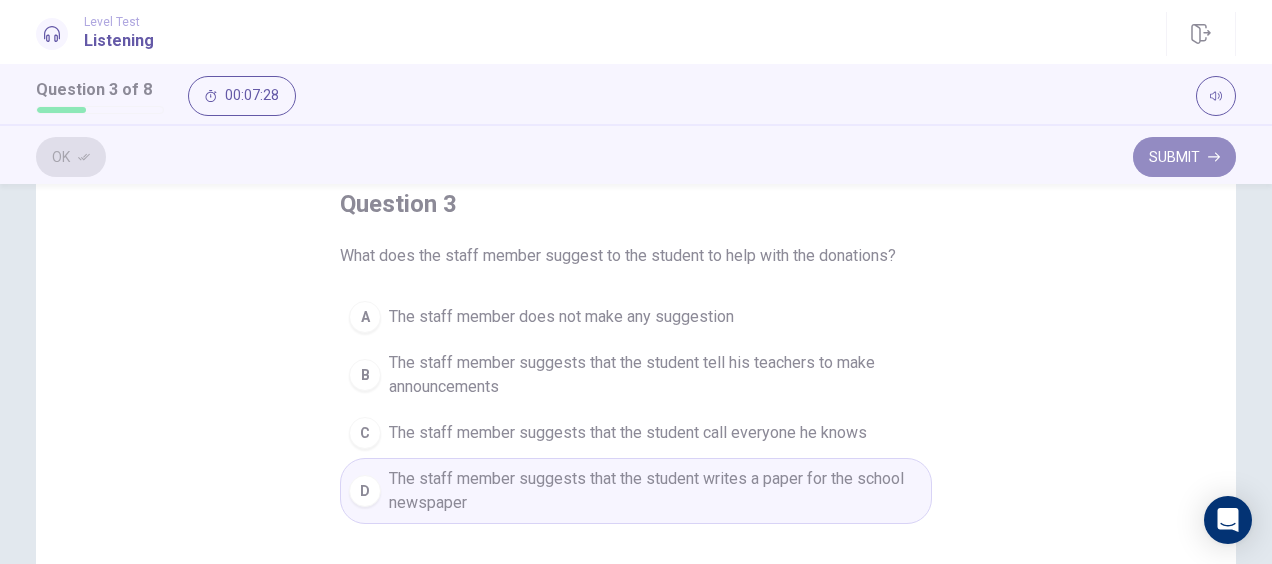click on "Submit" at bounding box center (1184, 157) 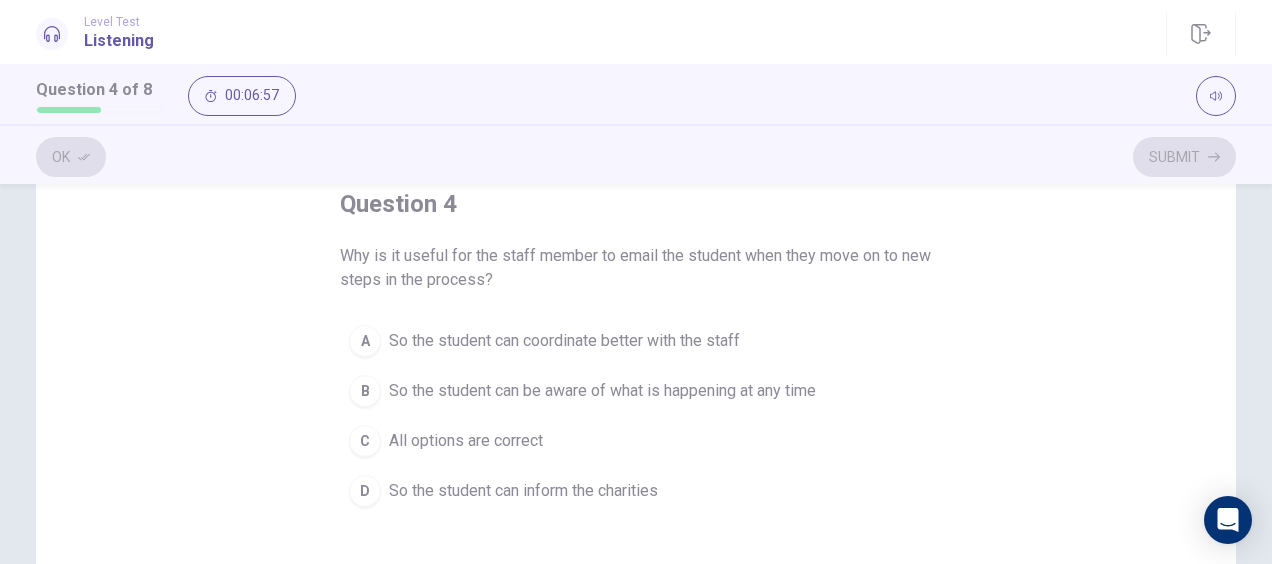 click on "So the student can coordinate better with the staff" at bounding box center (564, 341) 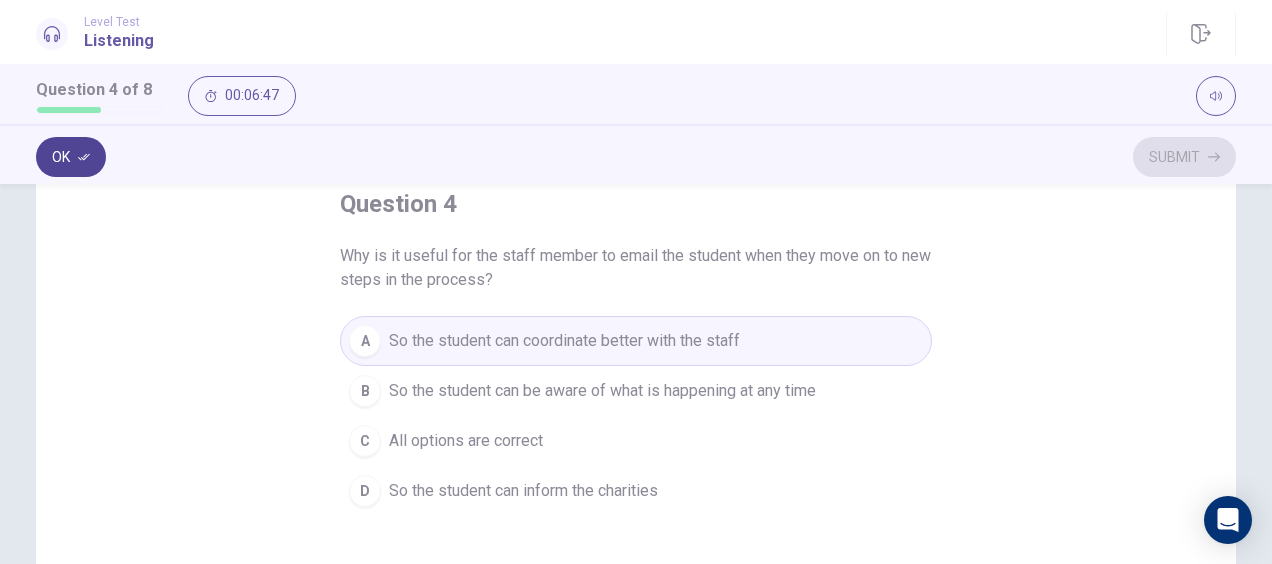 click on "Ok" at bounding box center (71, 157) 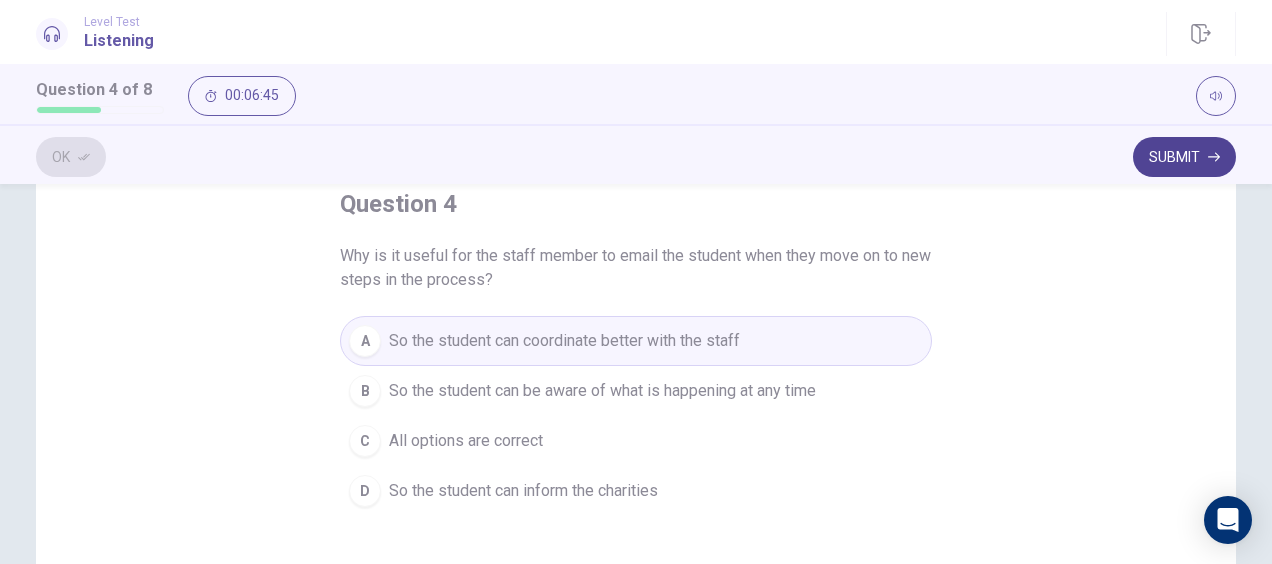 click on "Submit" at bounding box center [1184, 157] 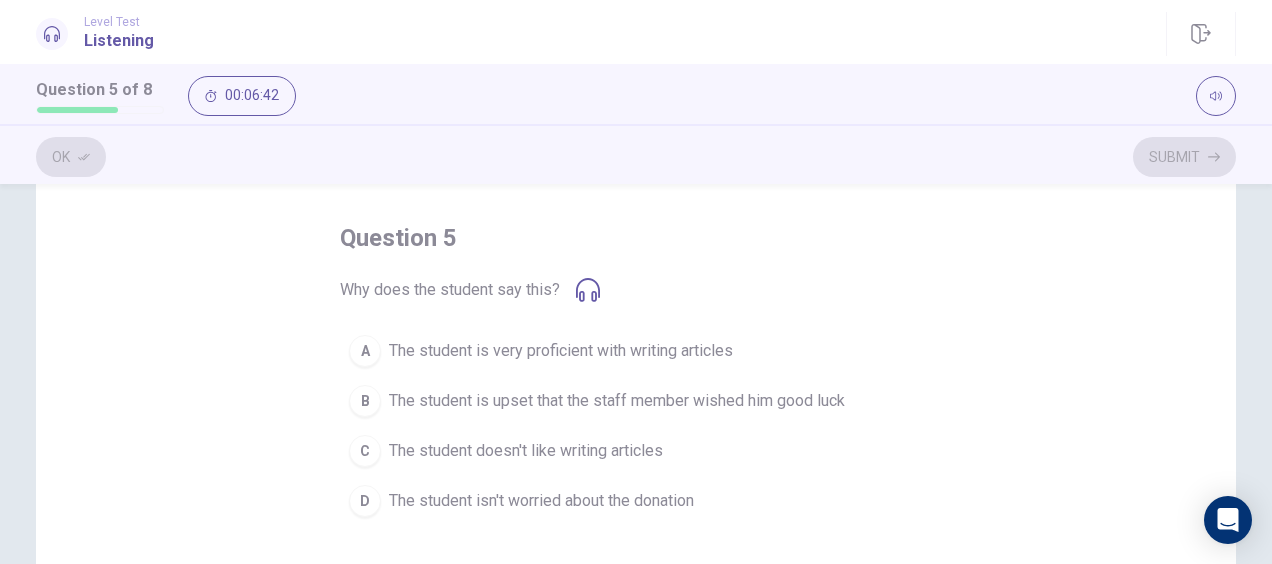 scroll, scrollTop: 85, scrollLeft: 0, axis: vertical 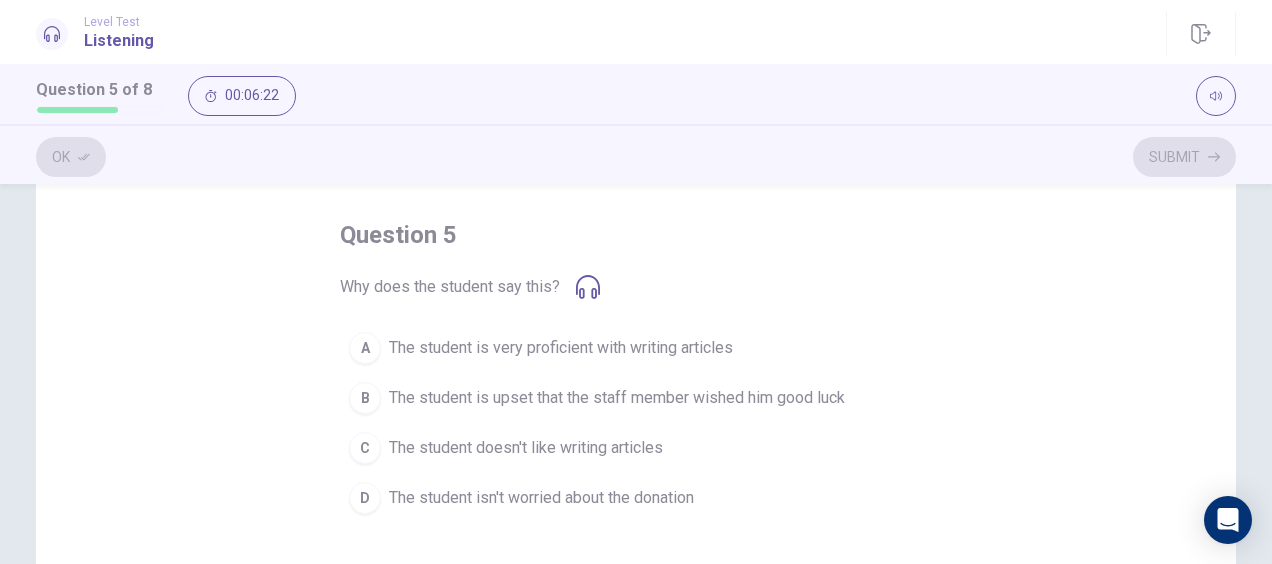 click on "B The student is upset that the staff member wished him good luck" at bounding box center [636, 398] 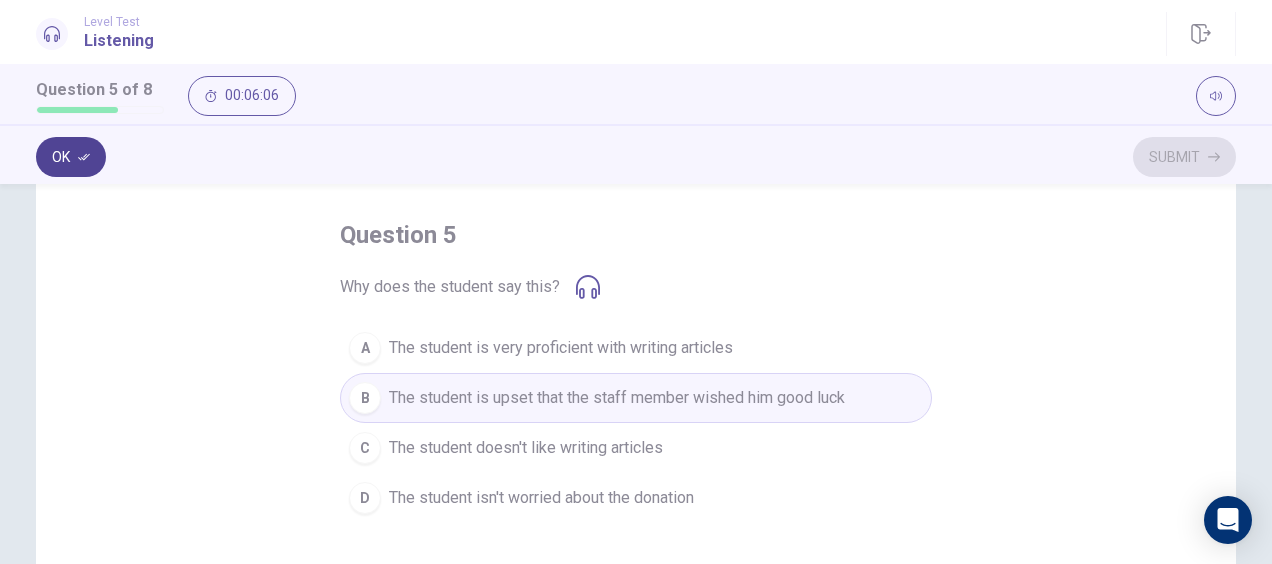 click on "Ok" at bounding box center [71, 157] 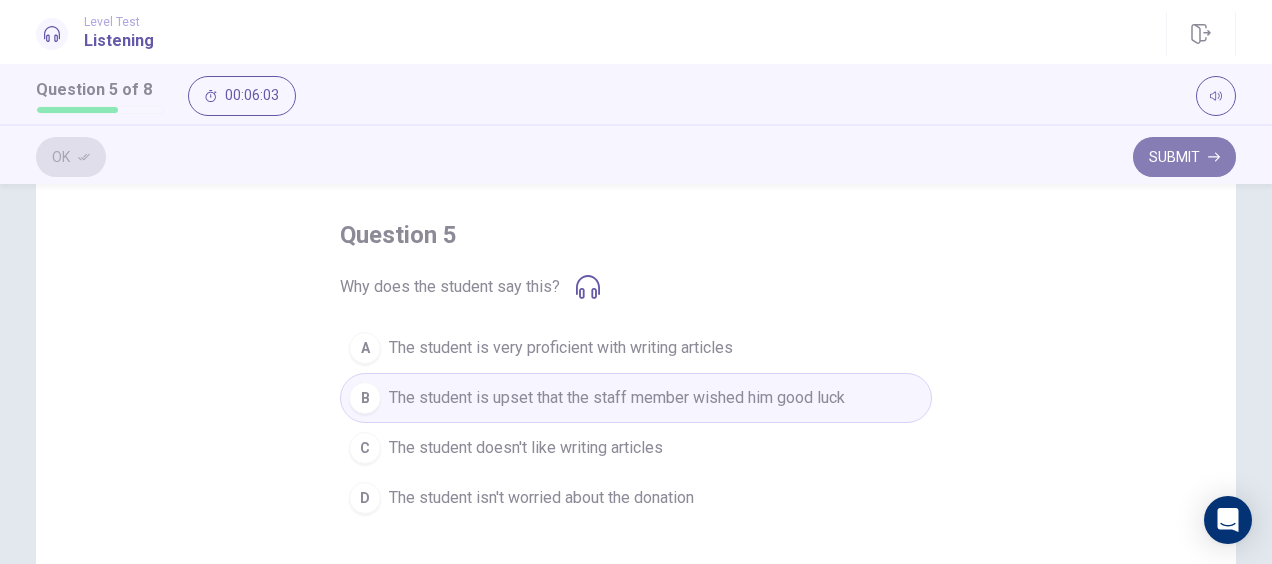 click on "Submit" at bounding box center (1184, 157) 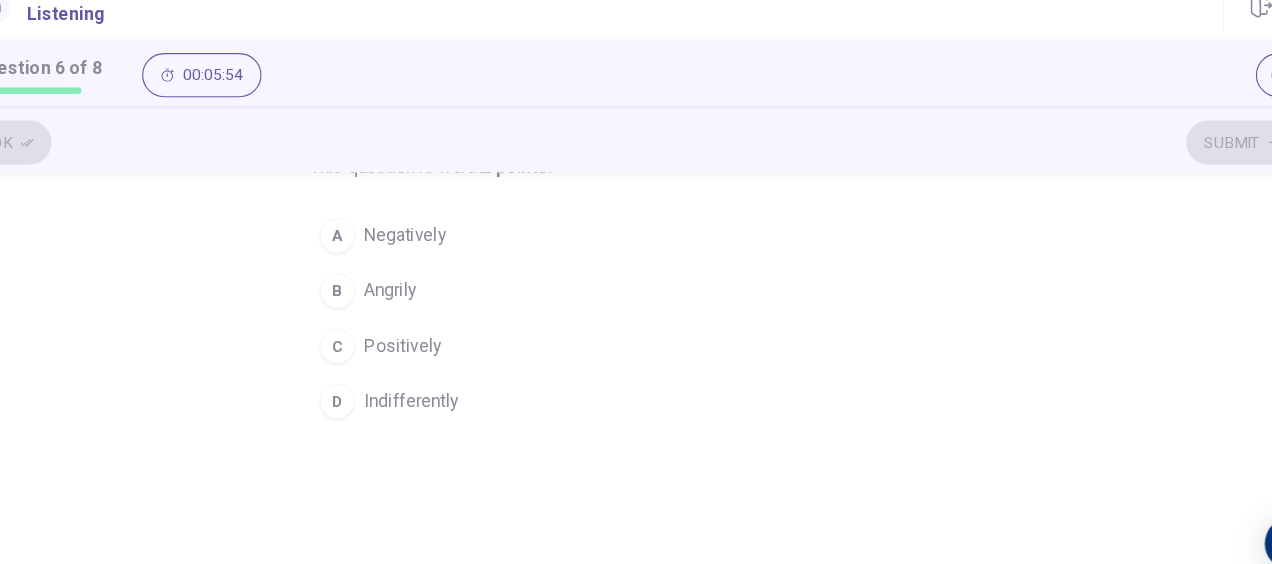 scroll, scrollTop: 218, scrollLeft: 0, axis: vertical 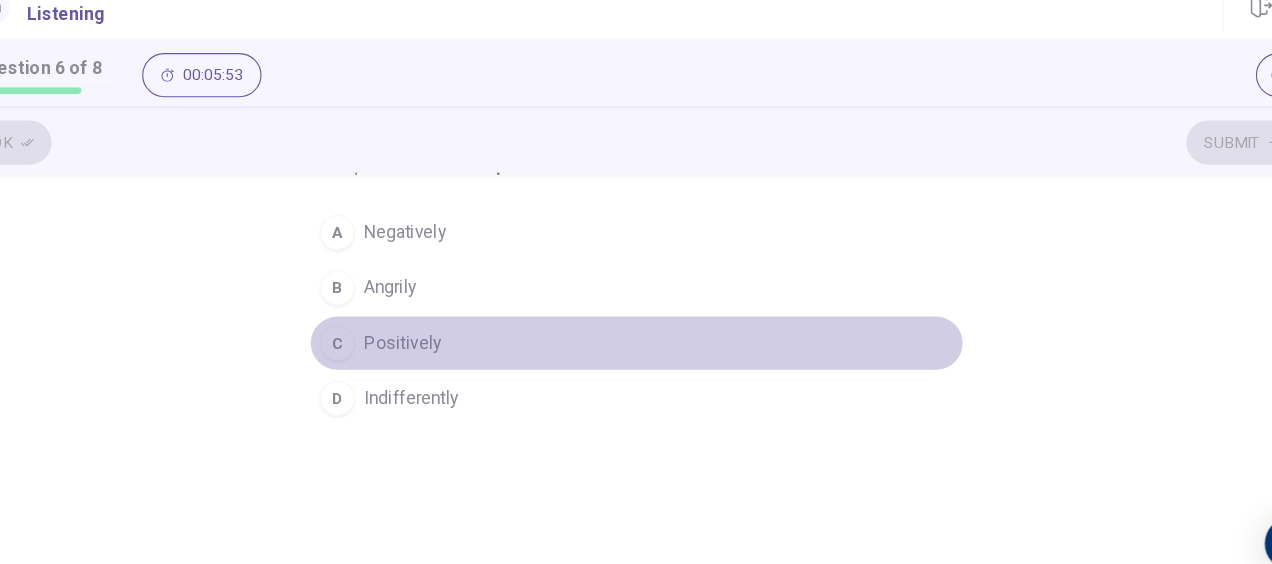 click on "C" at bounding box center [365, 339] 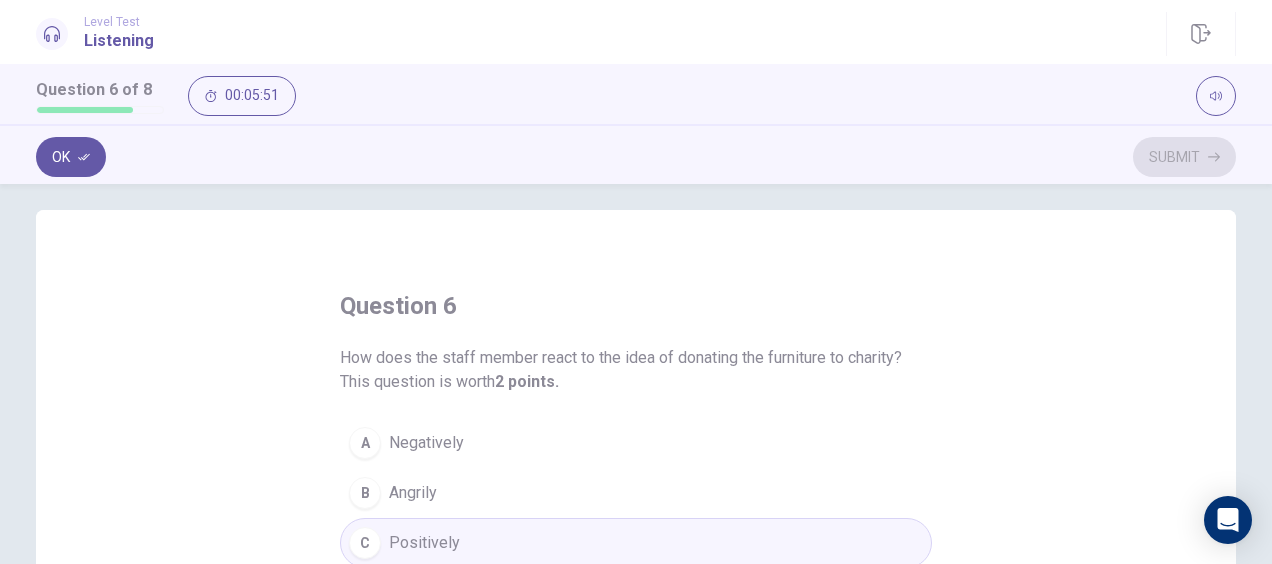 scroll, scrollTop: 2, scrollLeft: 0, axis: vertical 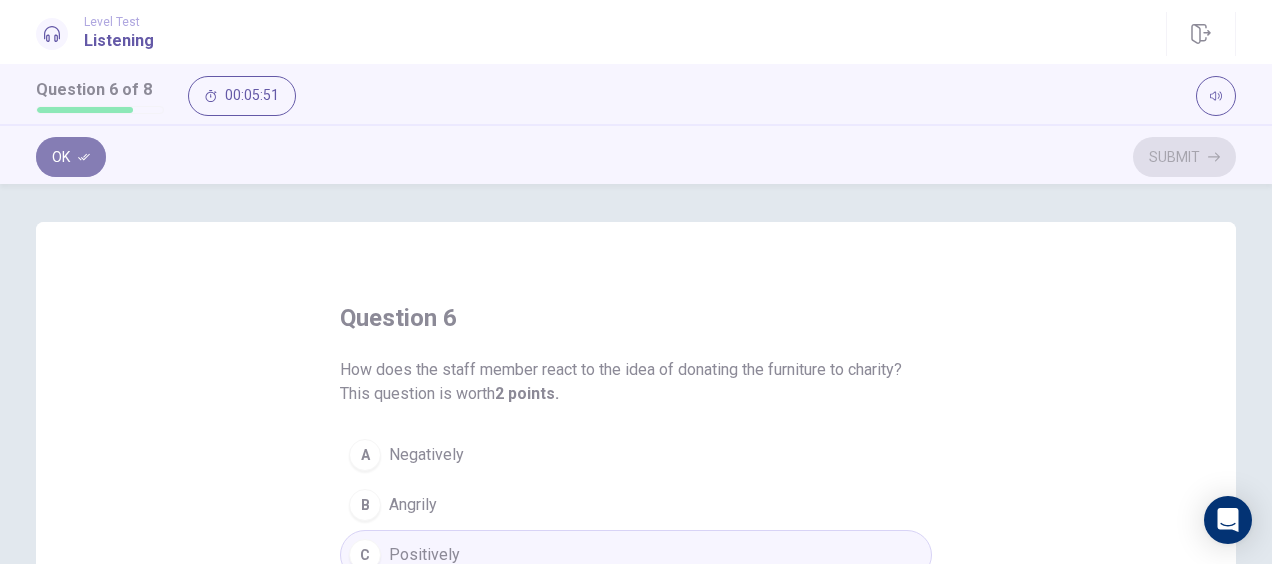 click on "Ok" at bounding box center [71, 157] 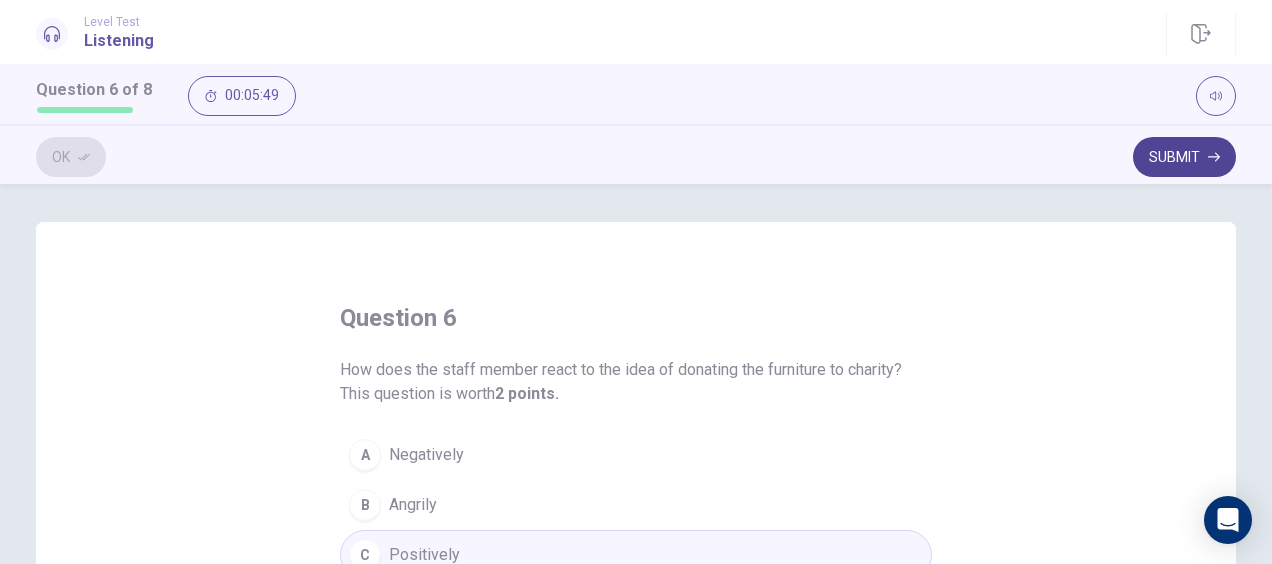 click on "Submit" at bounding box center [1184, 157] 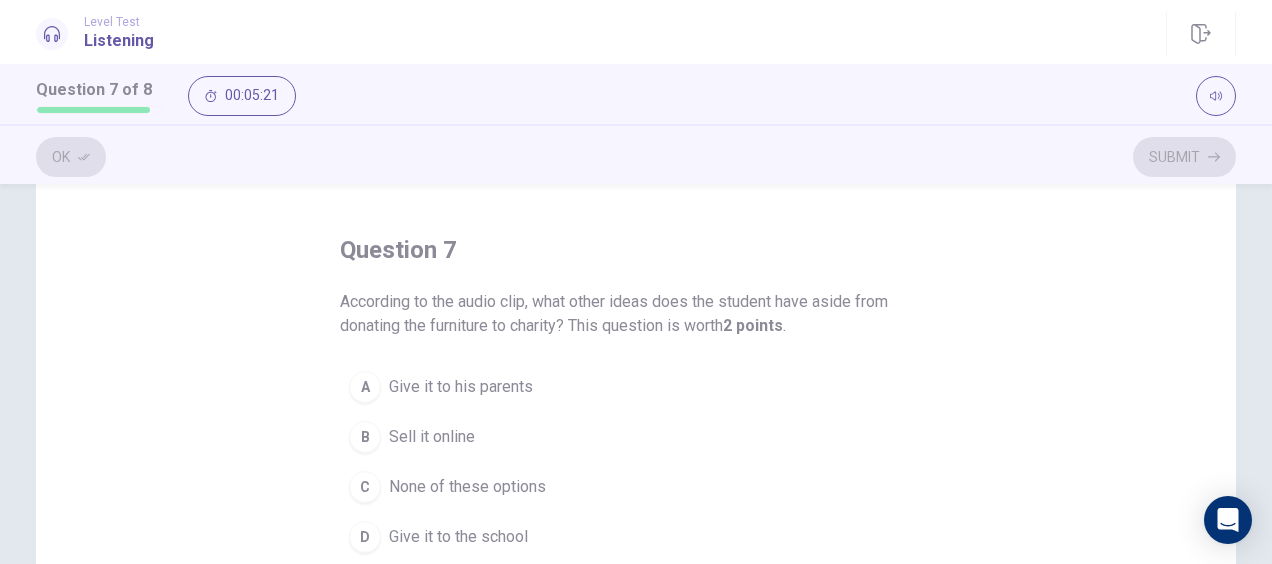 scroll, scrollTop: 71, scrollLeft: 0, axis: vertical 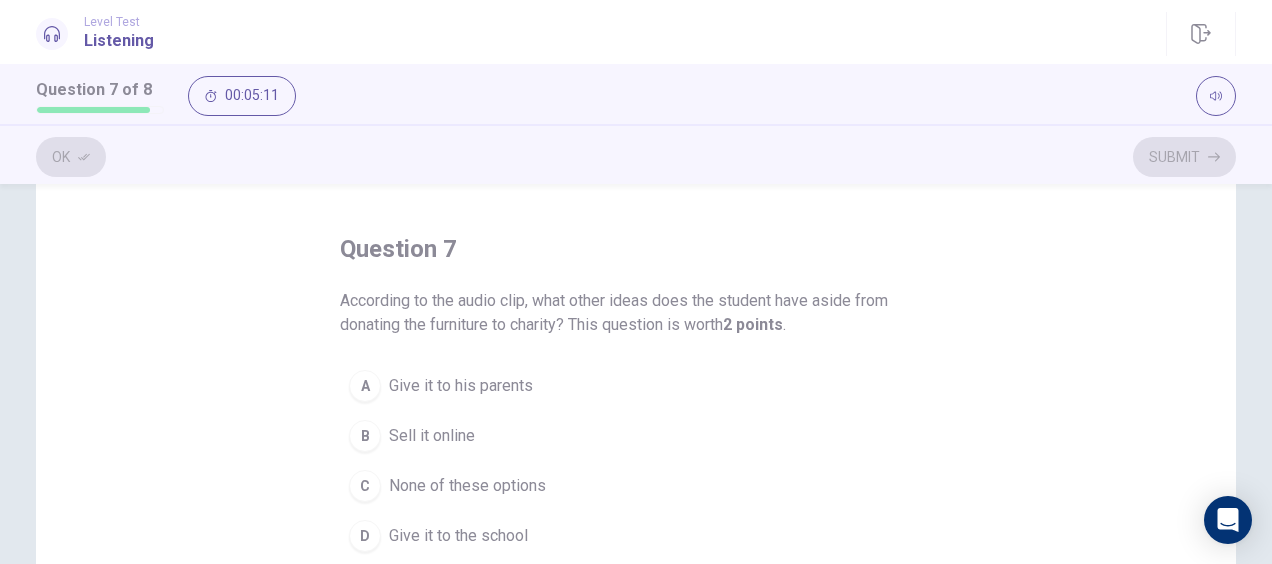 click on "D" at bounding box center [365, 536] 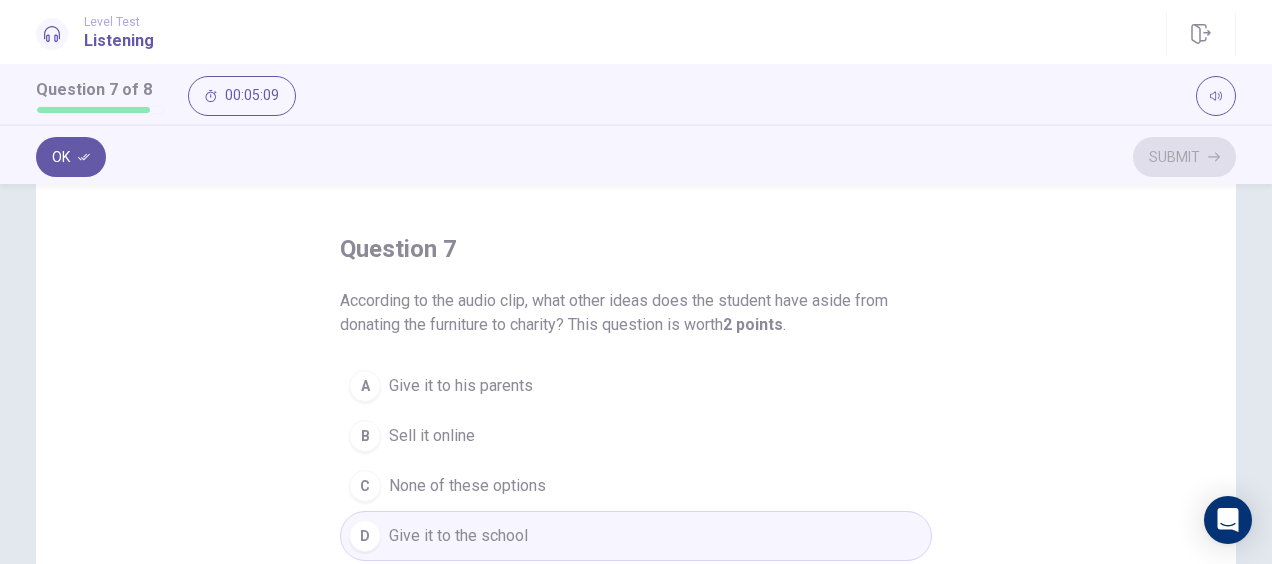click 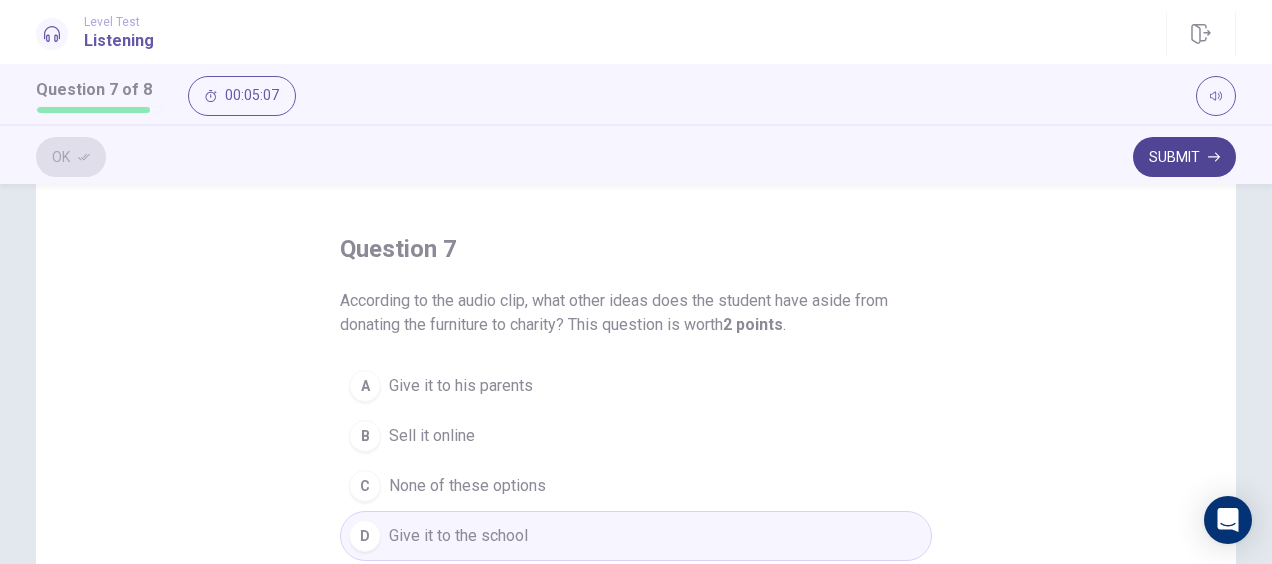 click on "Submit" at bounding box center (1184, 157) 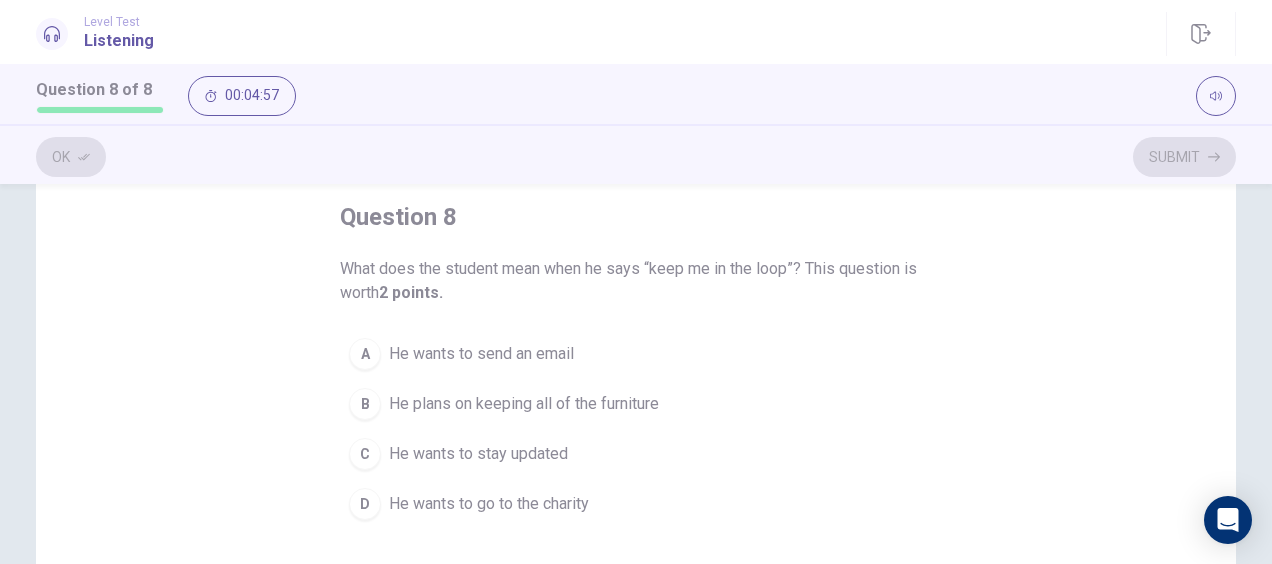 scroll, scrollTop: 106, scrollLeft: 0, axis: vertical 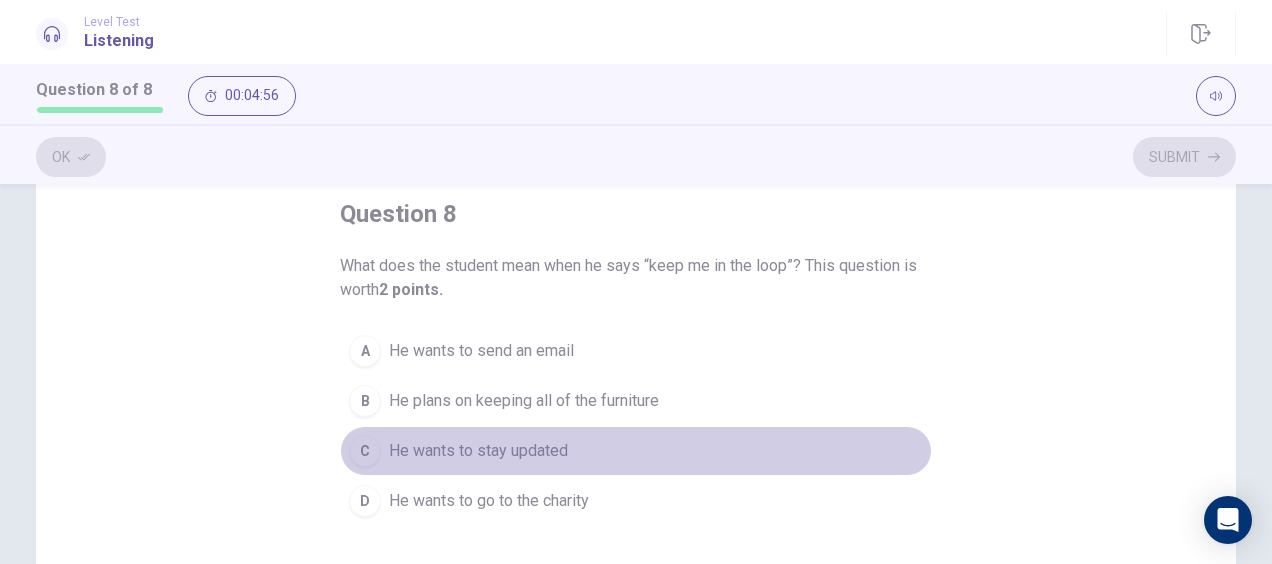 click on "He wants to stay updated" at bounding box center [478, 451] 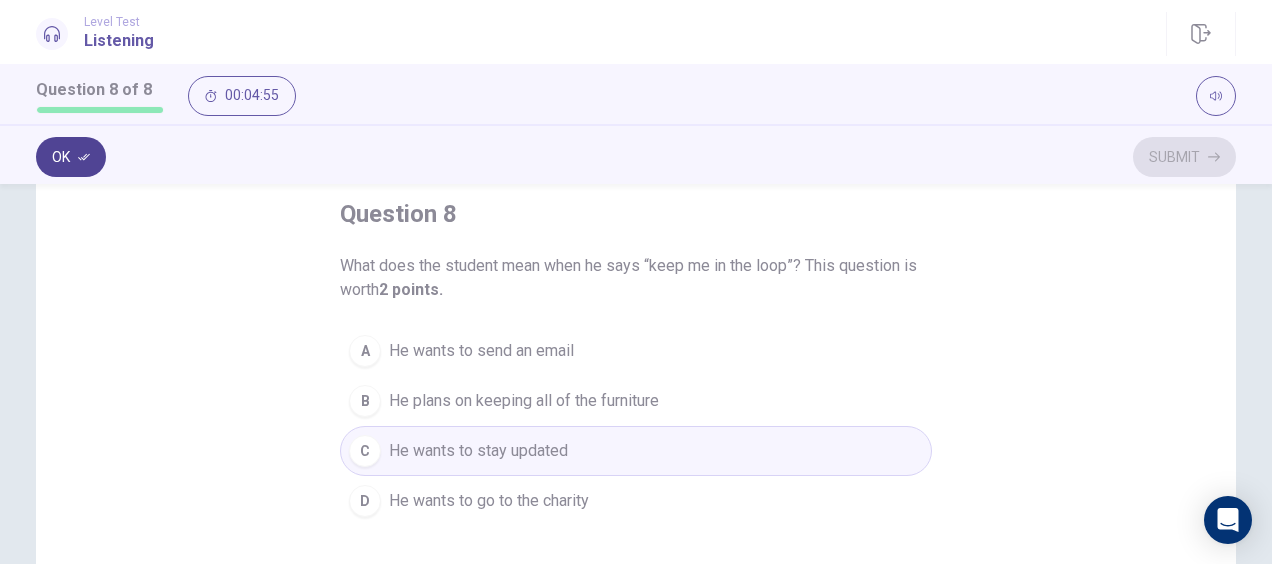 click on "Ok" at bounding box center (71, 157) 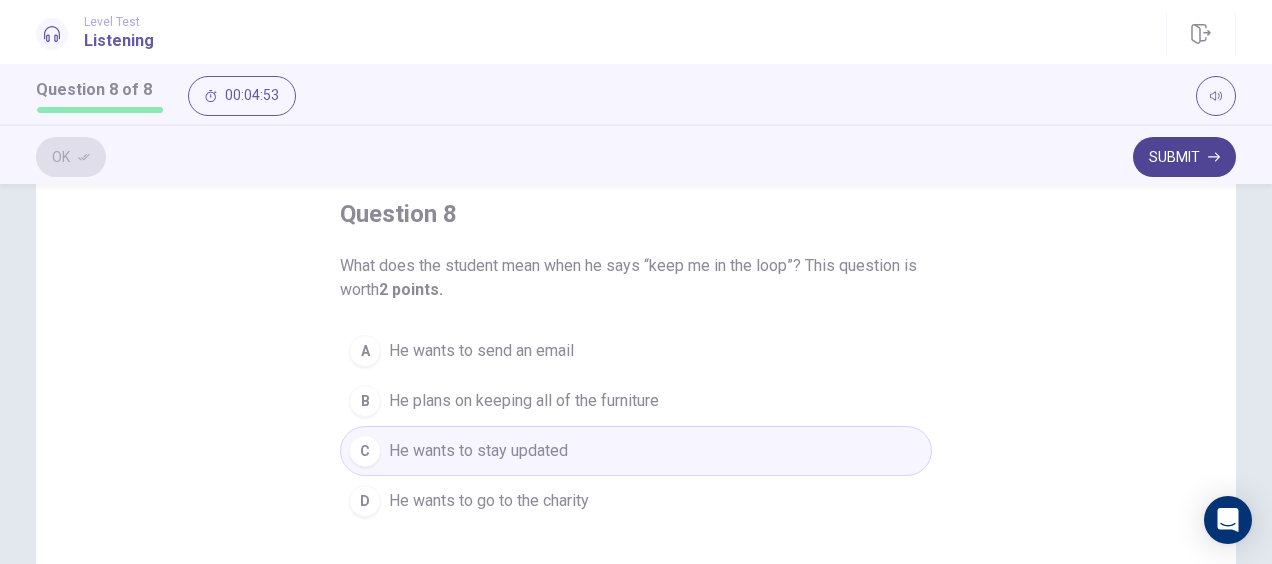 click on "Submit" at bounding box center [1184, 157] 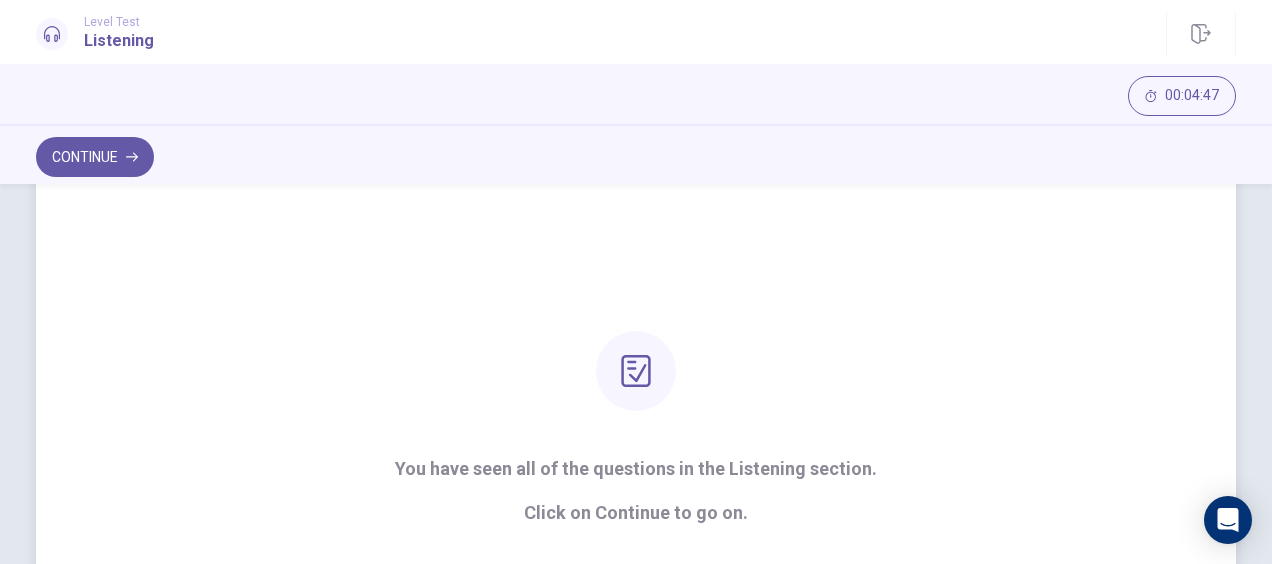 scroll, scrollTop: 114, scrollLeft: 0, axis: vertical 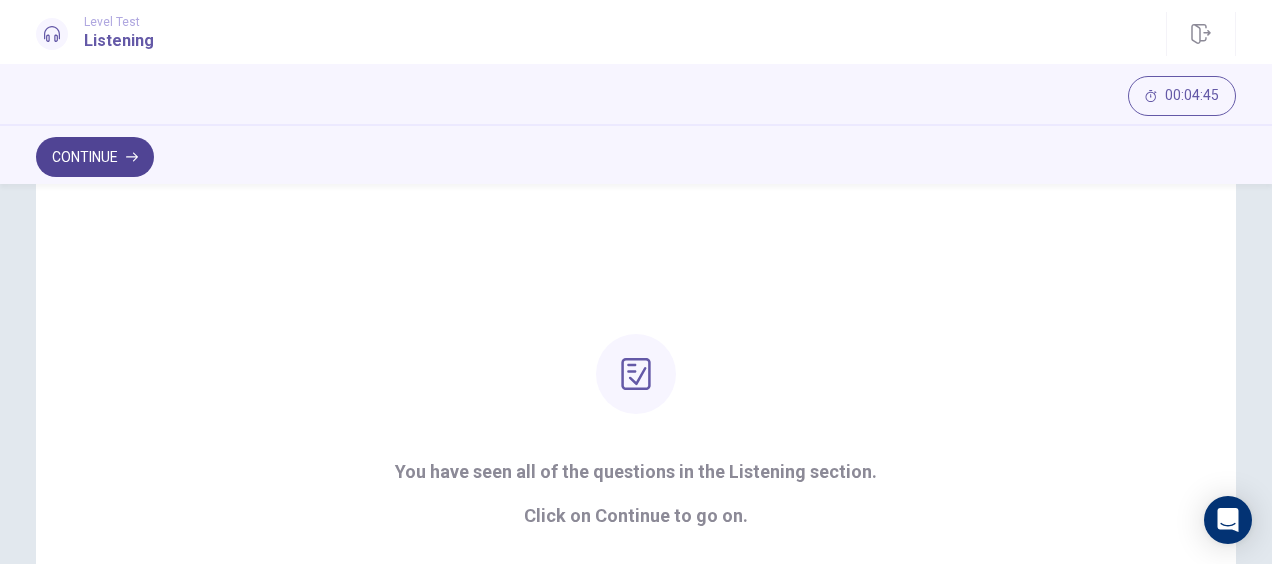 click on "Continue" at bounding box center [95, 157] 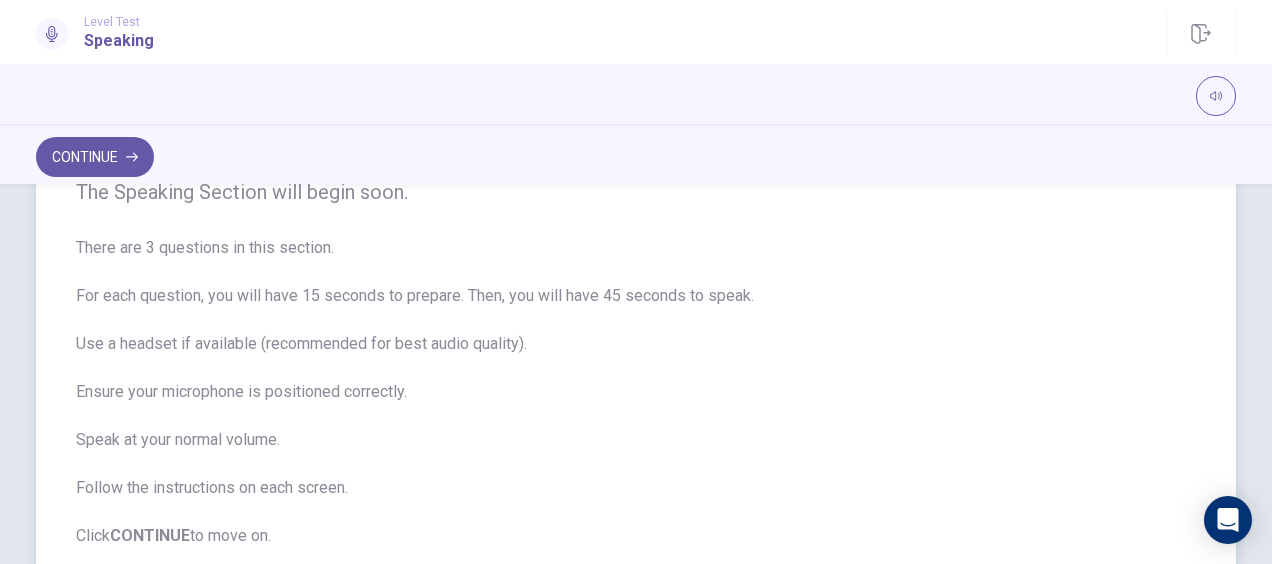 scroll, scrollTop: 0, scrollLeft: 0, axis: both 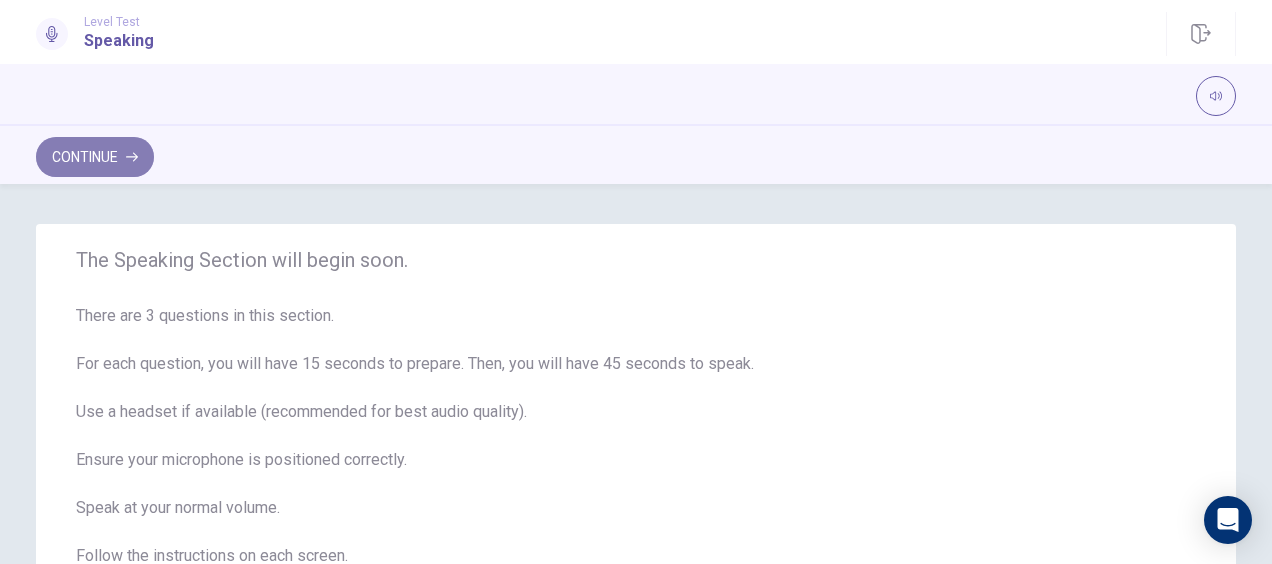 click on "Continue" at bounding box center [95, 157] 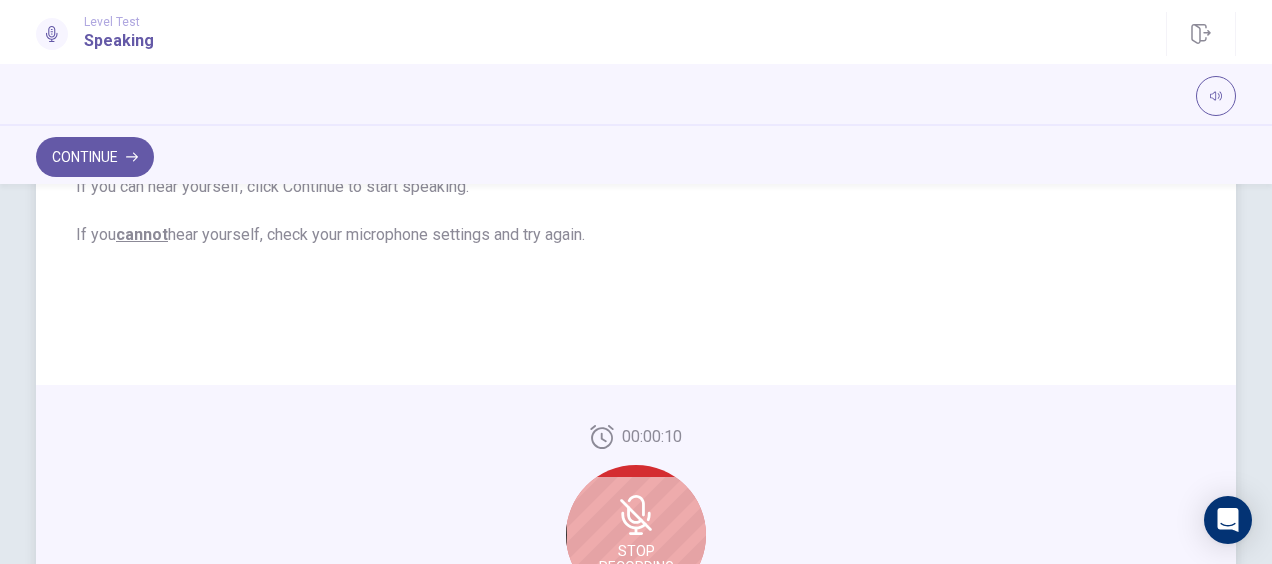 scroll, scrollTop: 636, scrollLeft: 0, axis: vertical 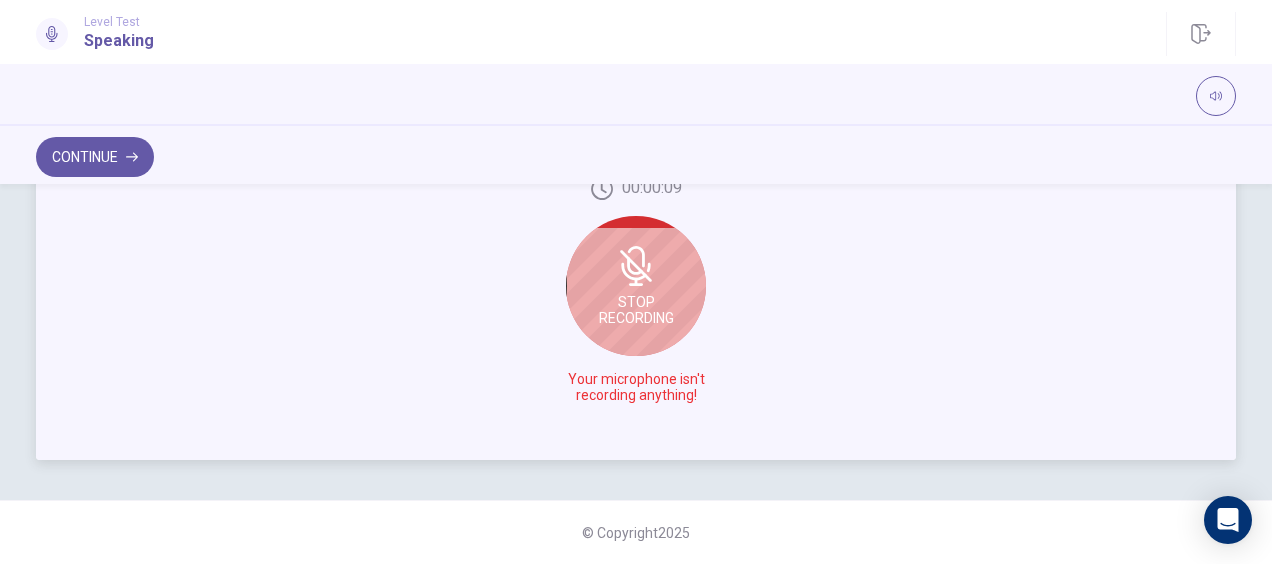 click on "Stop   Recording" at bounding box center [636, 310] 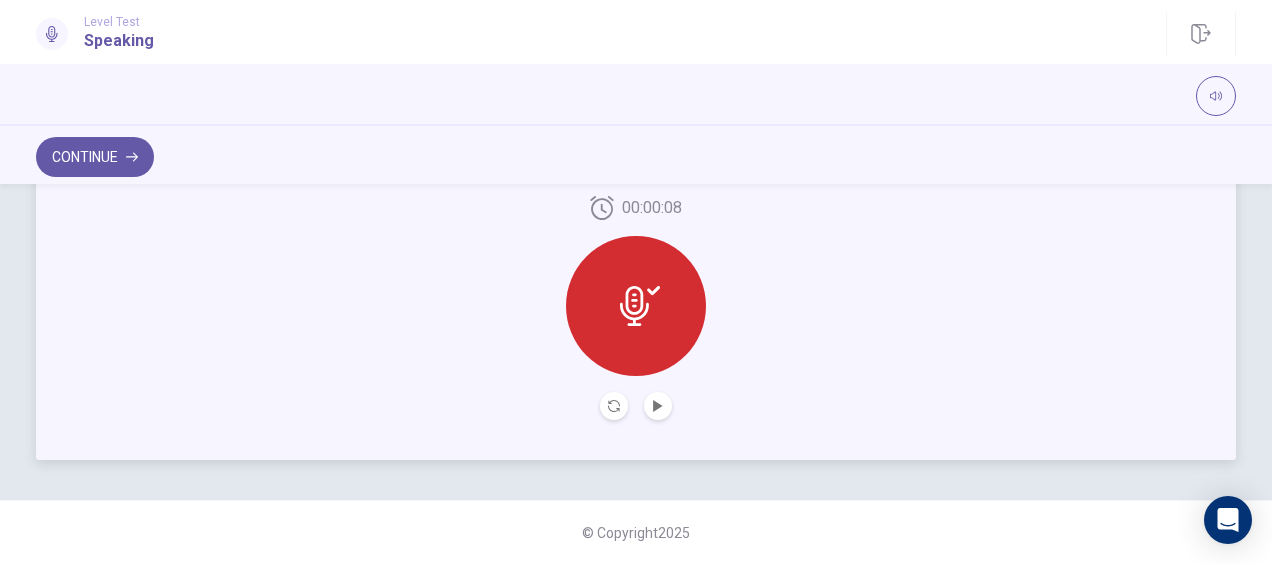 click 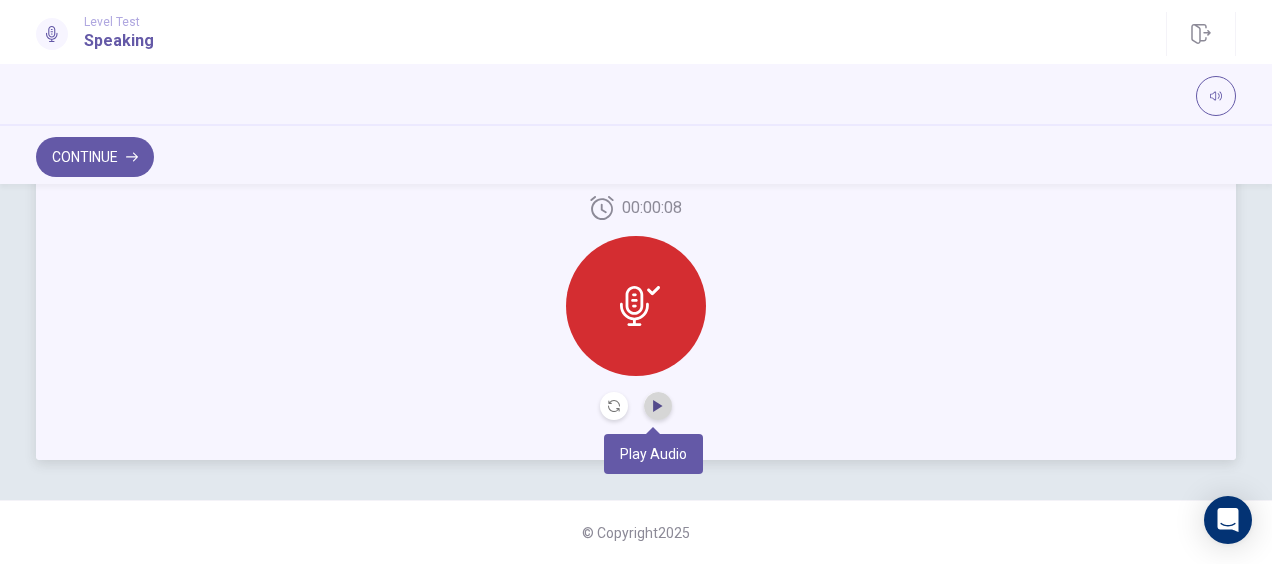 click 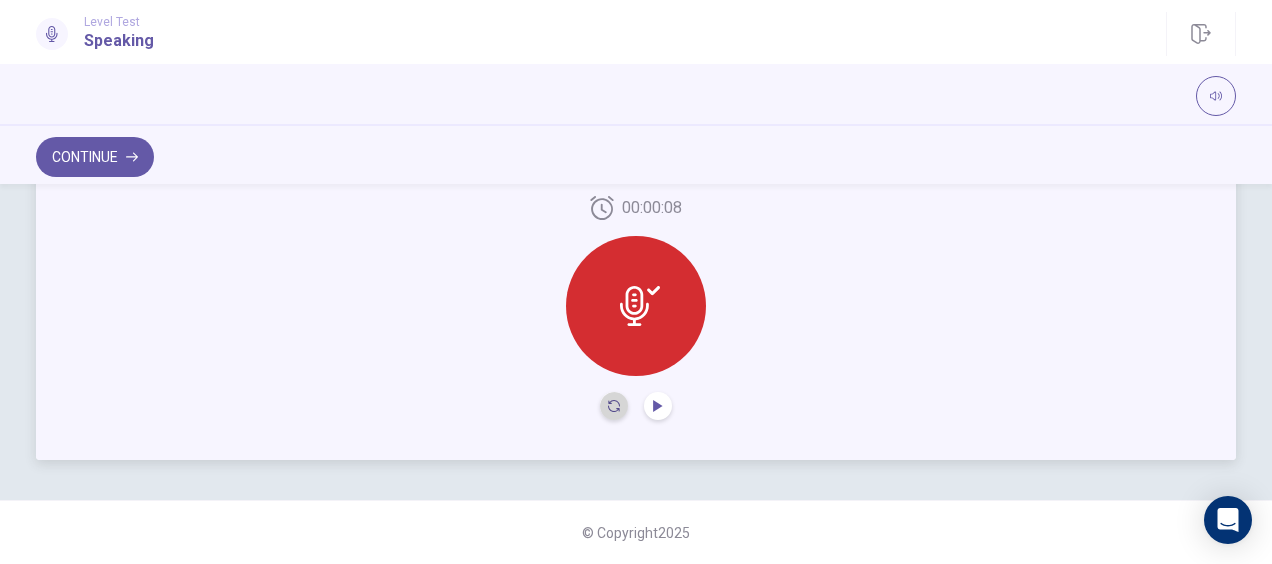 click 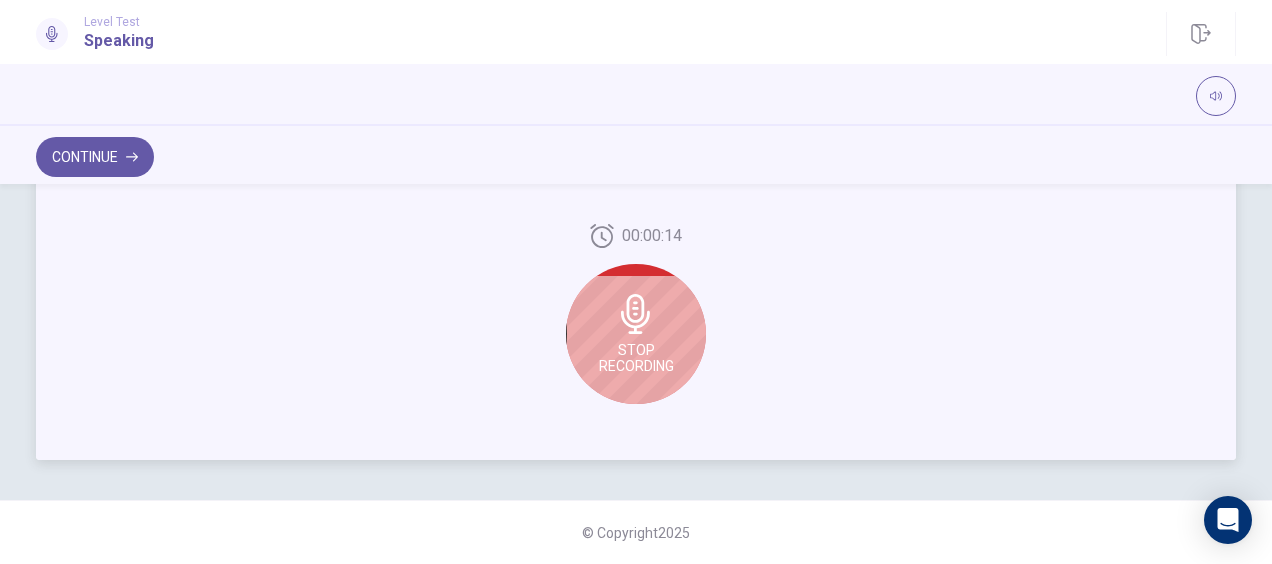 click 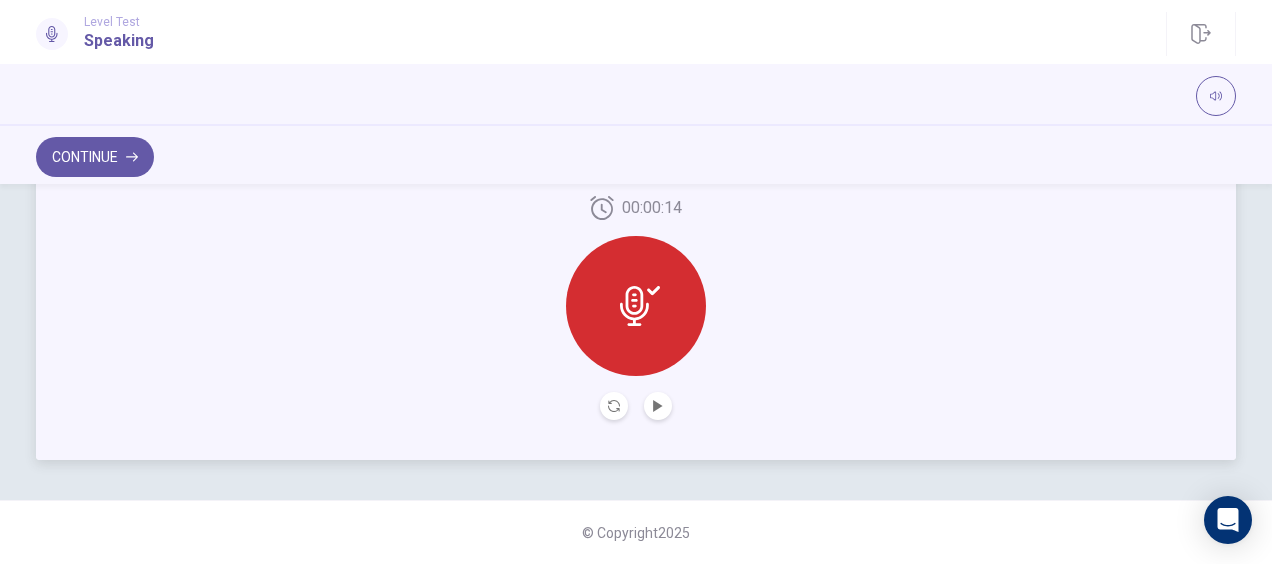 click 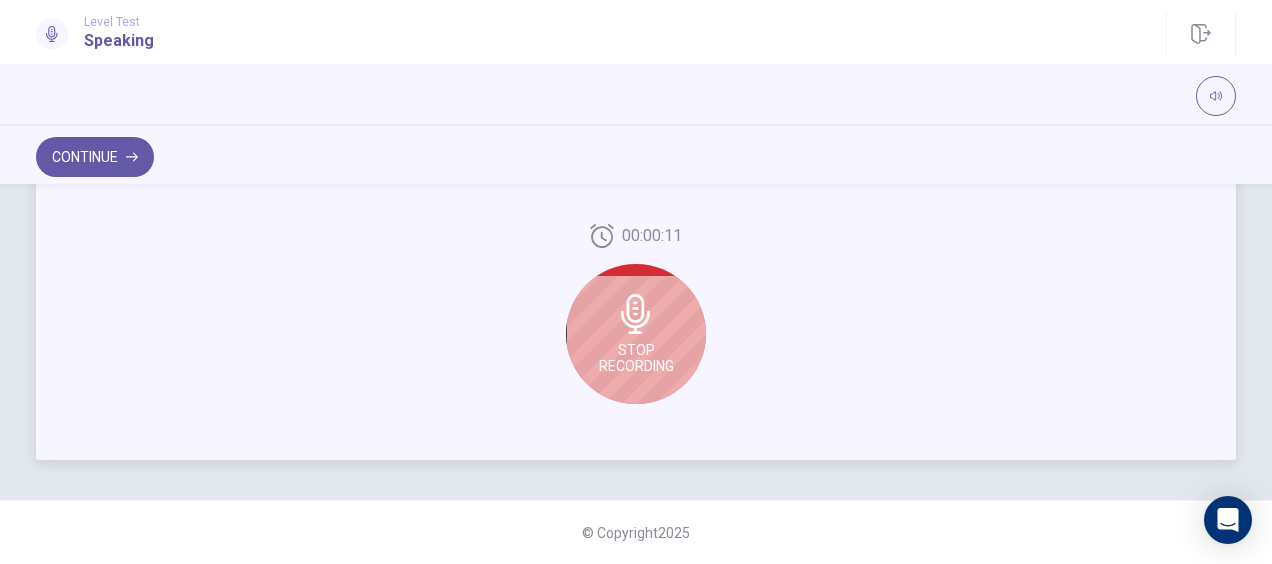 click on "00:00:11 Stop   Recording" at bounding box center [636, 322] 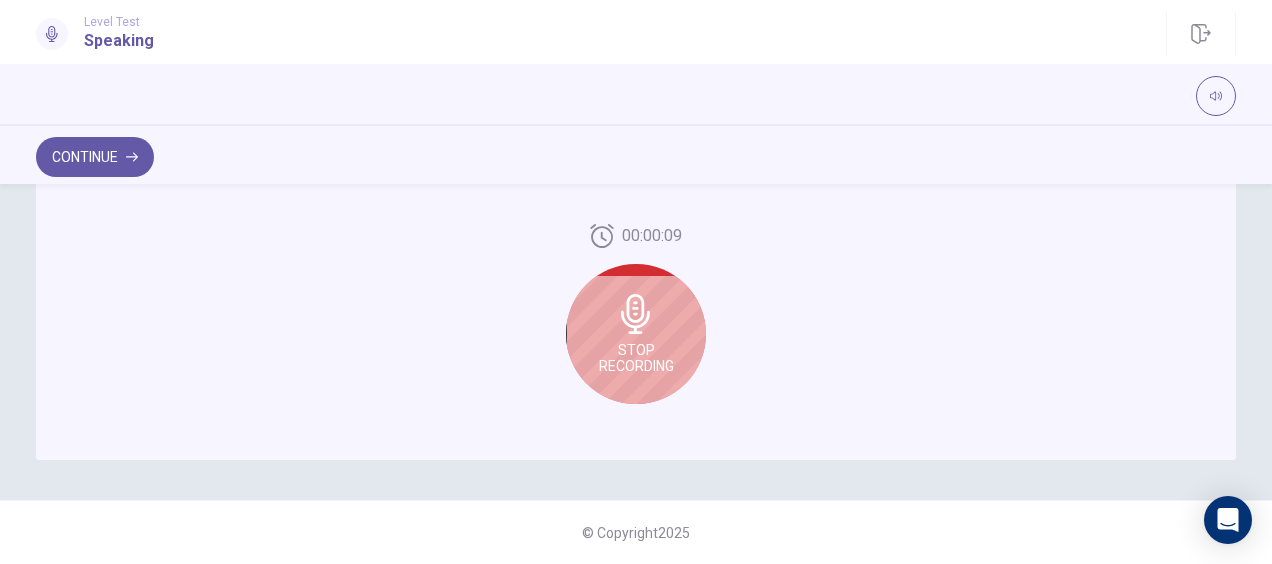 click 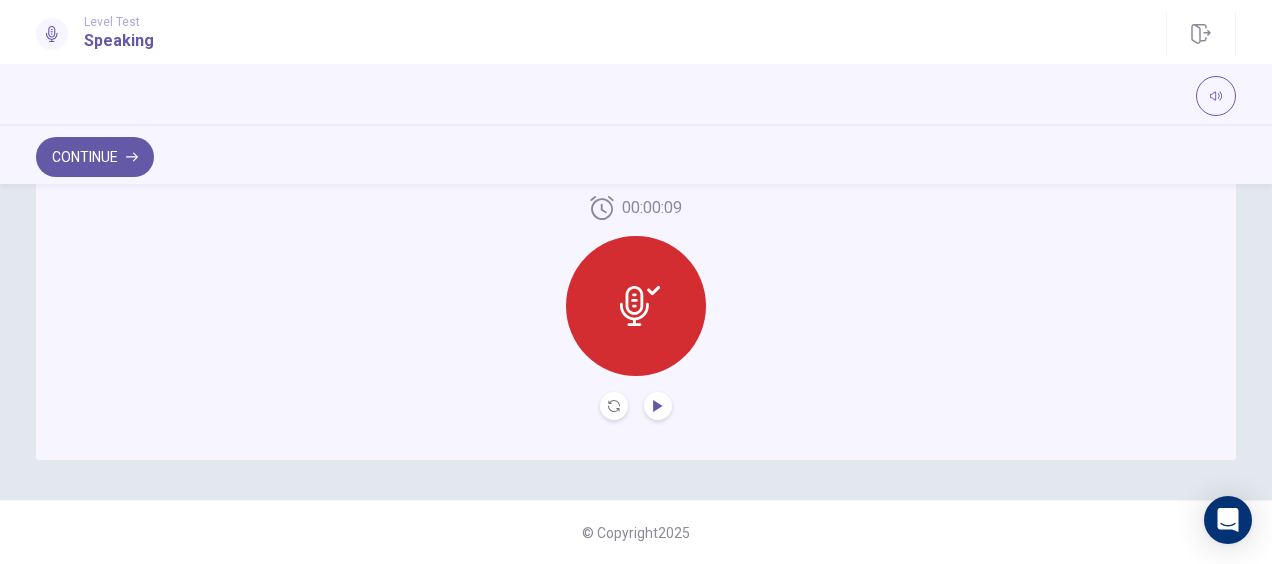 click 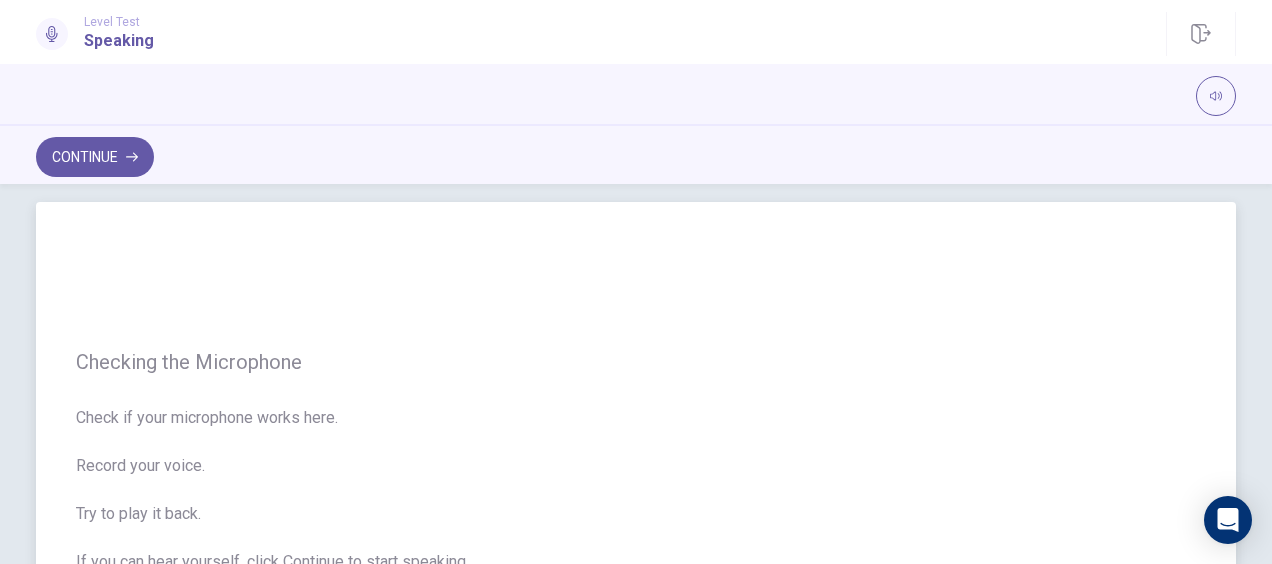 scroll, scrollTop: 0, scrollLeft: 0, axis: both 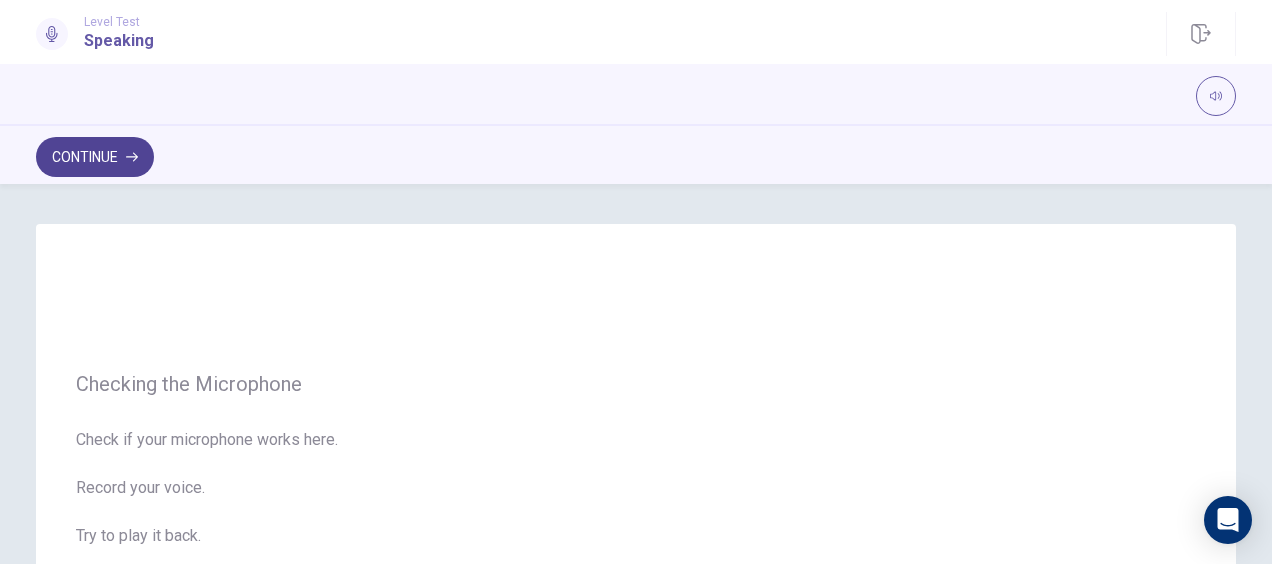 click on "Continue" at bounding box center (95, 157) 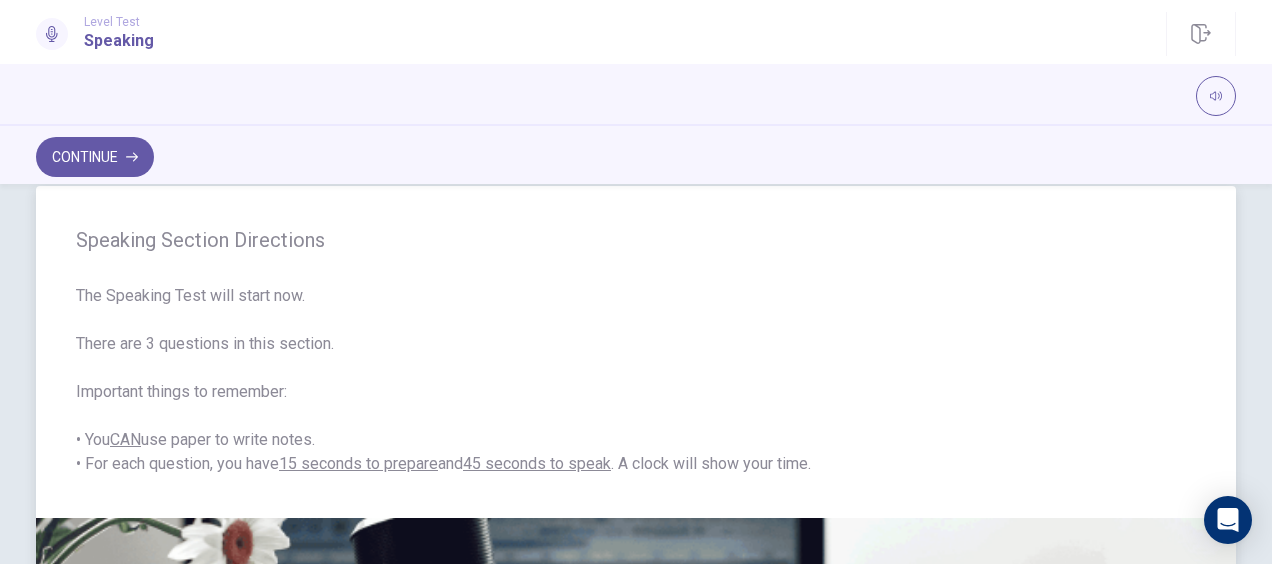 scroll, scrollTop: 0, scrollLeft: 0, axis: both 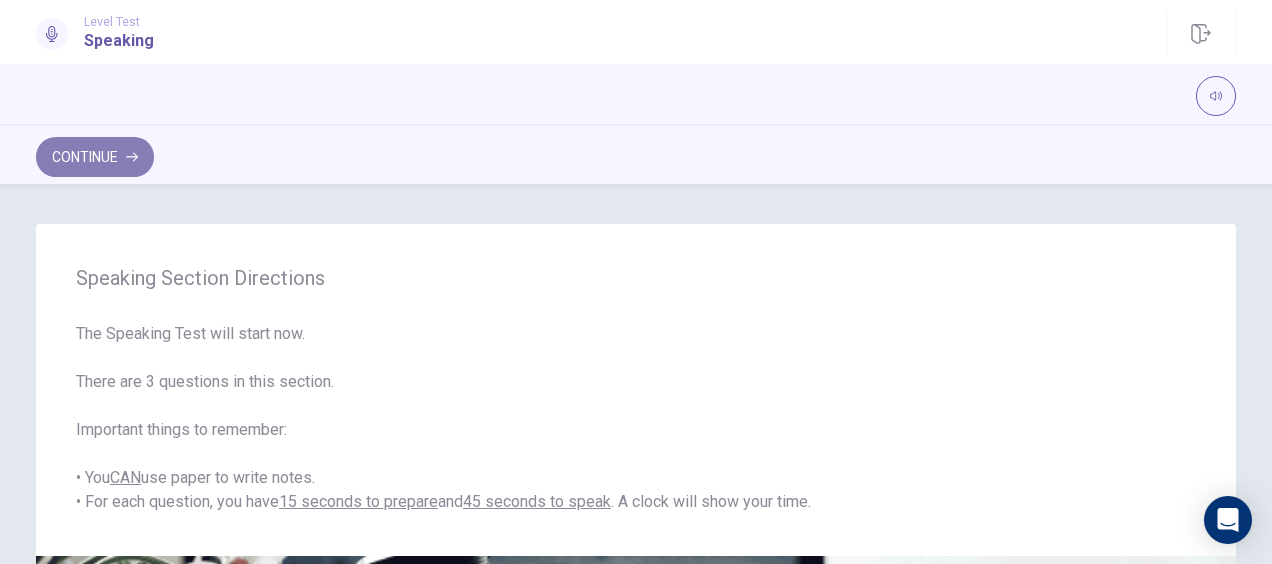 click on "Continue" at bounding box center [95, 157] 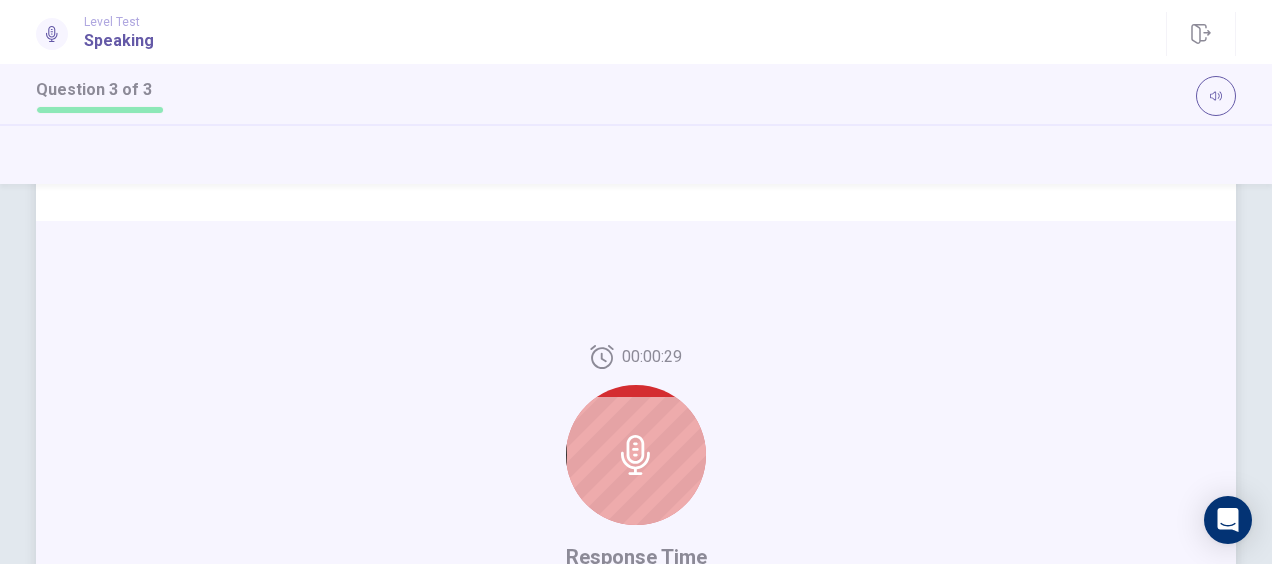 scroll, scrollTop: 405, scrollLeft: 0, axis: vertical 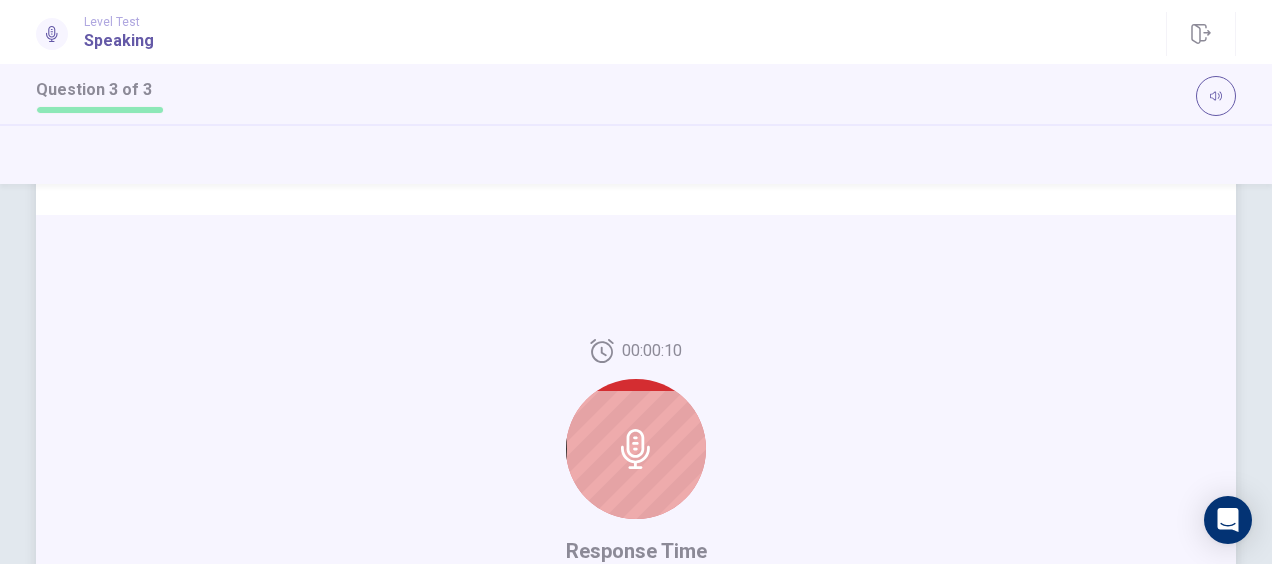 click 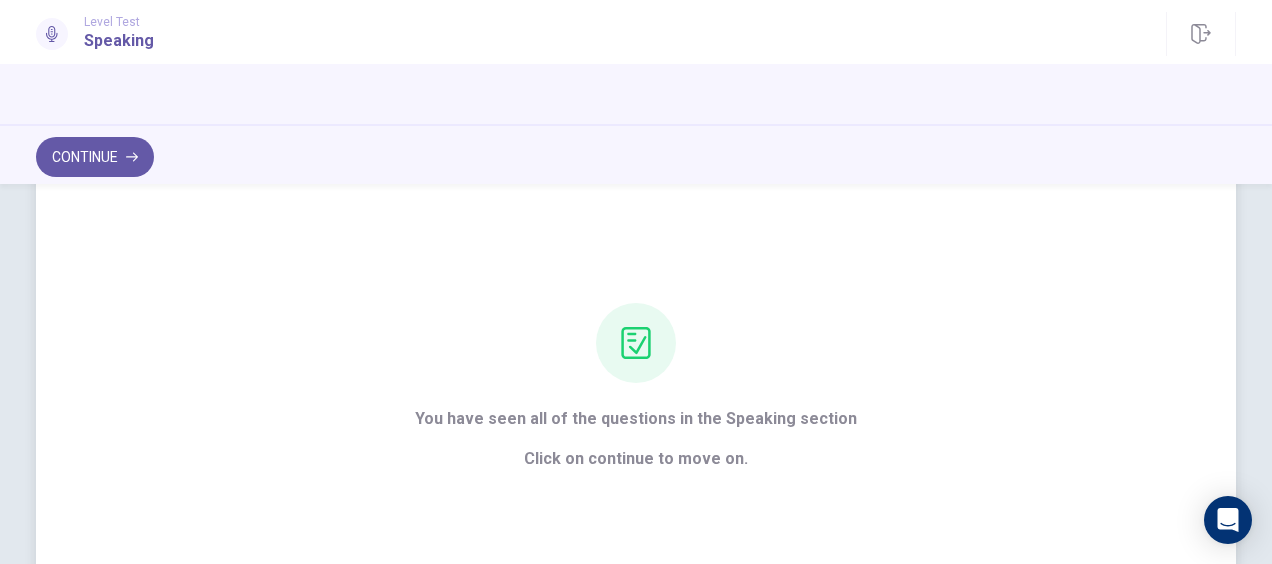scroll, scrollTop: 96, scrollLeft: 0, axis: vertical 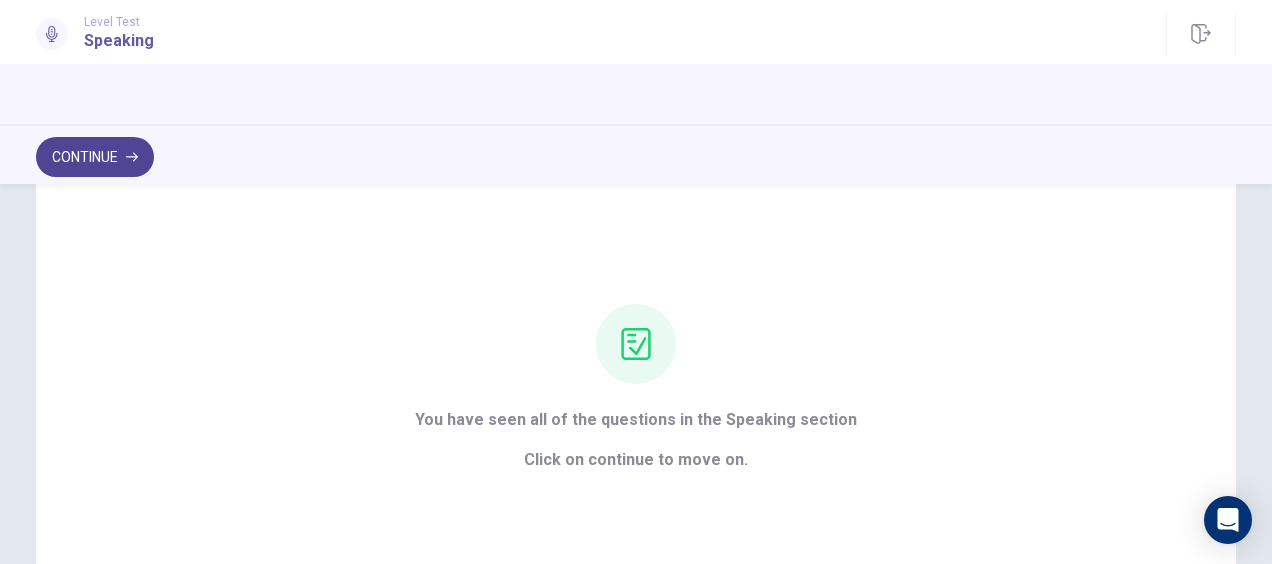 click on "Continue" at bounding box center [95, 157] 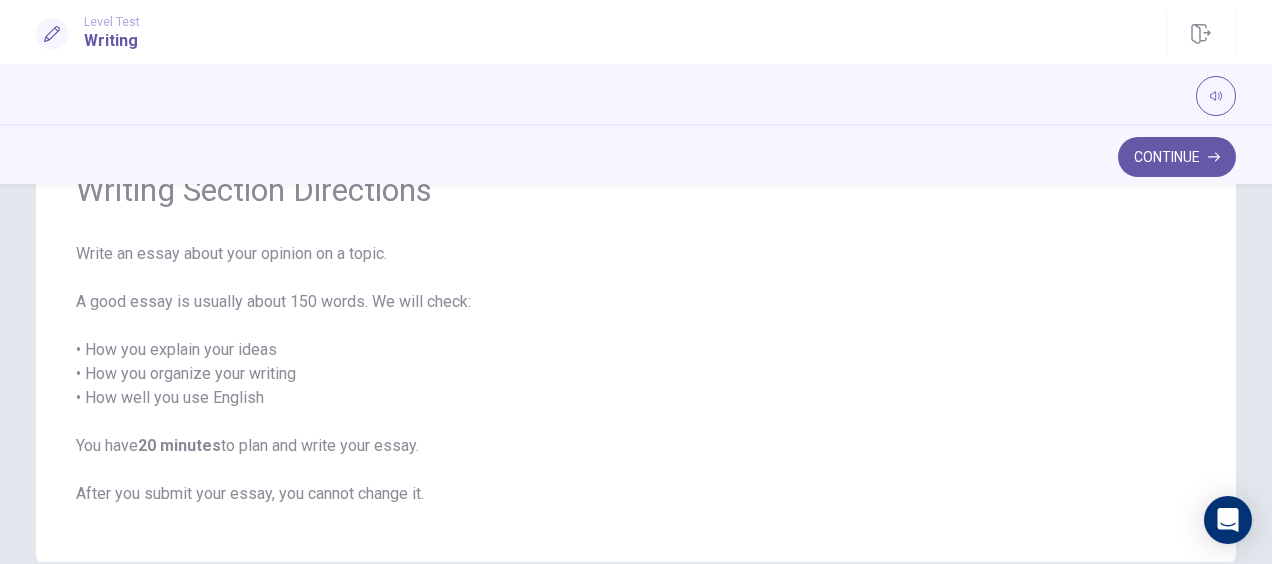scroll, scrollTop: 177, scrollLeft: 0, axis: vertical 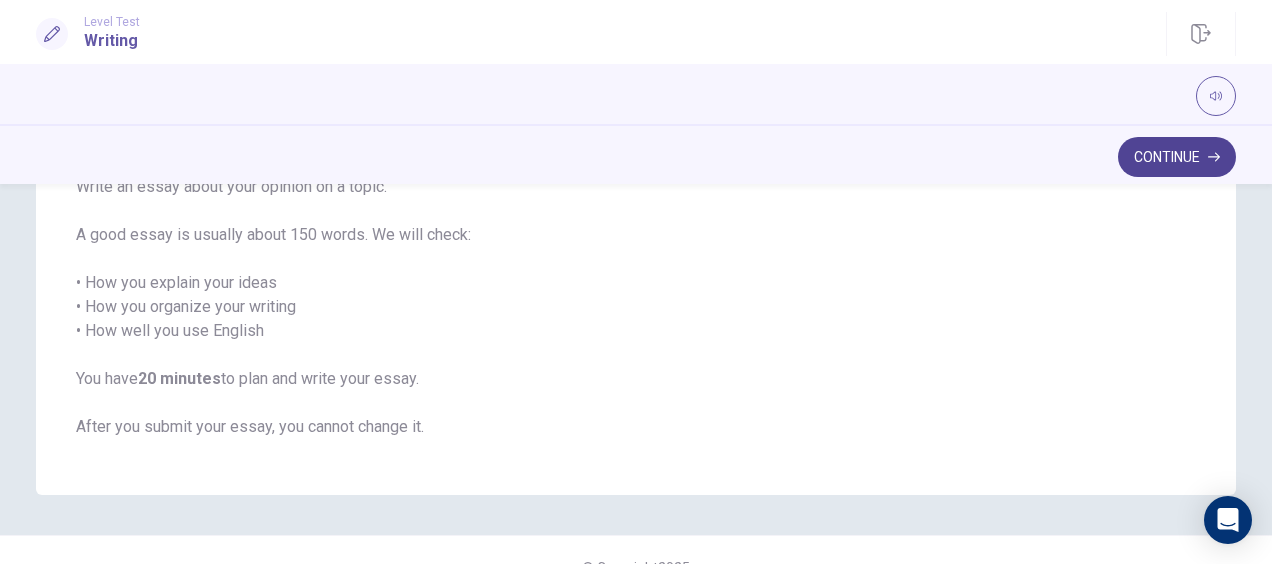 click on "Continue" at bounding box center (1177, 157) 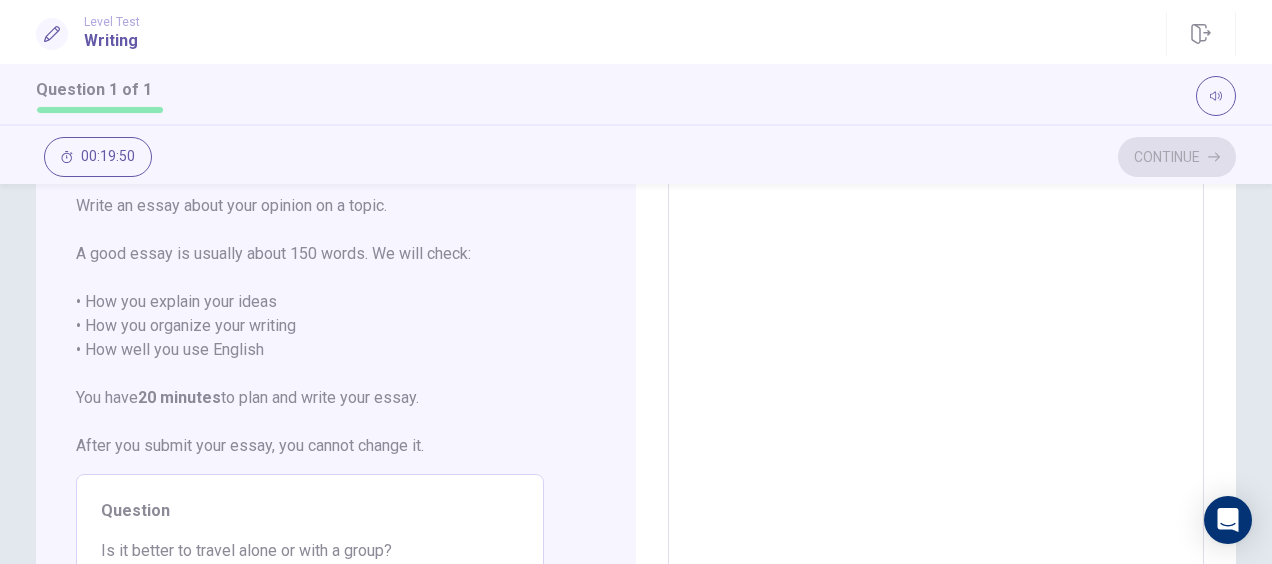 scroll, scrollTop: 0, scrollLeft: 0, axis: both 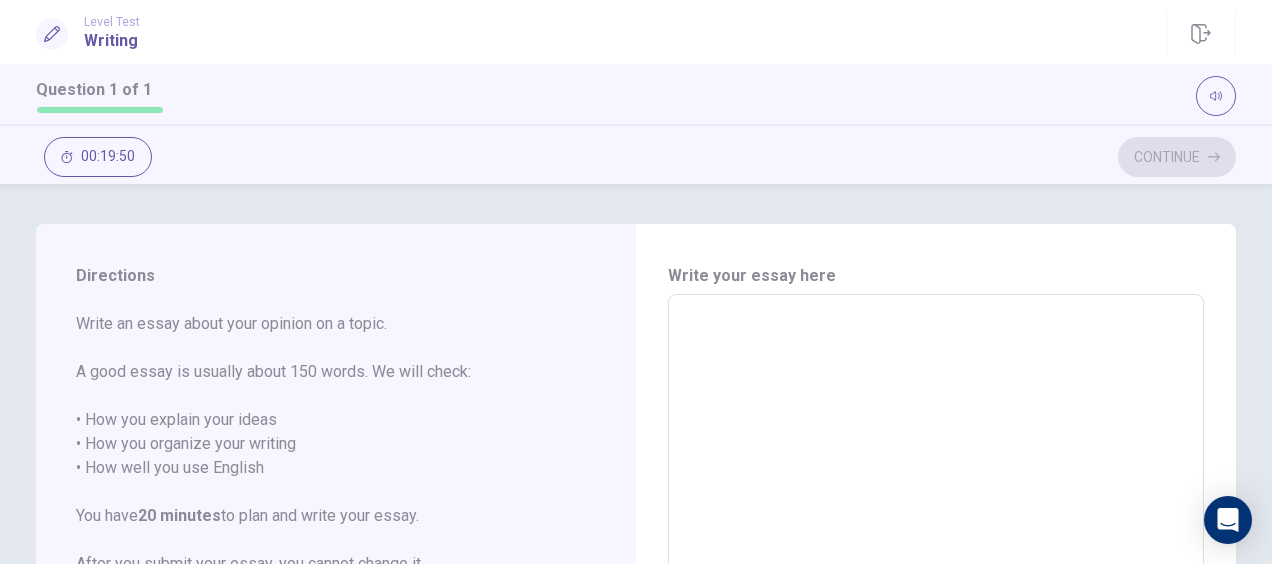click at bounding box center [936, 571] 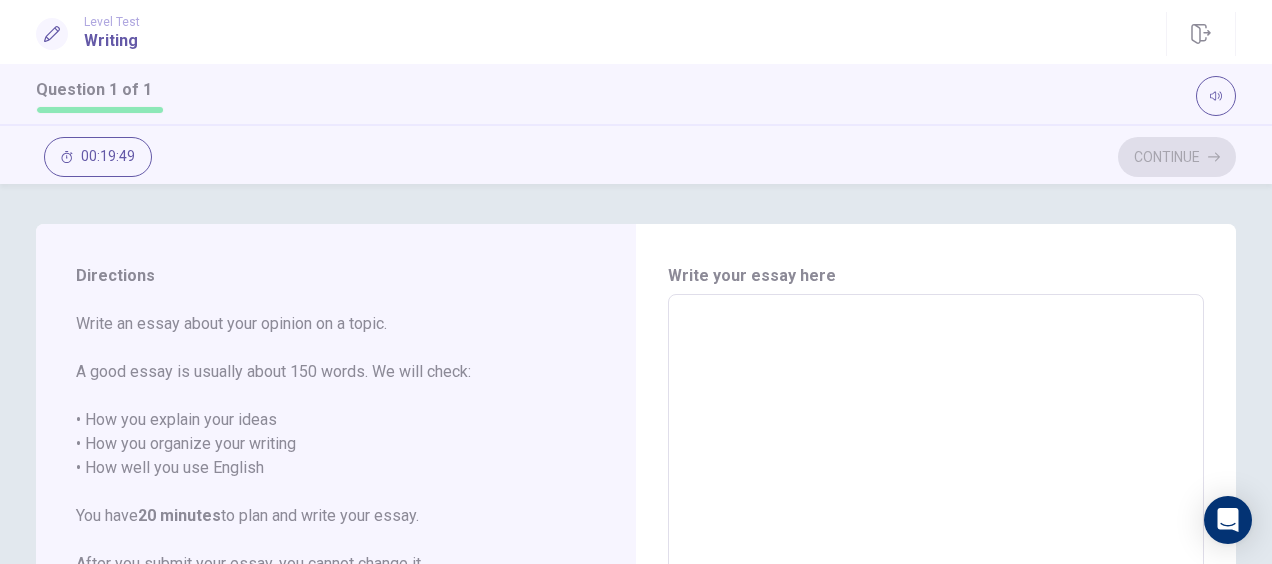 type on "*" 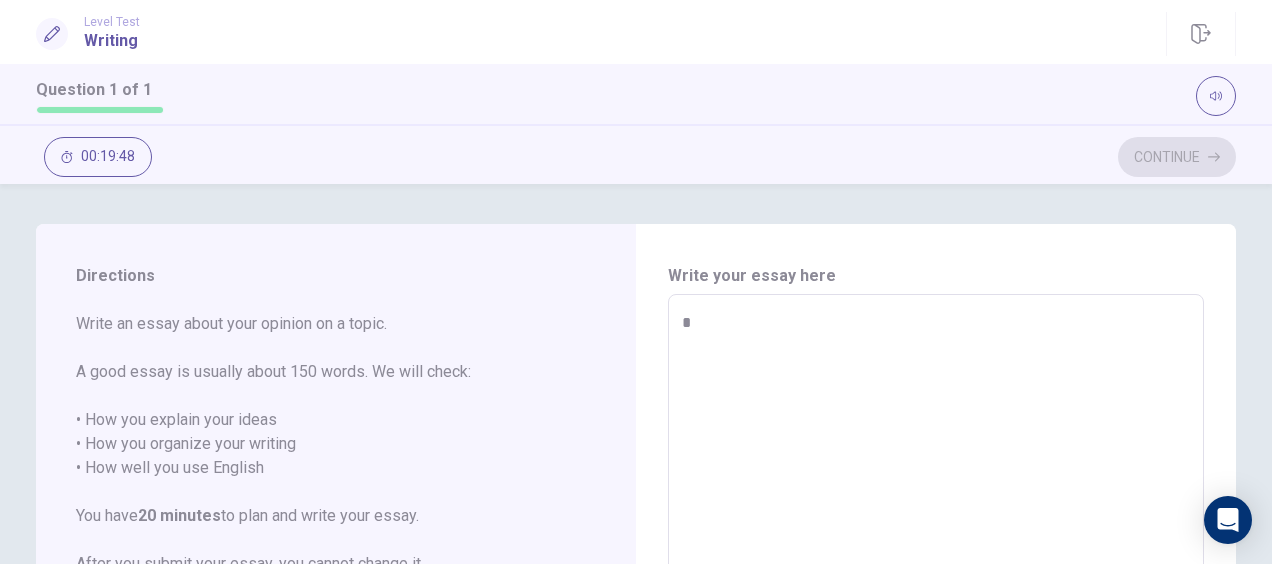 type on "*" 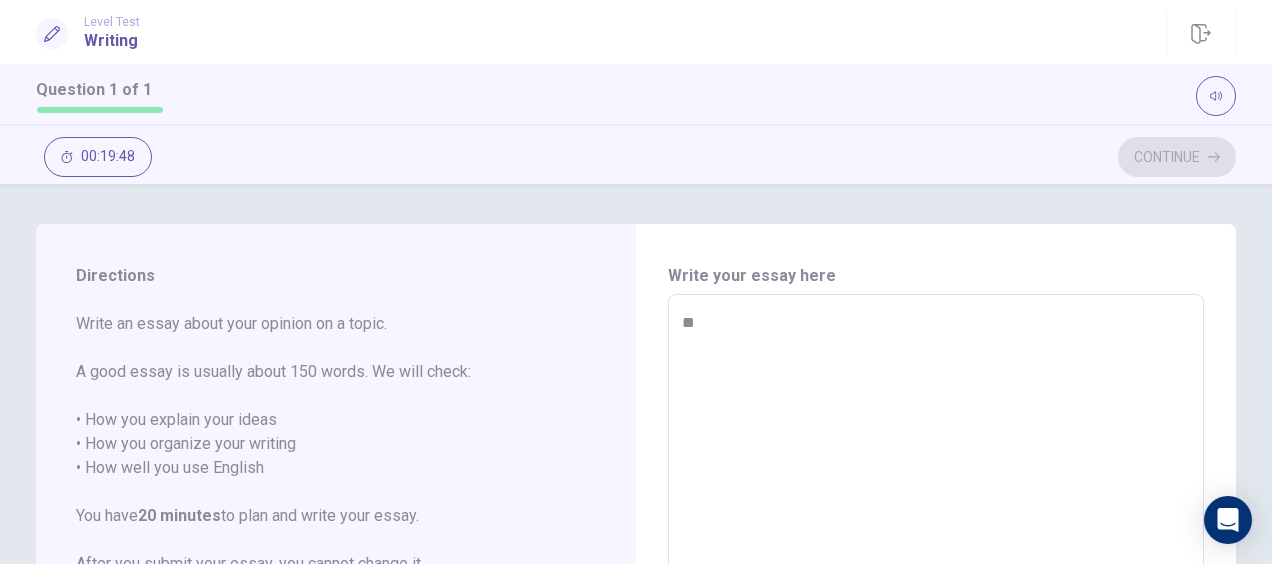 type on "*" 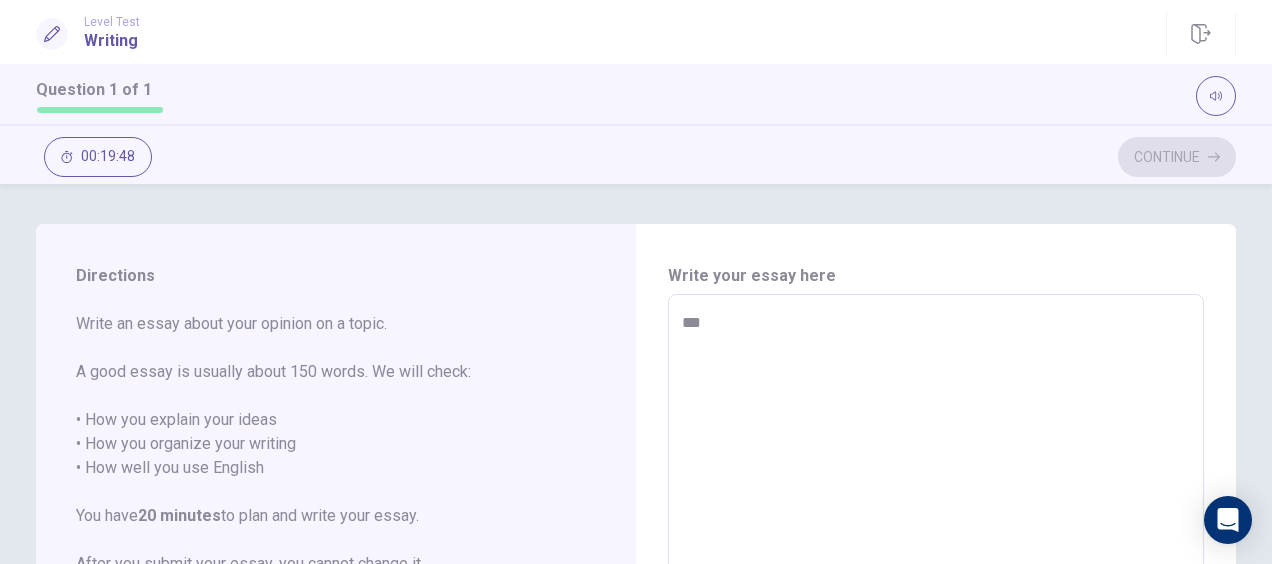 type on "*" 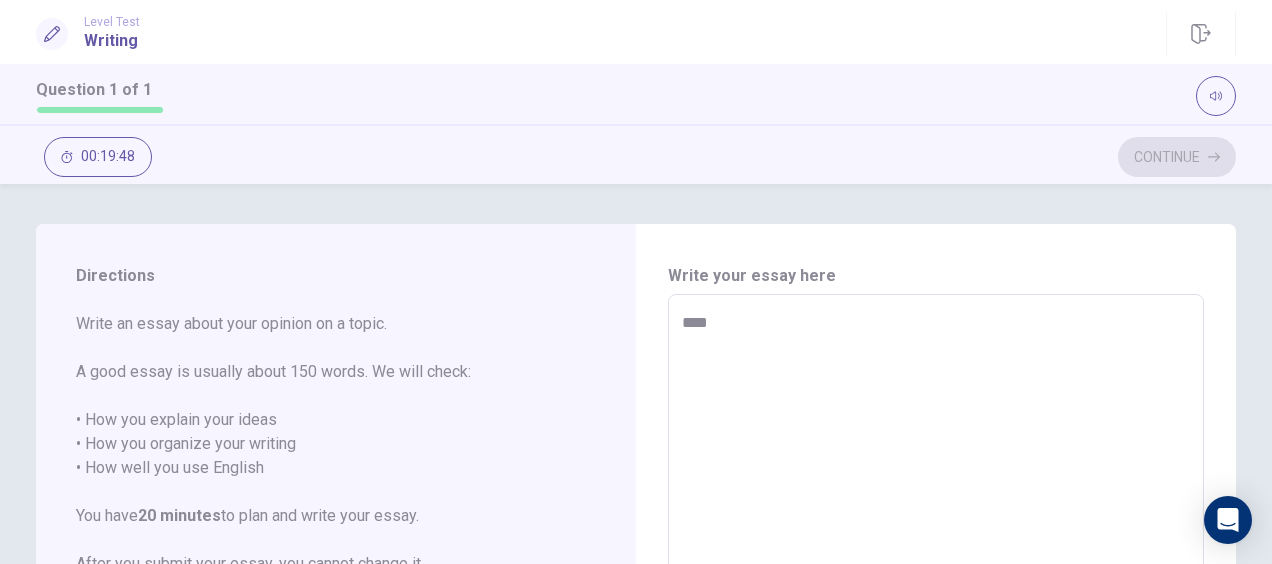 type on "*" 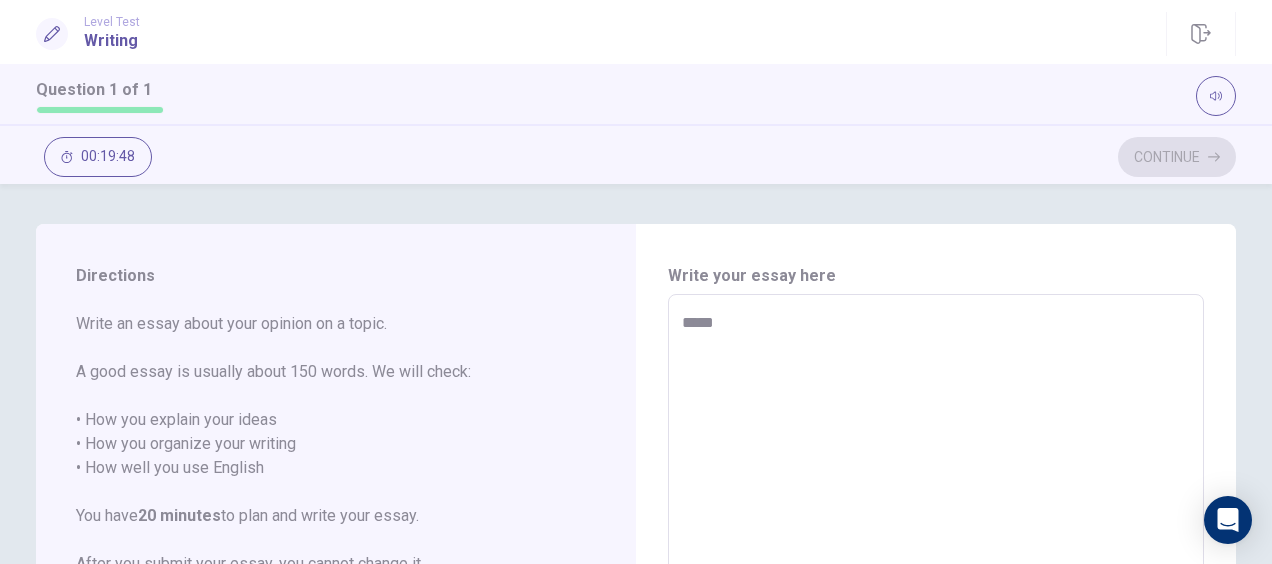 type on "*" 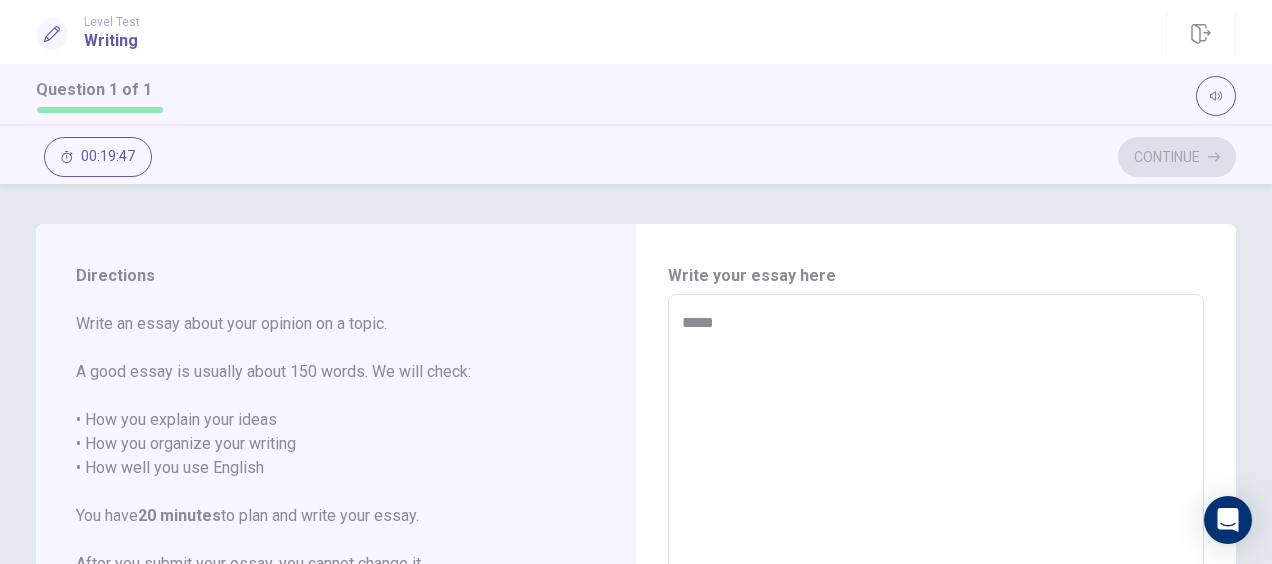 type on "******" 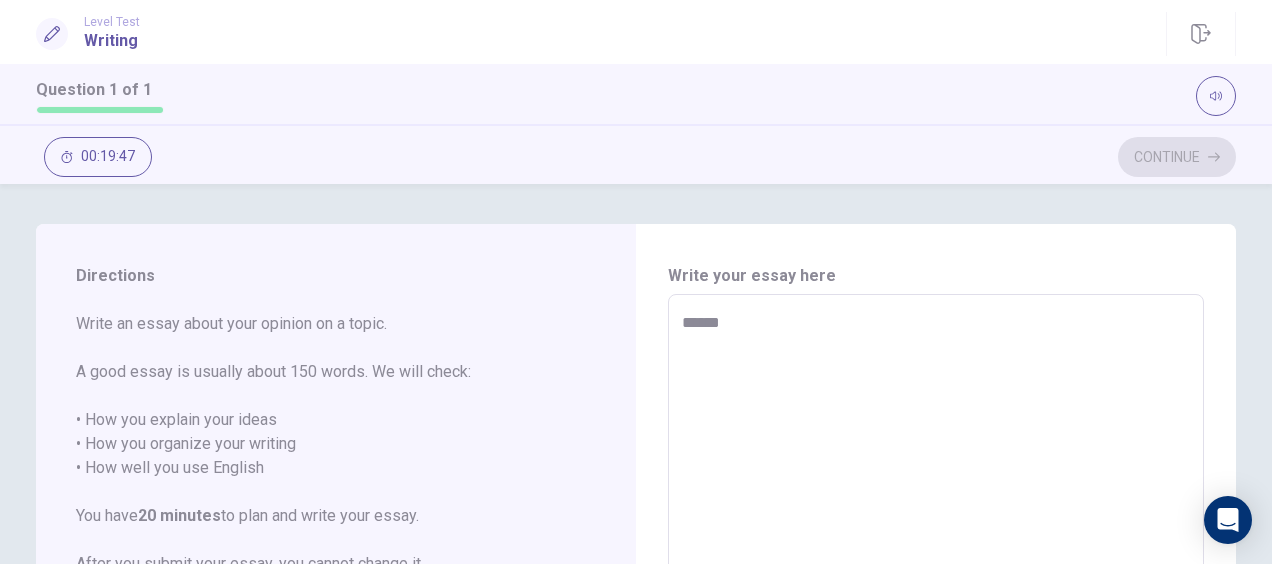 type on "*" 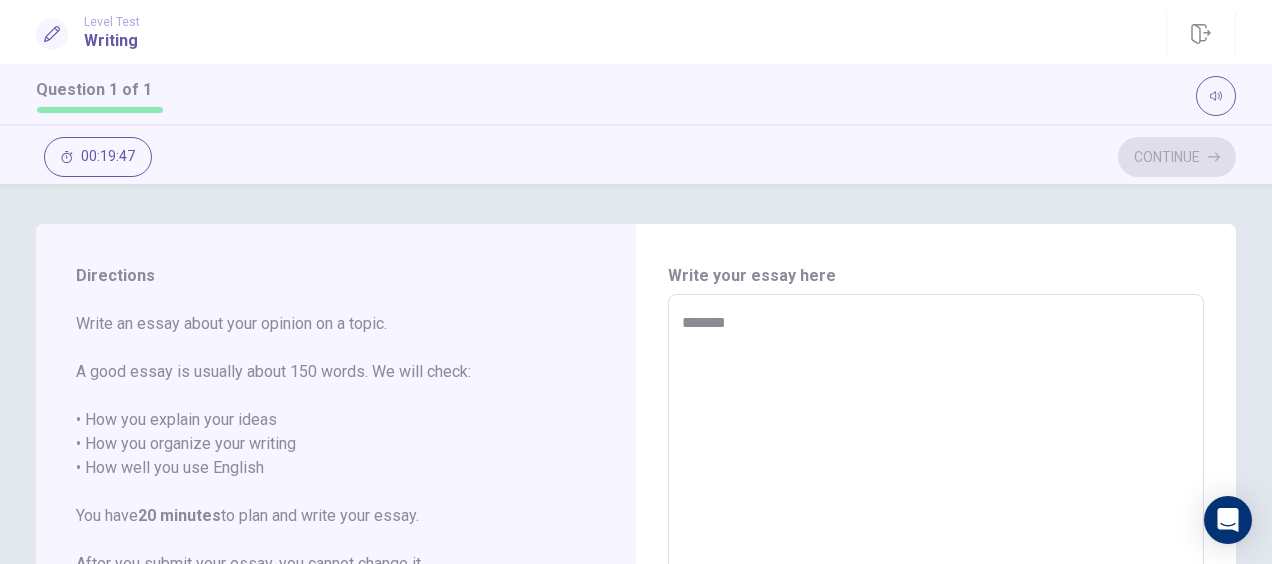 type on "*" 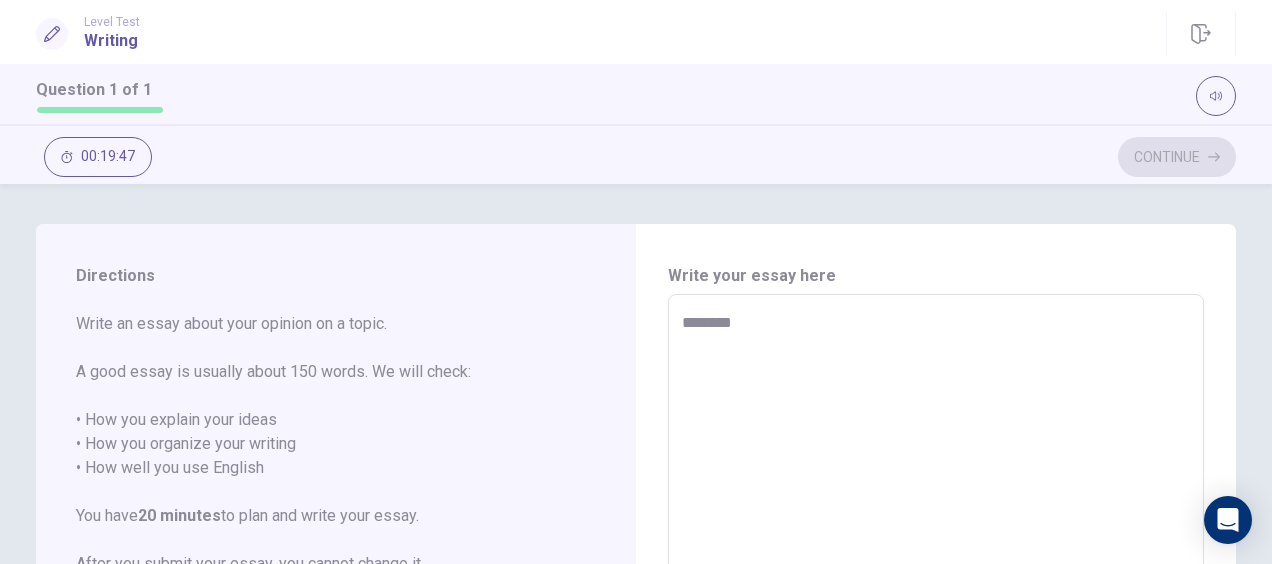 type on "*" 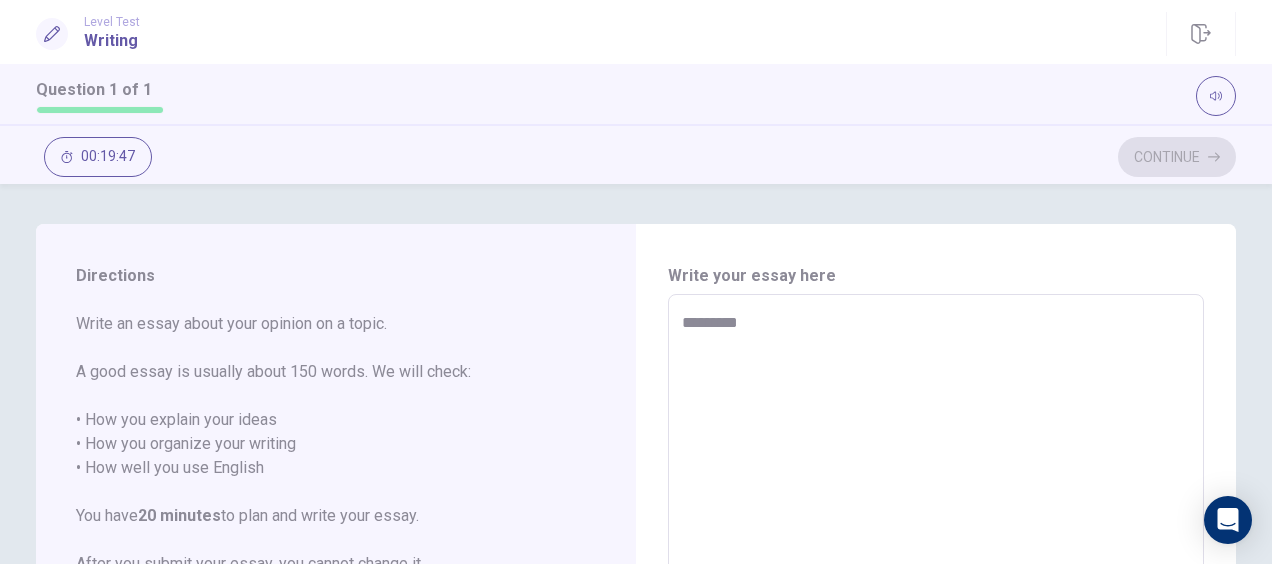 type on "*" 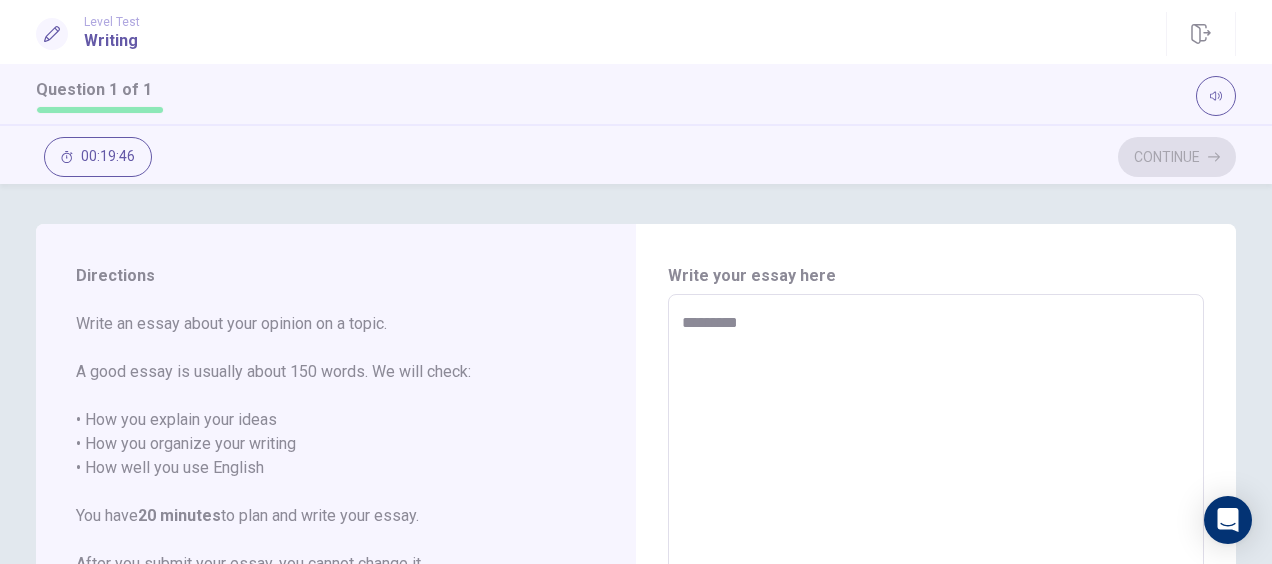 type on "**********" 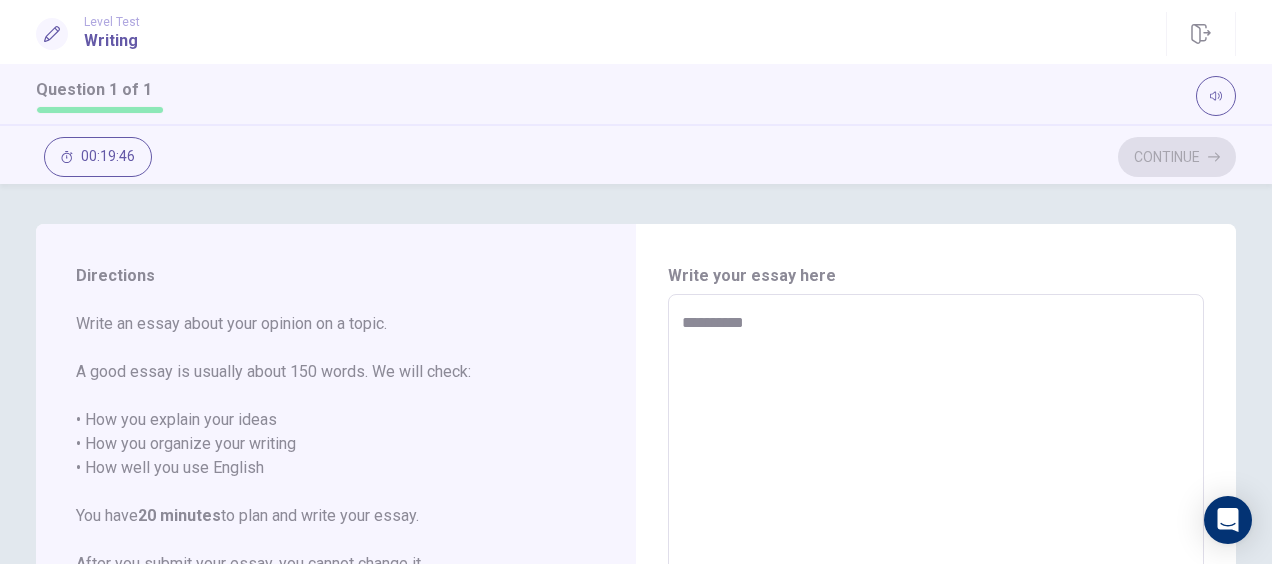type on "*" 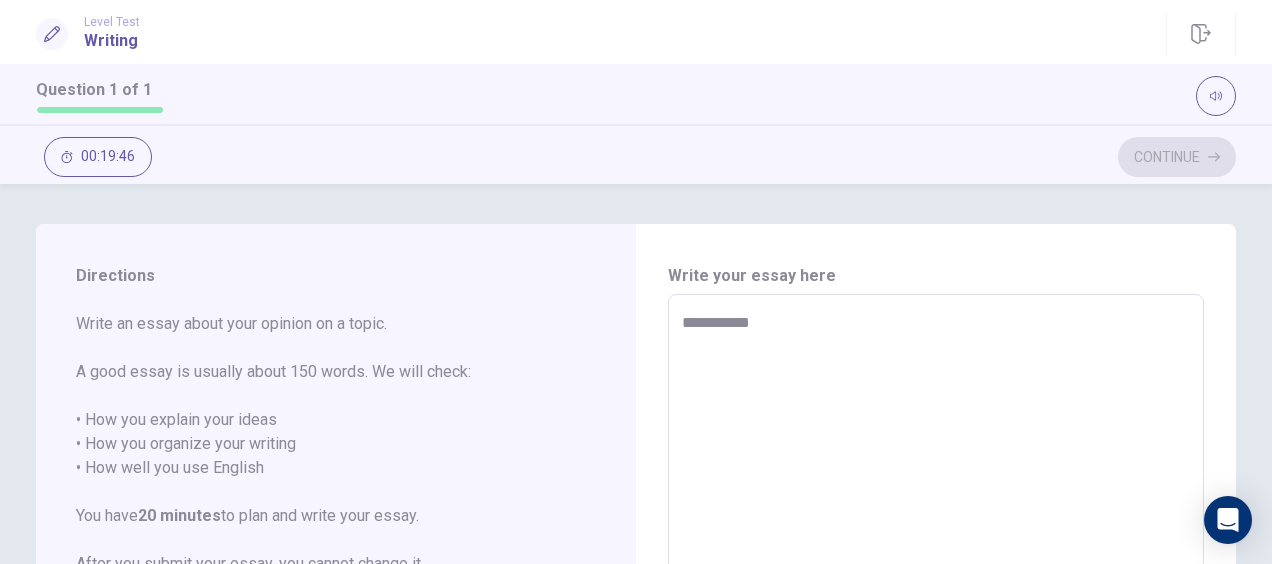 type on "*" 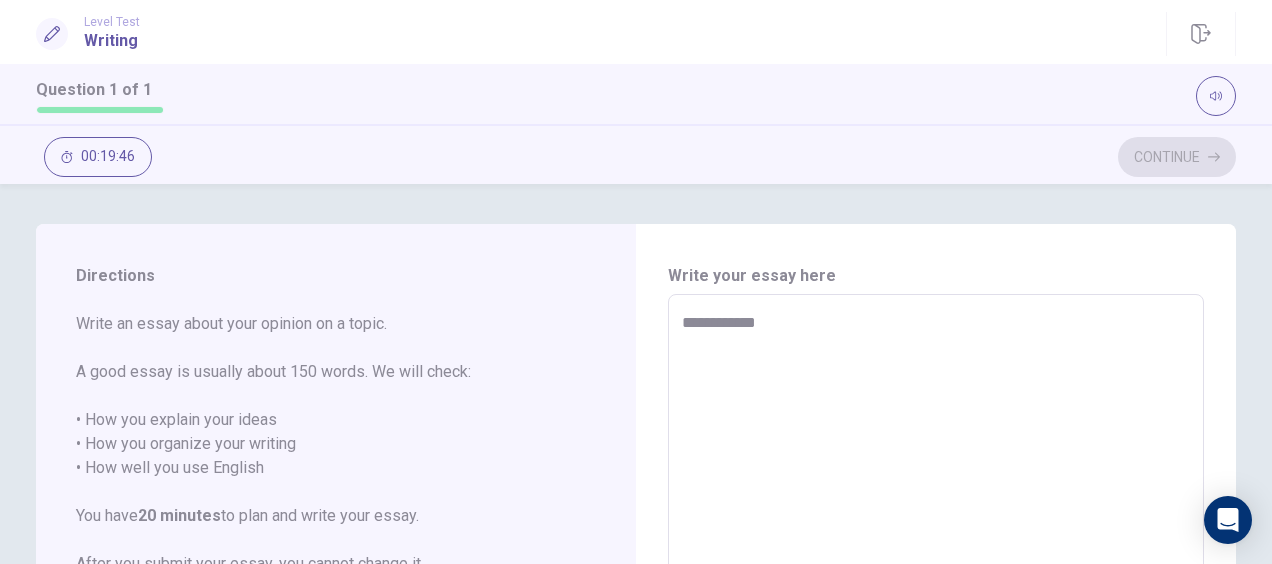 type on "*" 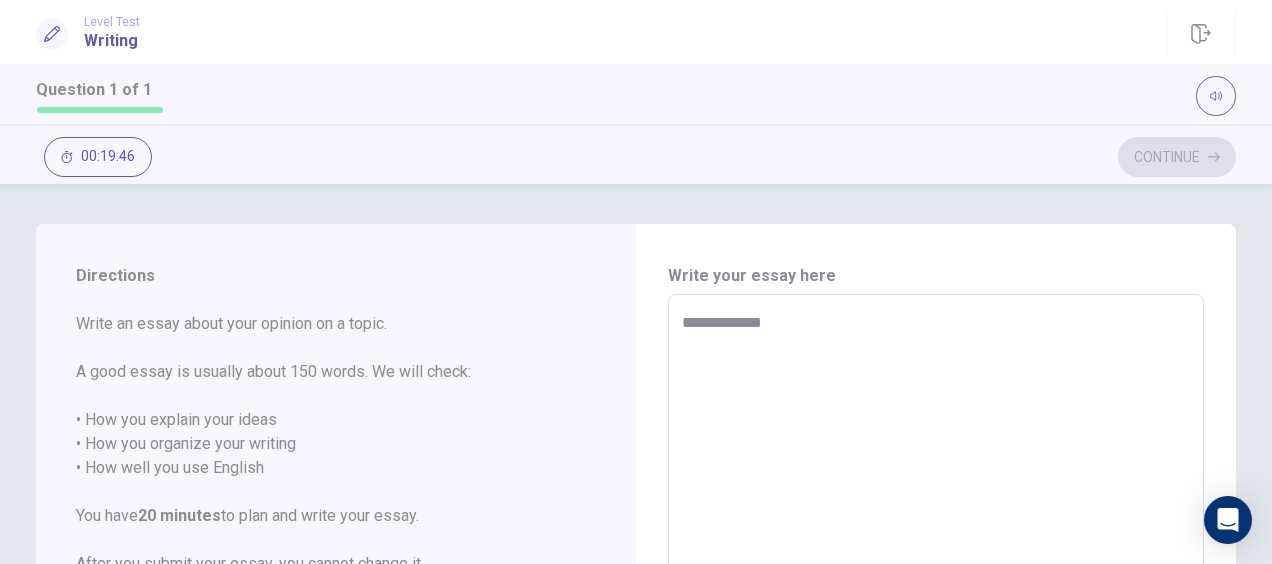 type on "*" 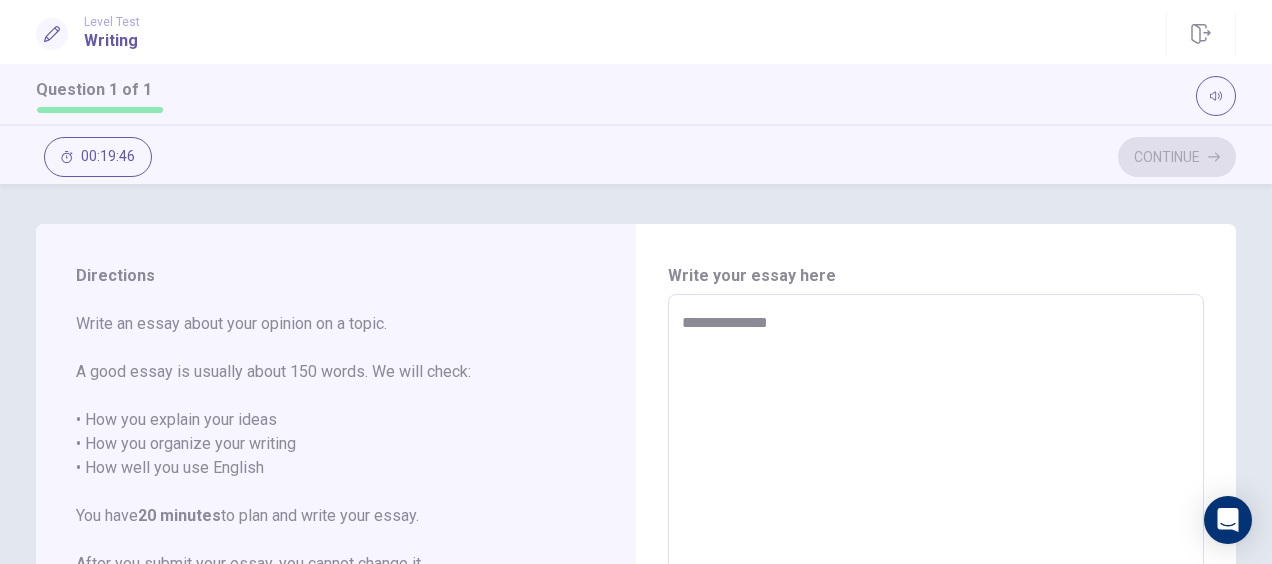 type on "*" 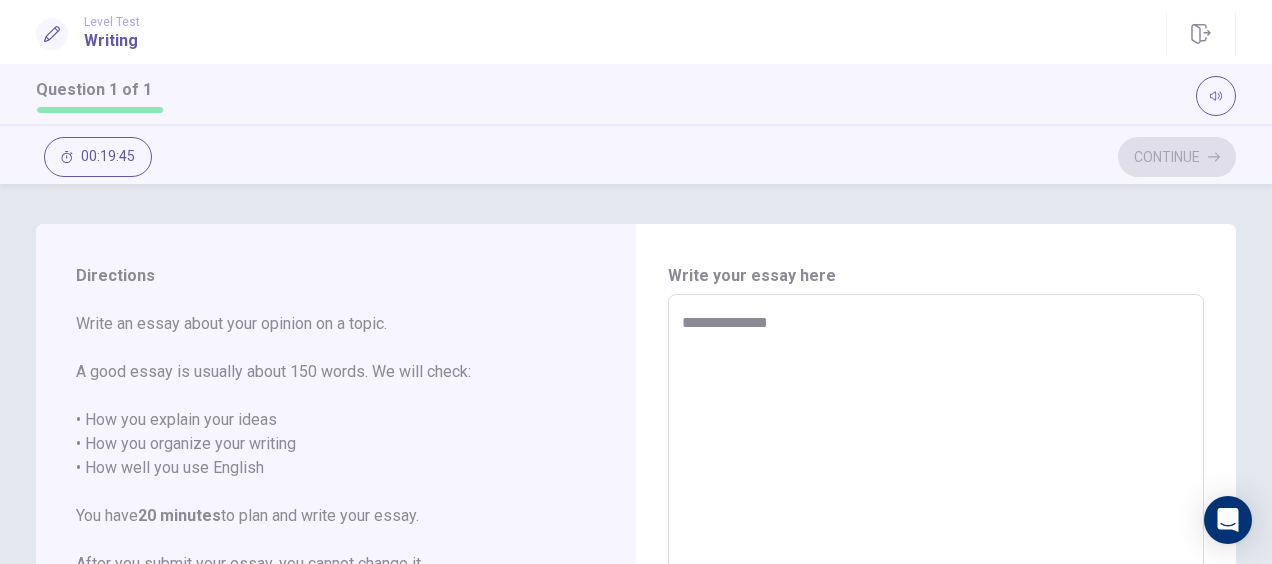 type on "**********" 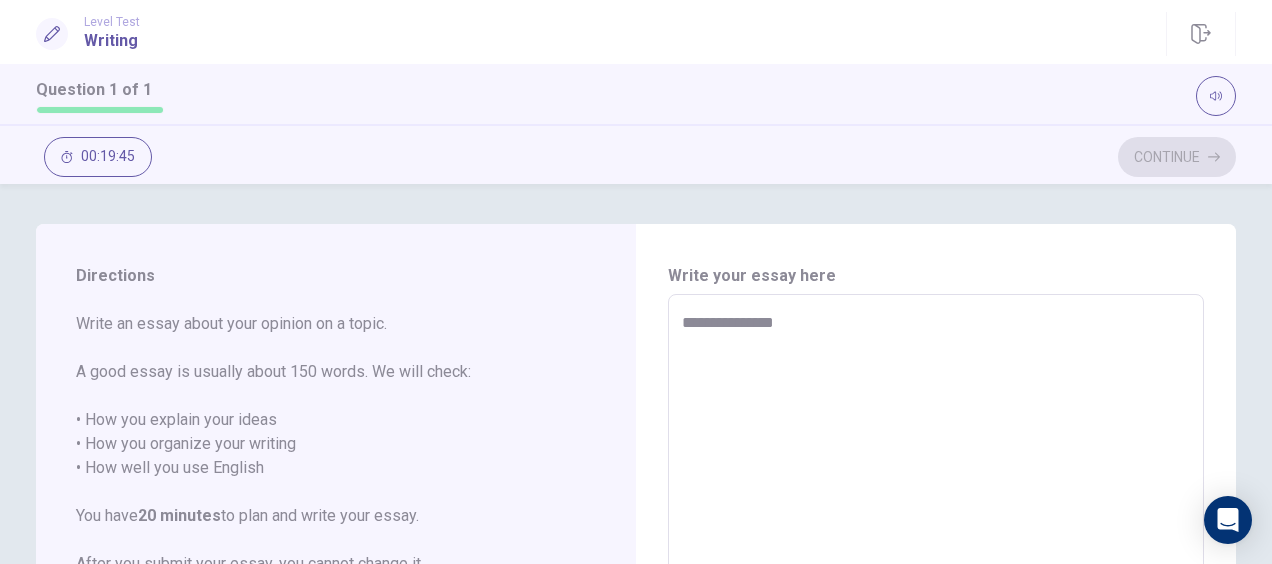 type on "*" 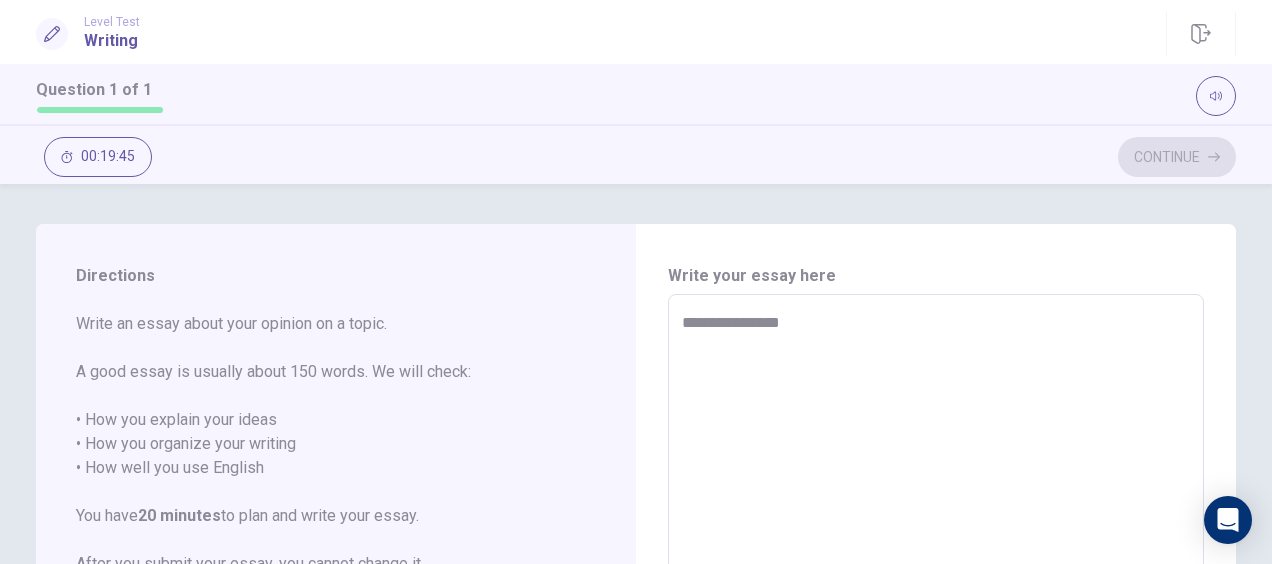 type on "*" 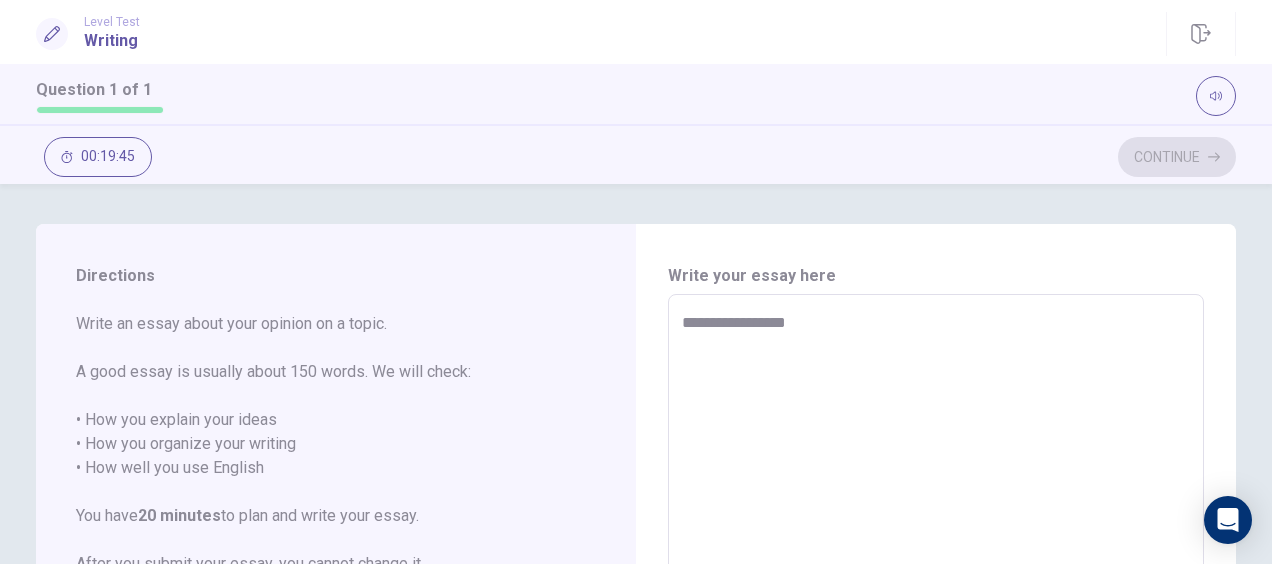 type on "*" 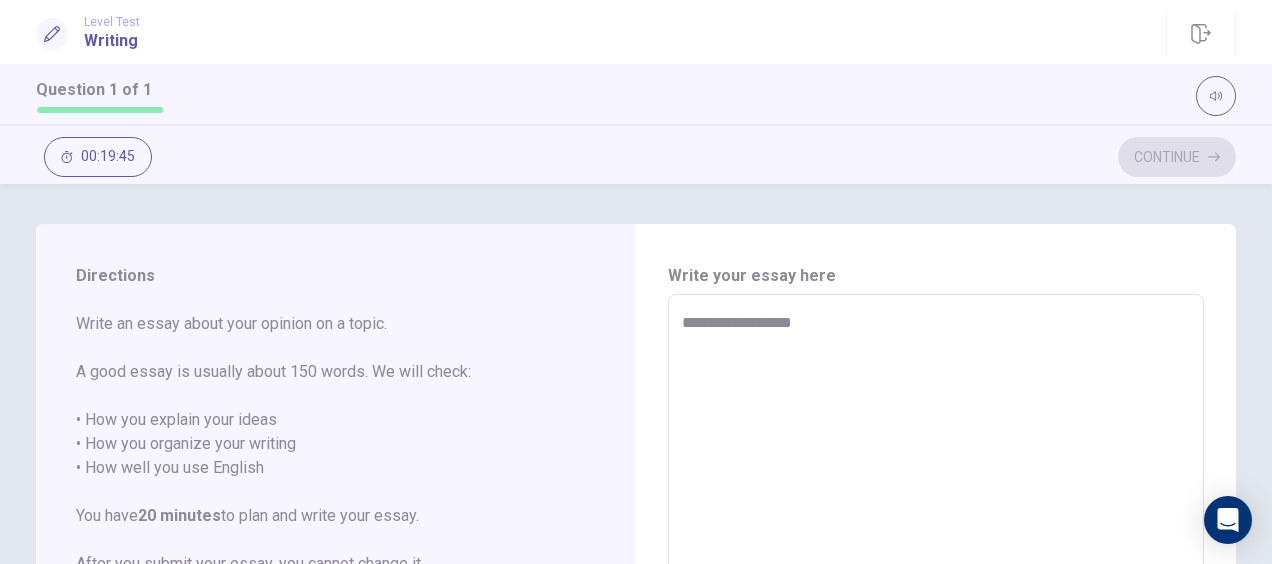type on "*" 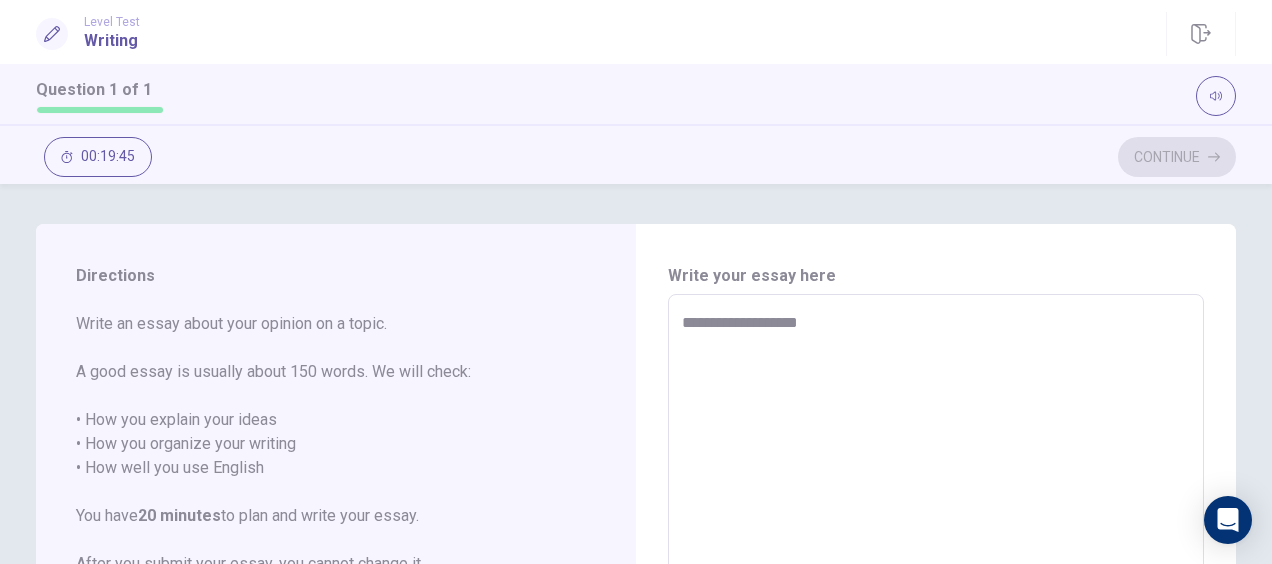 type on "*" 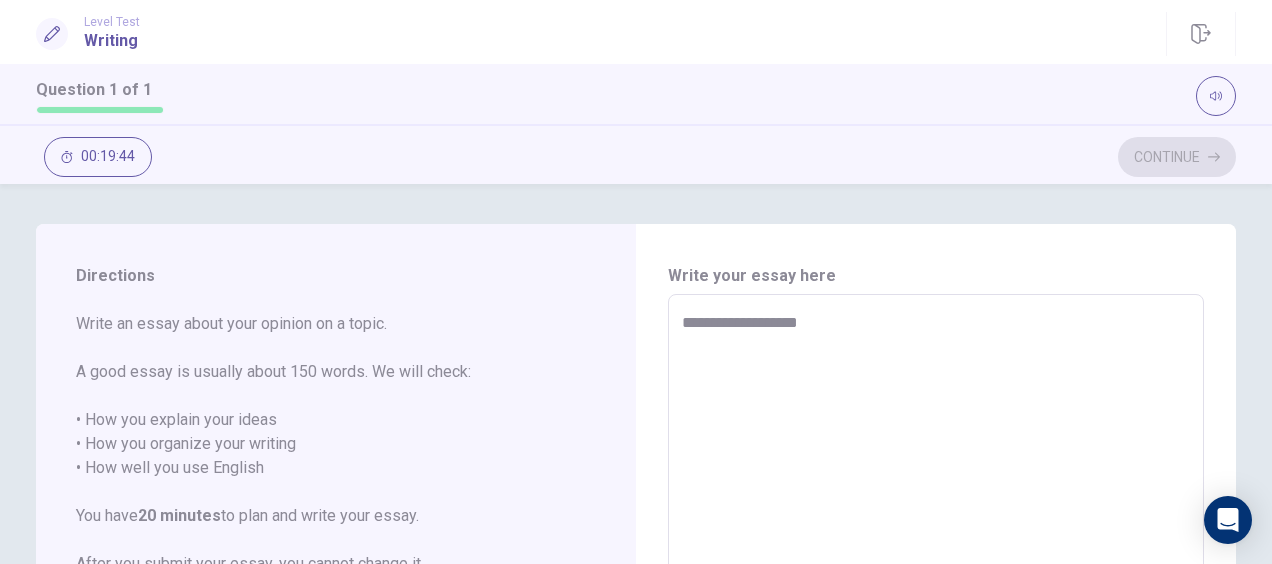 type on "**********" 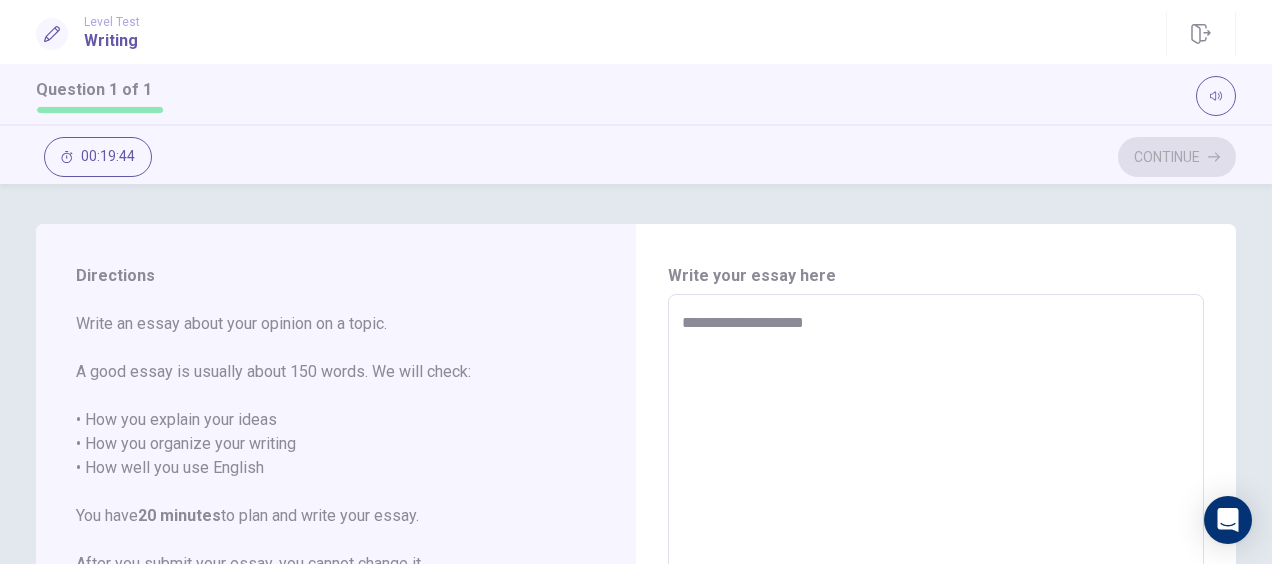 type on "*" 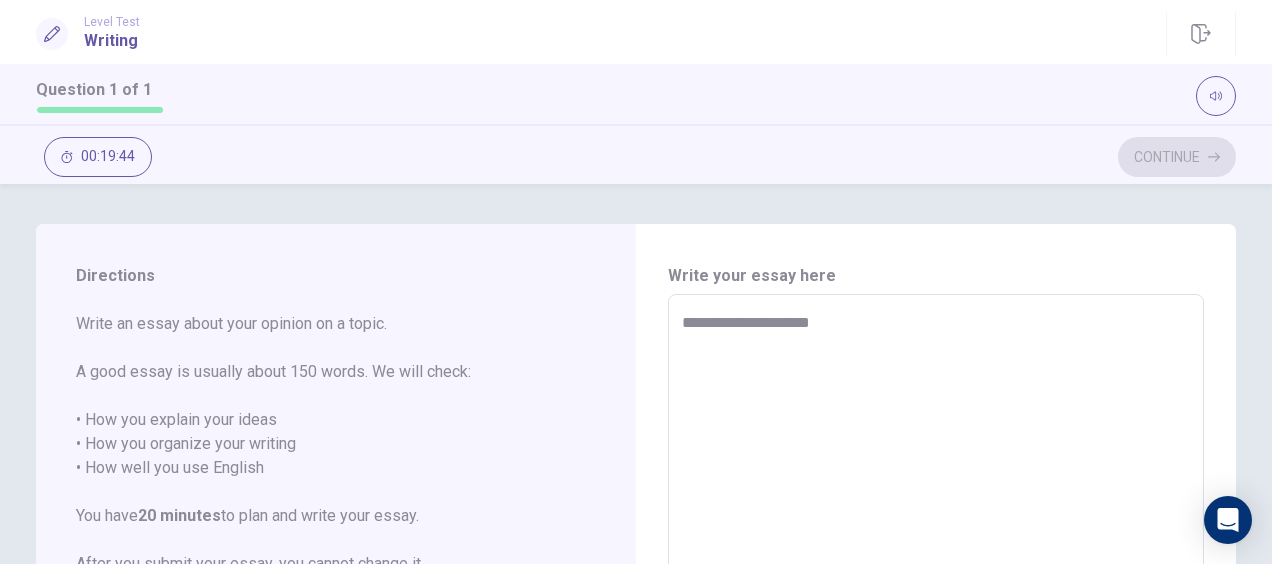 type on "*" 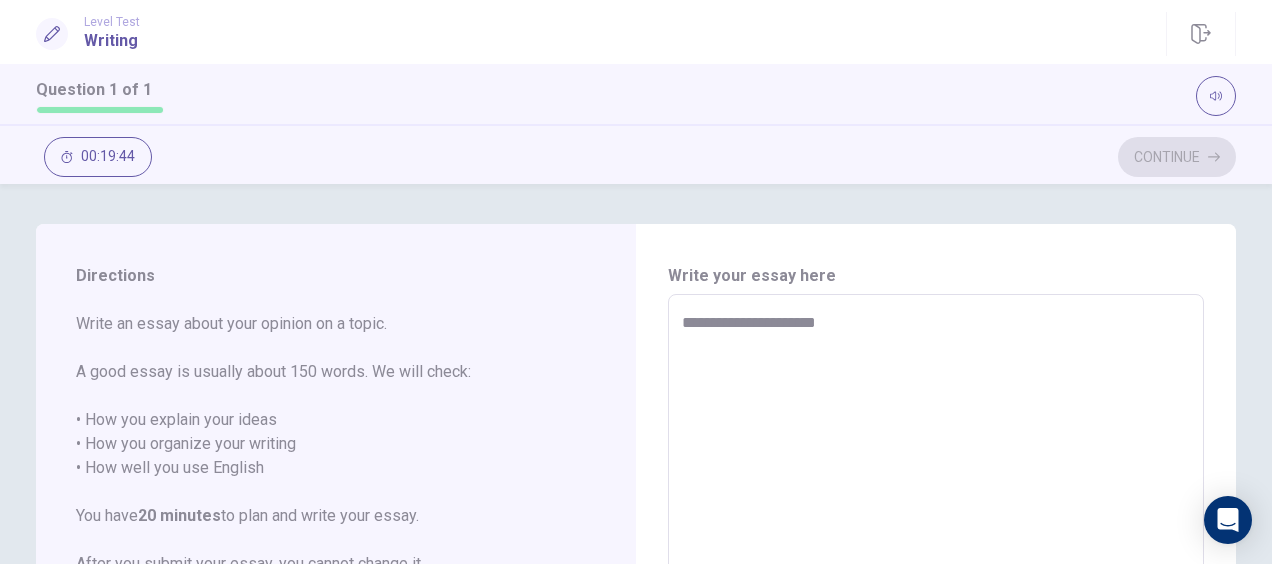 type on "*" 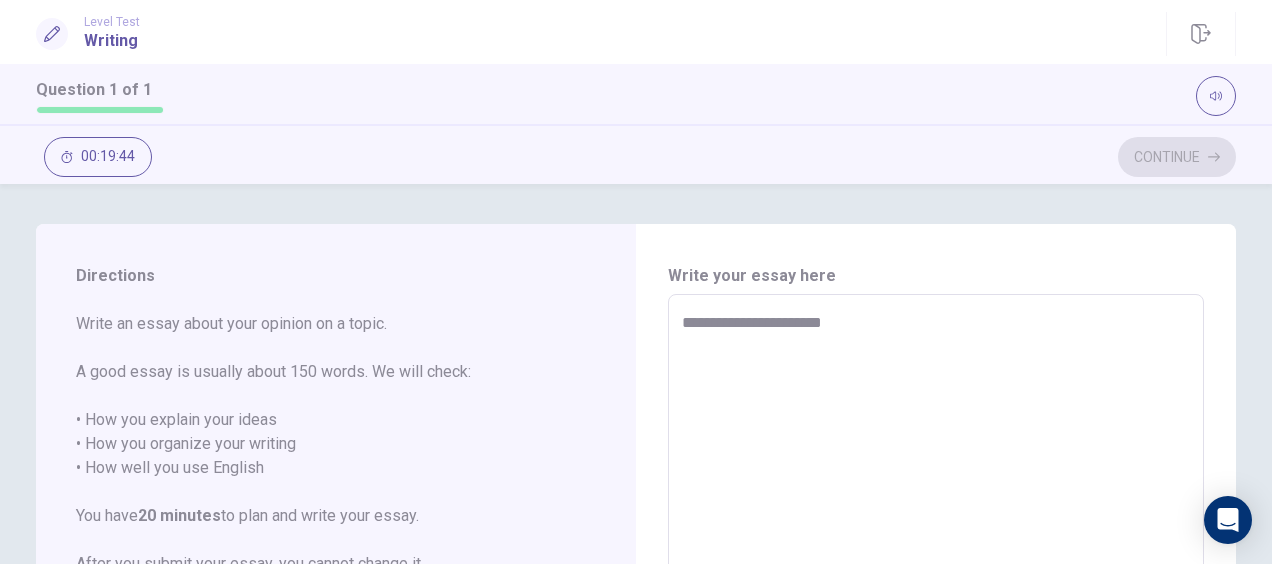 type on "*" 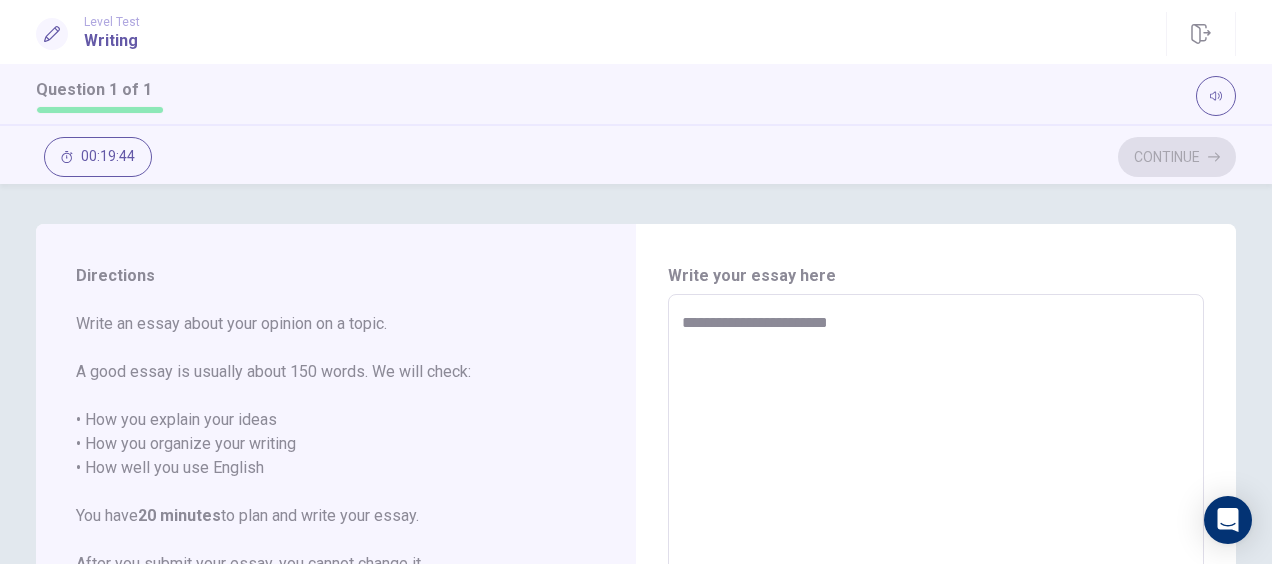 type on "*" 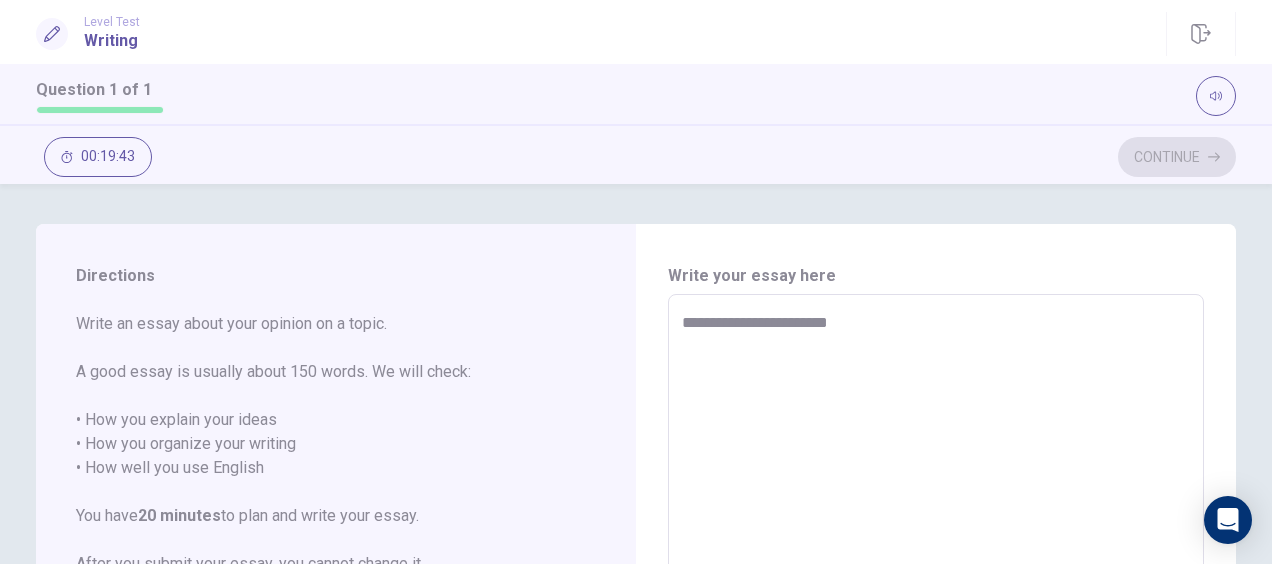 type on "**********" 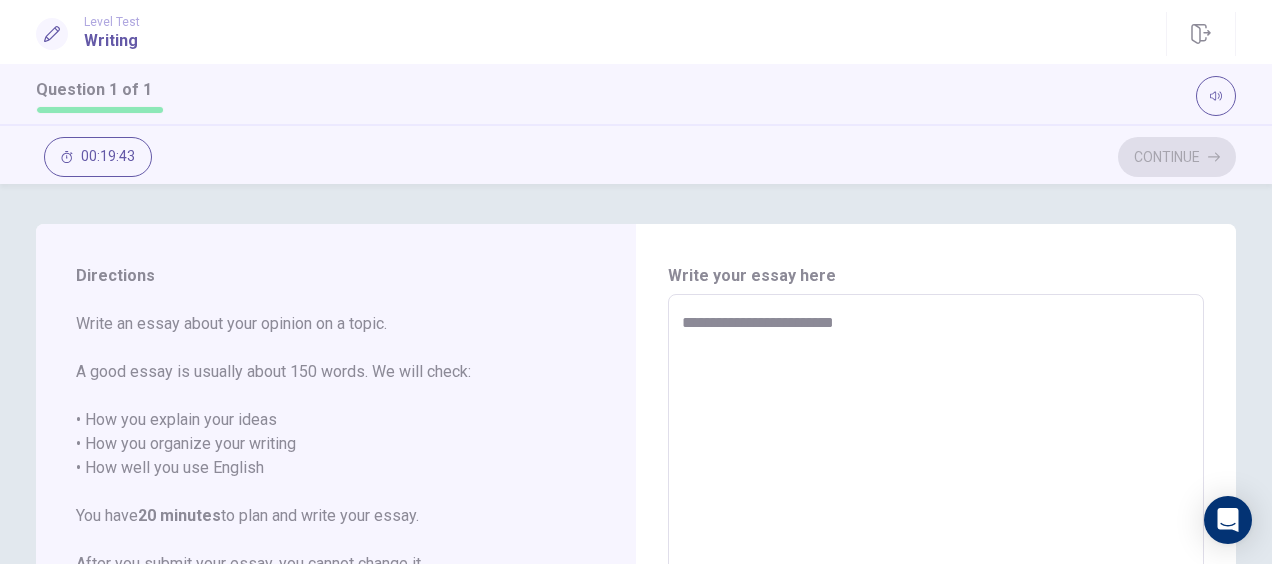 type on "*" 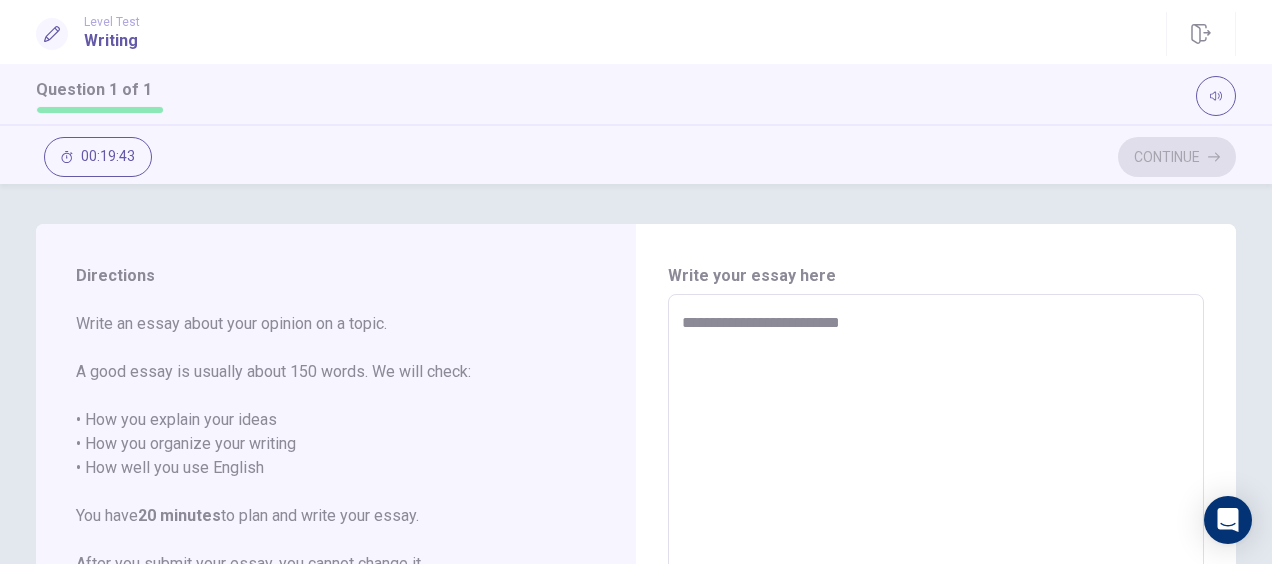 type on "*" 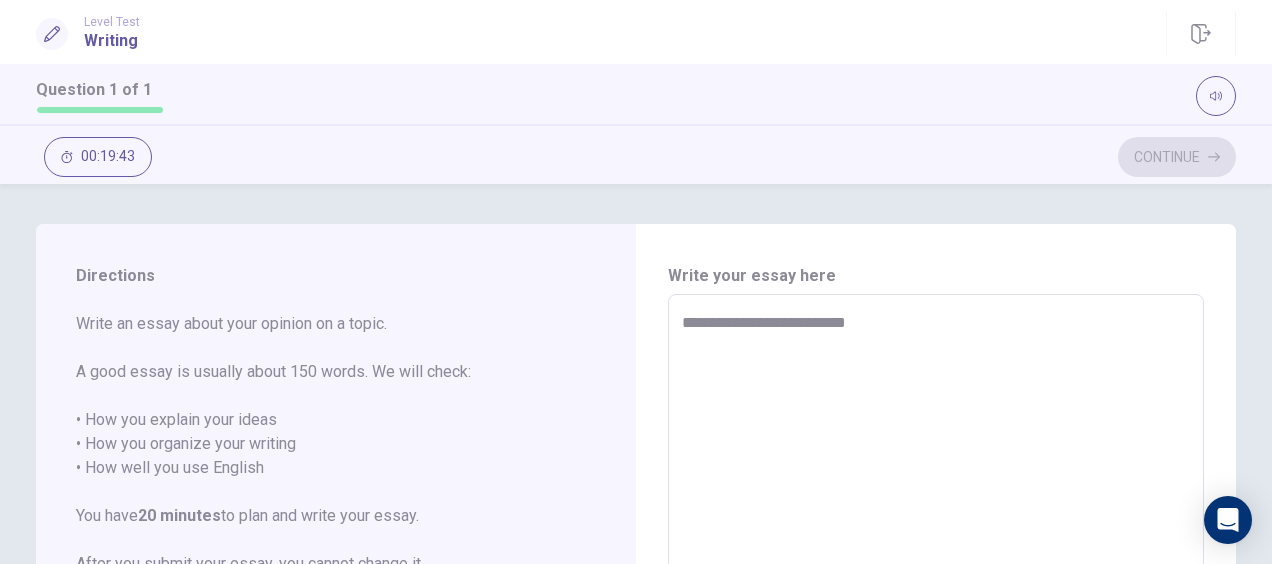 type on "*" 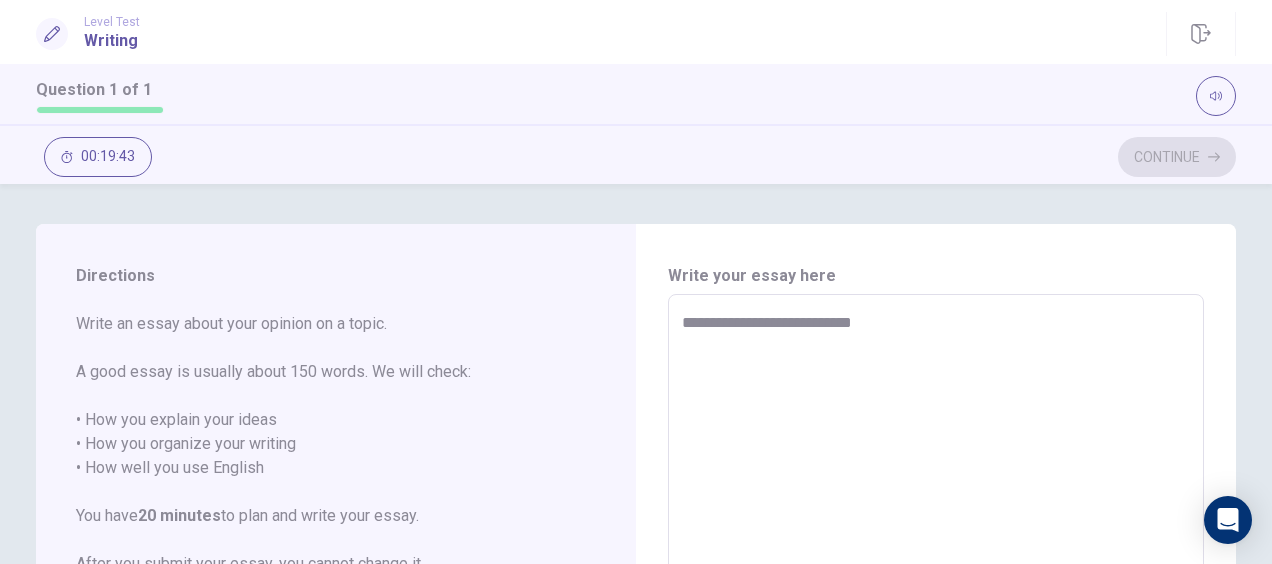 type on "*" 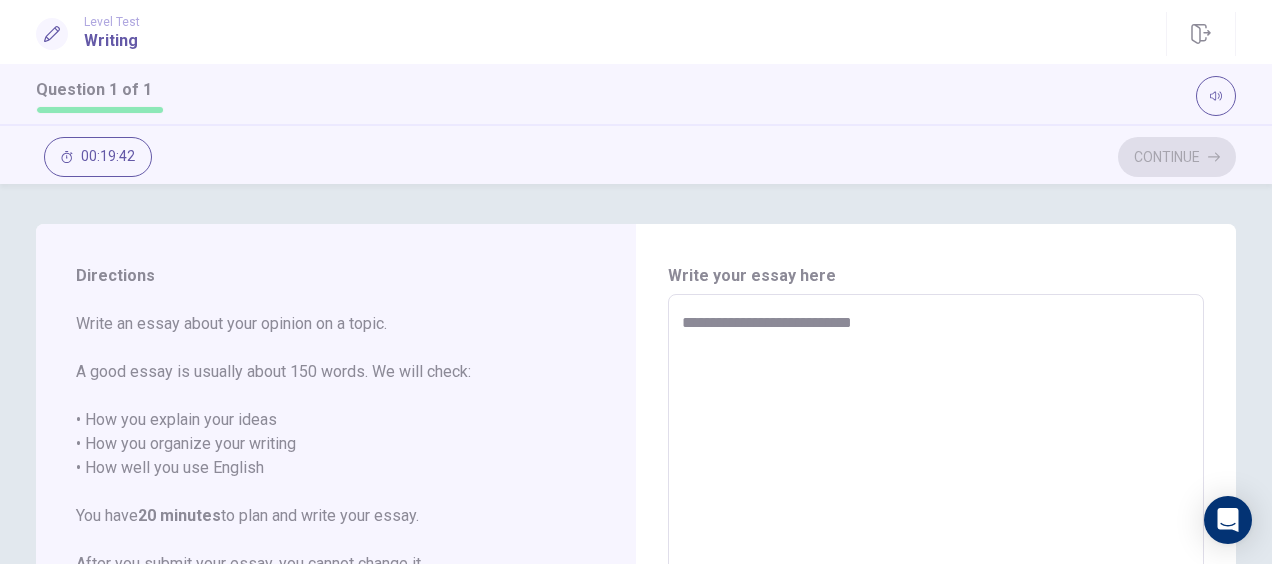 type on "**********" 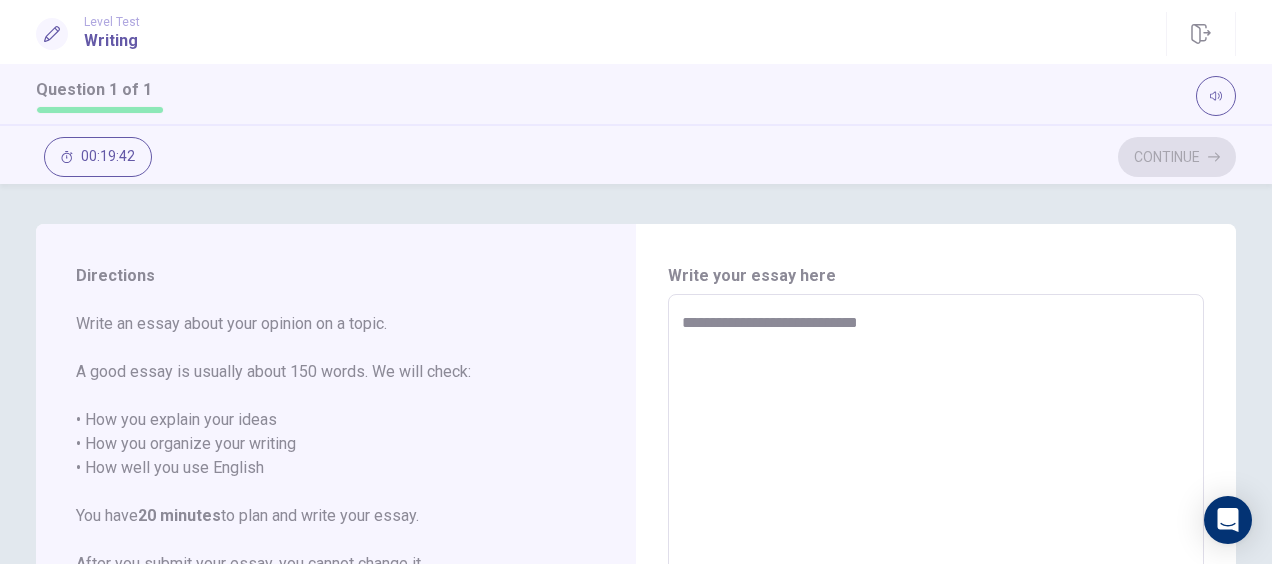type on "*" 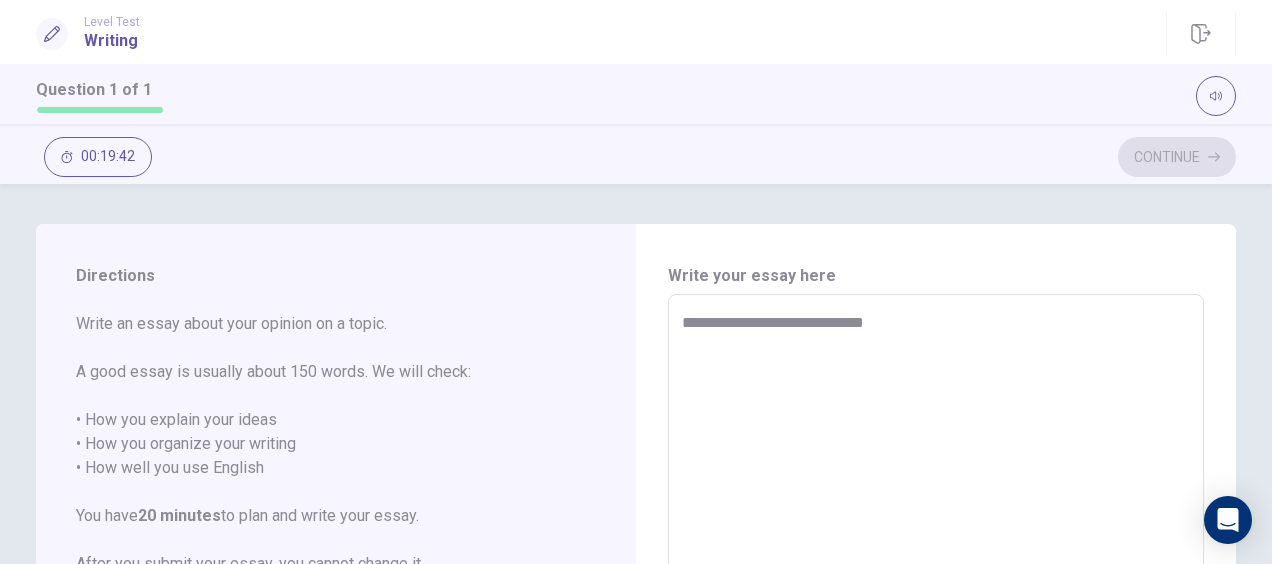 type on "*" 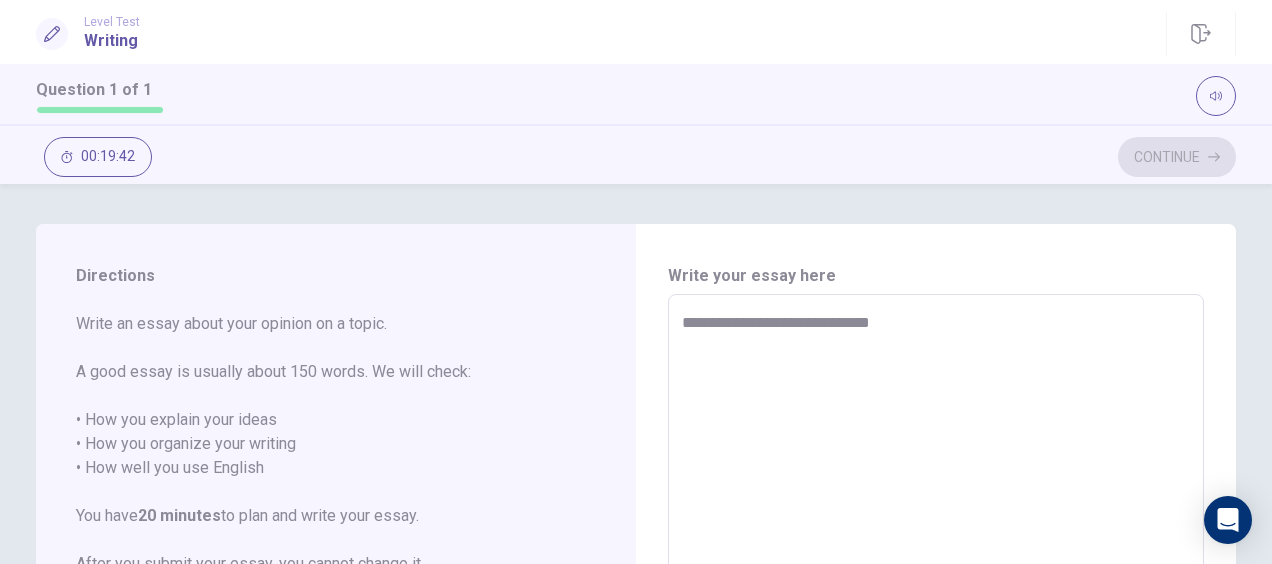 type on "*" 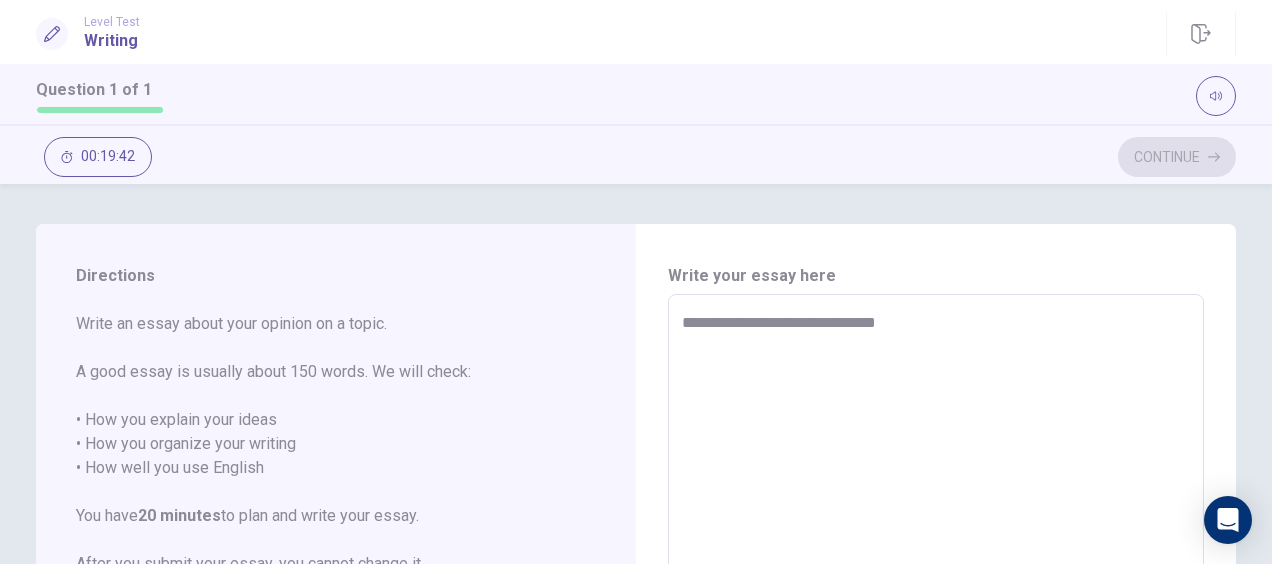 type on "*" 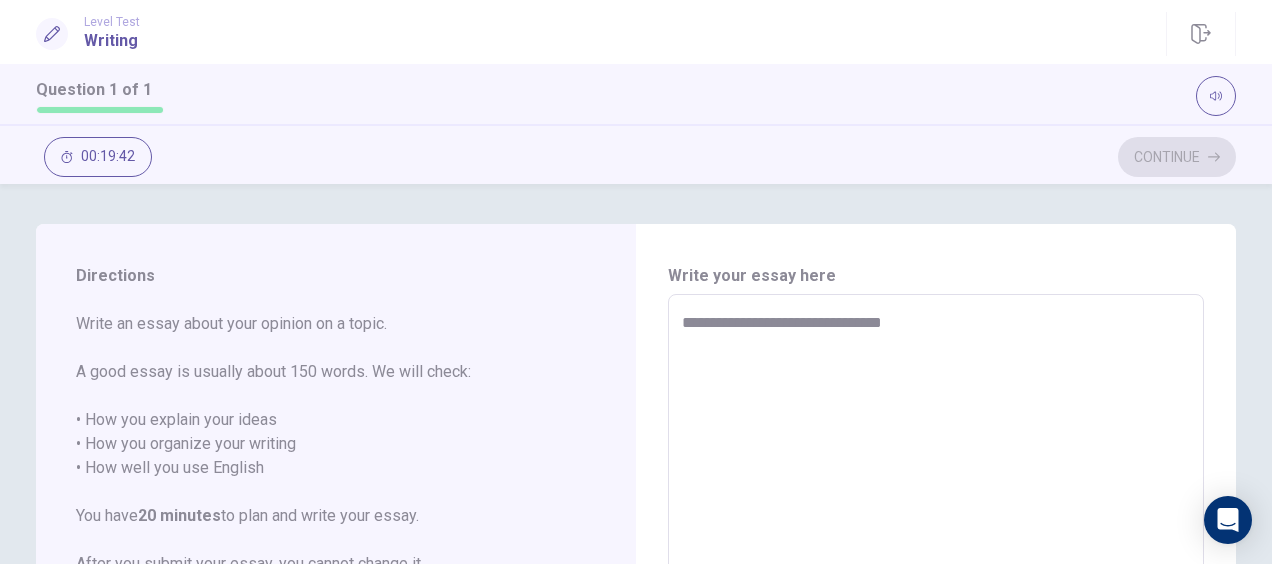 type on "*" 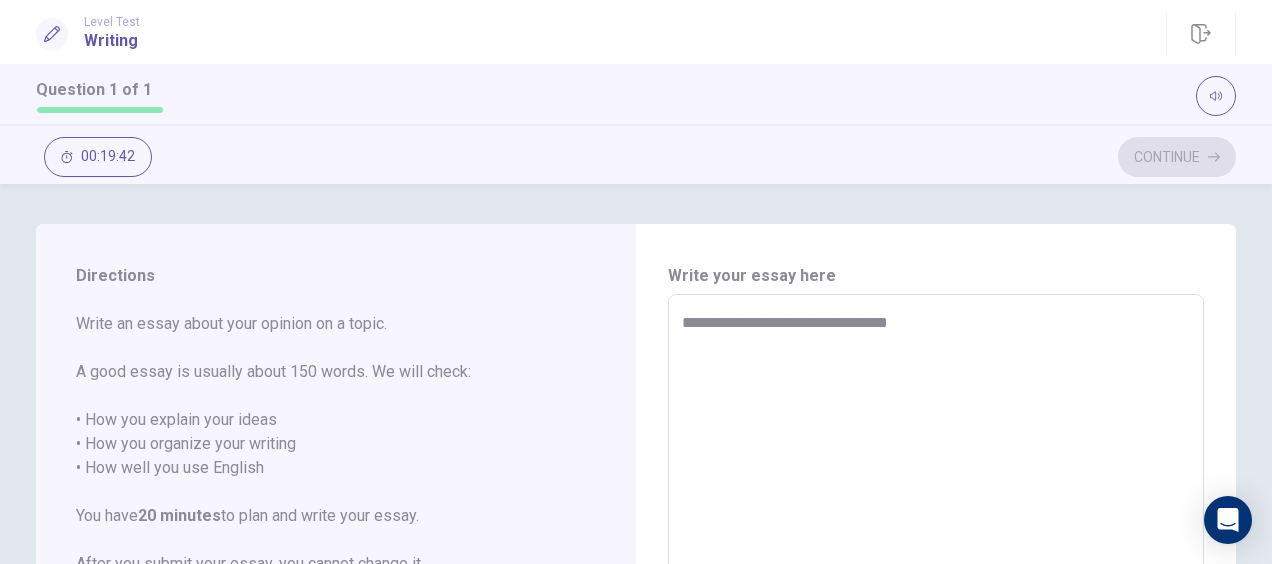type on "*" 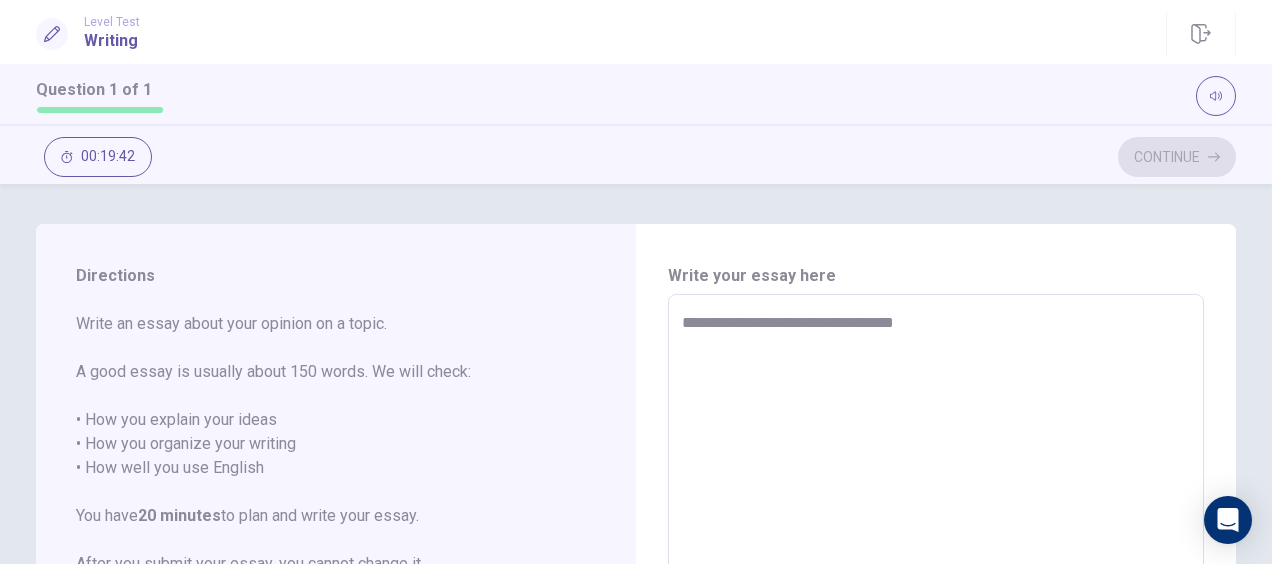 type on "*" 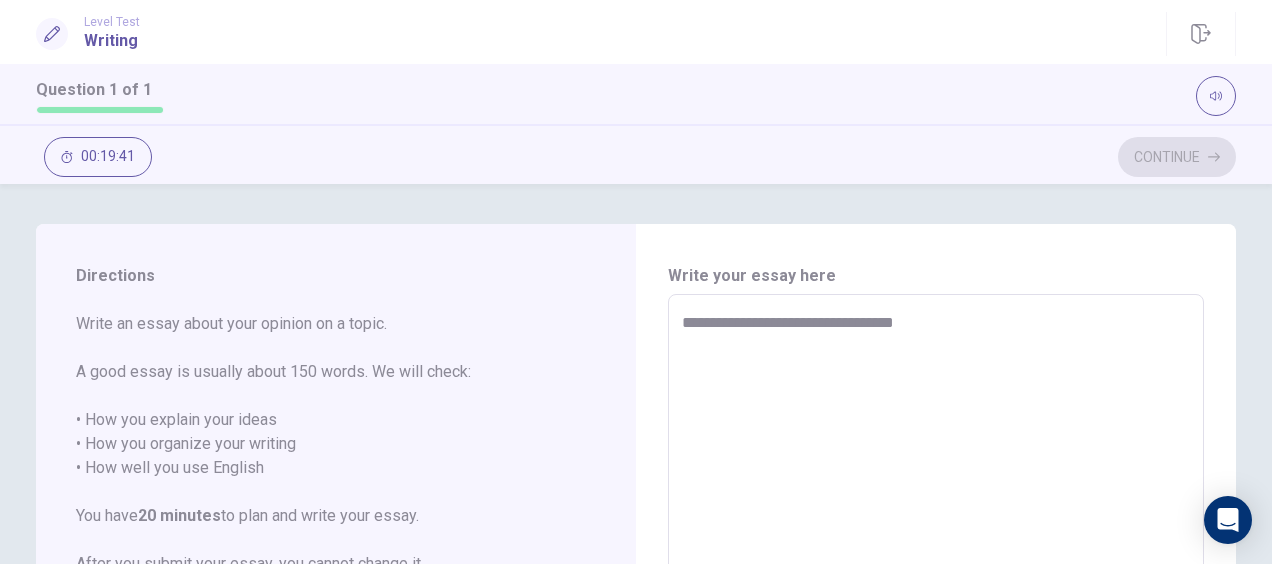 type on "**********" 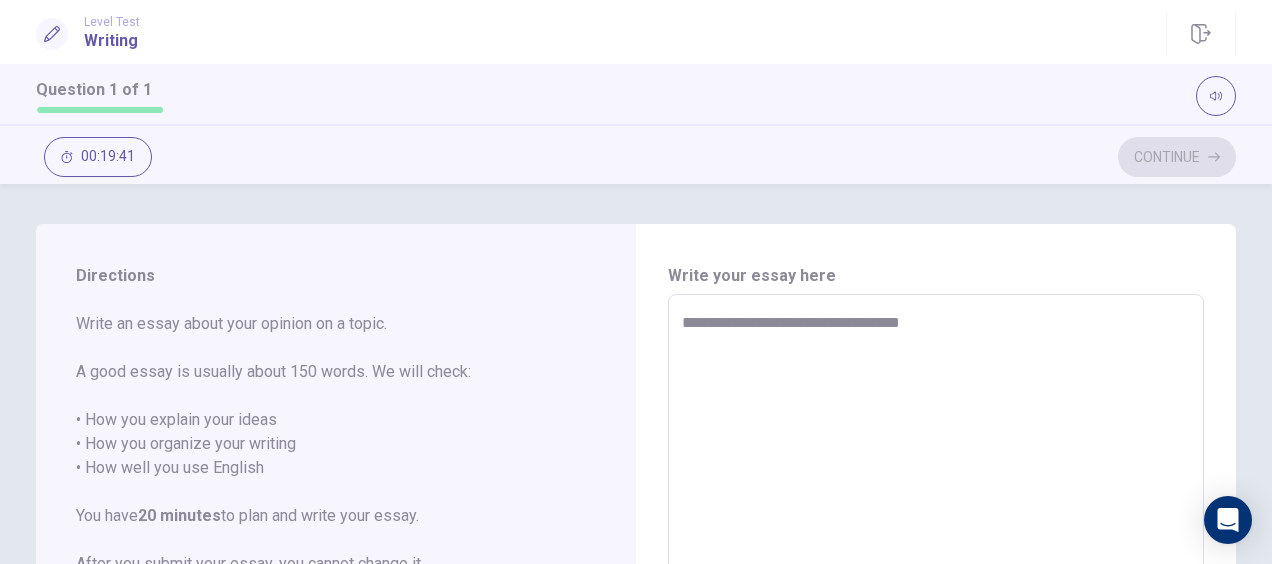 type on "*" 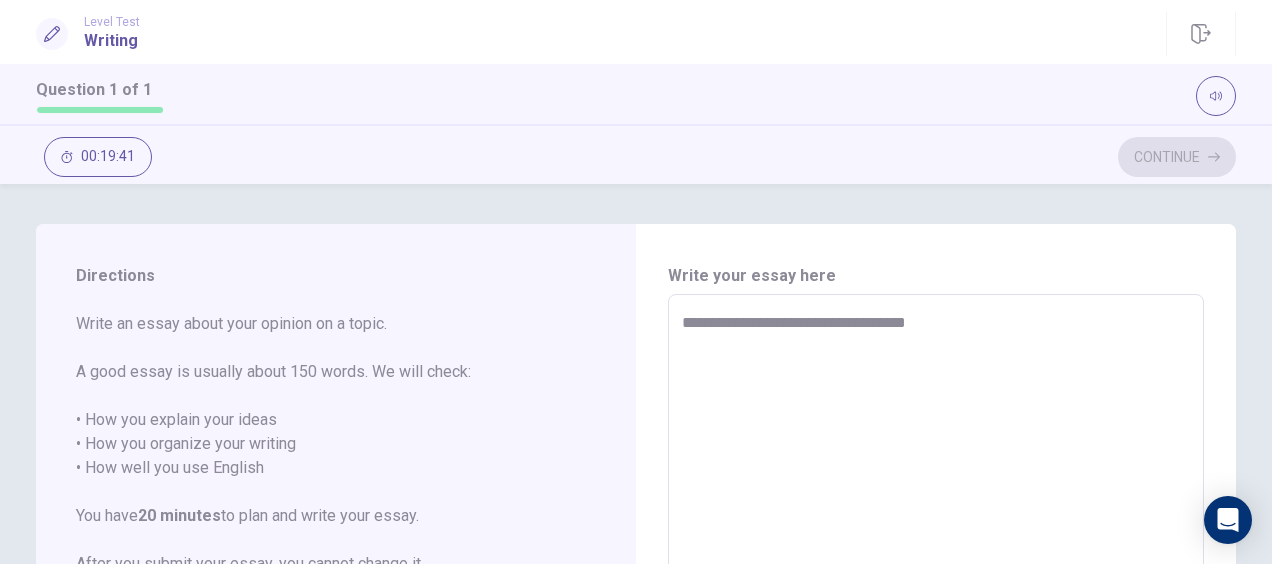 type on "*" 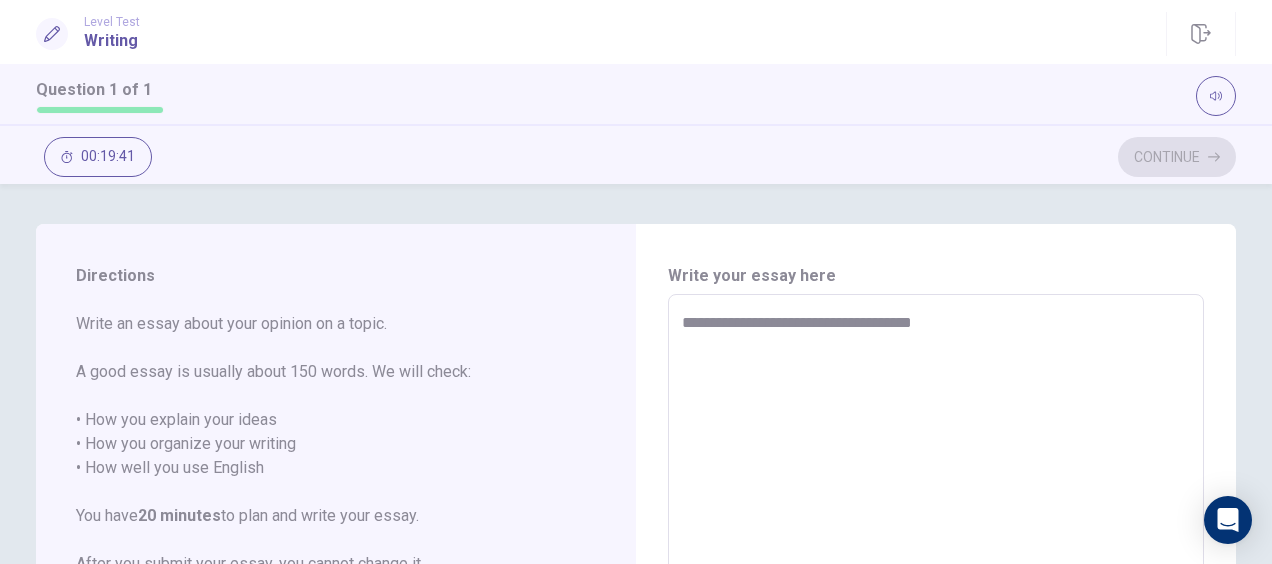 type on "*" 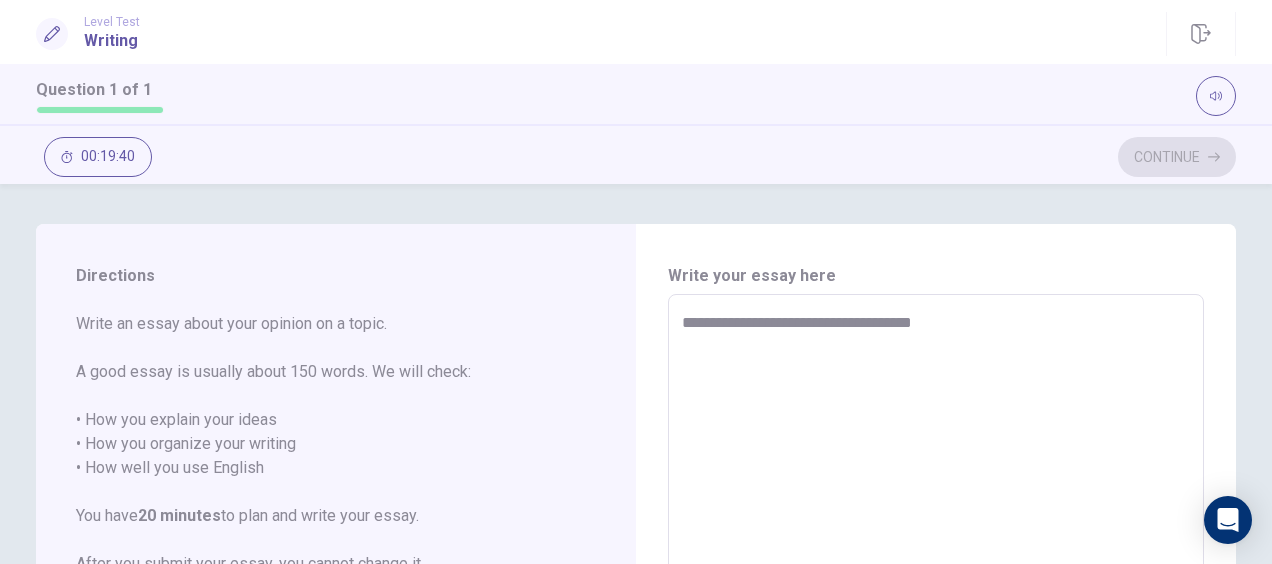 type on "**********" 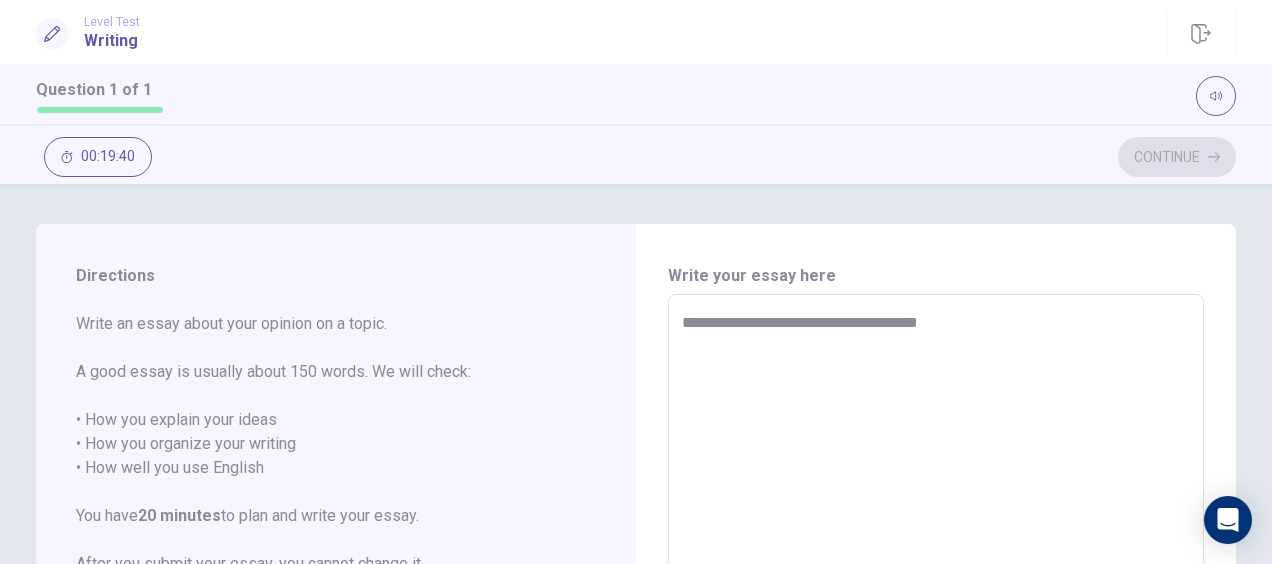 type on "*" 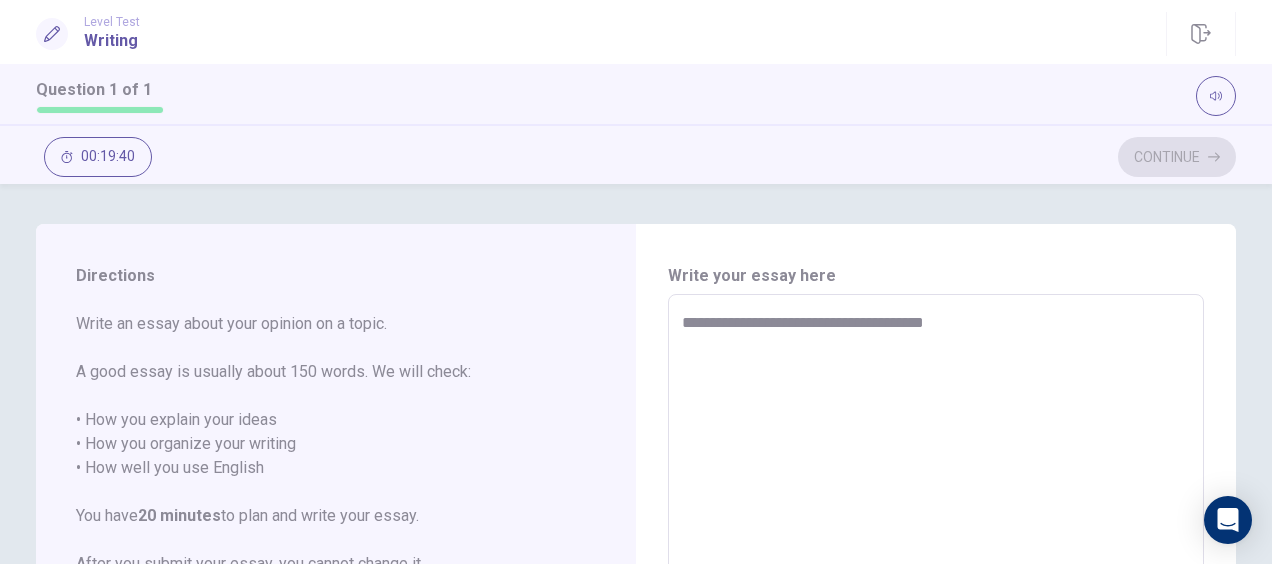 type on "**********" 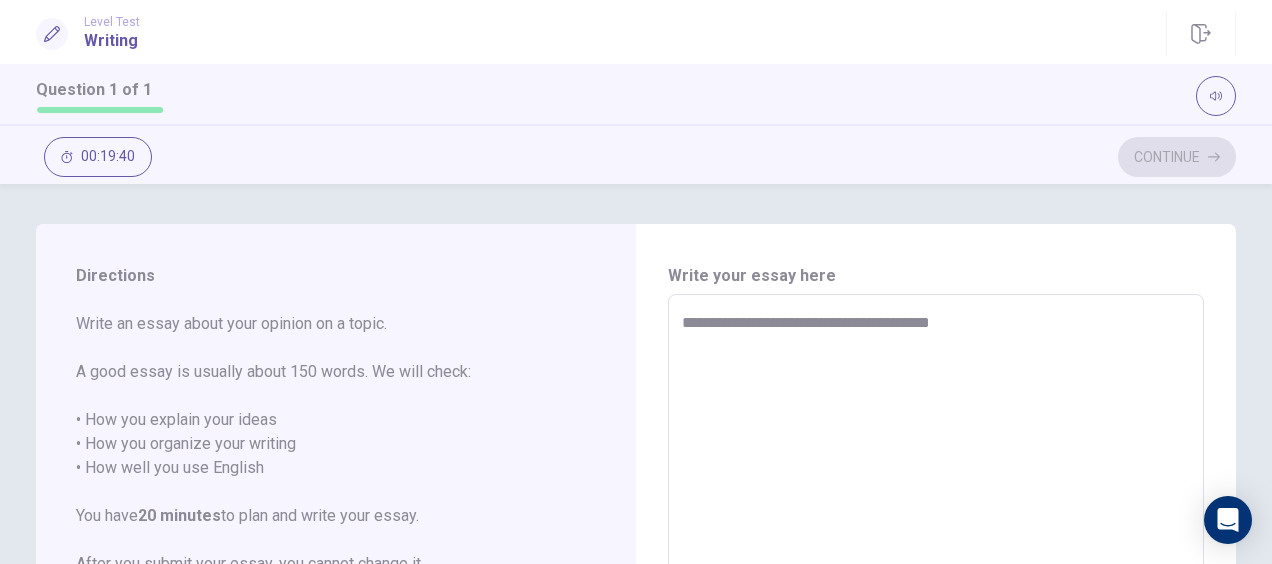 type on "*" 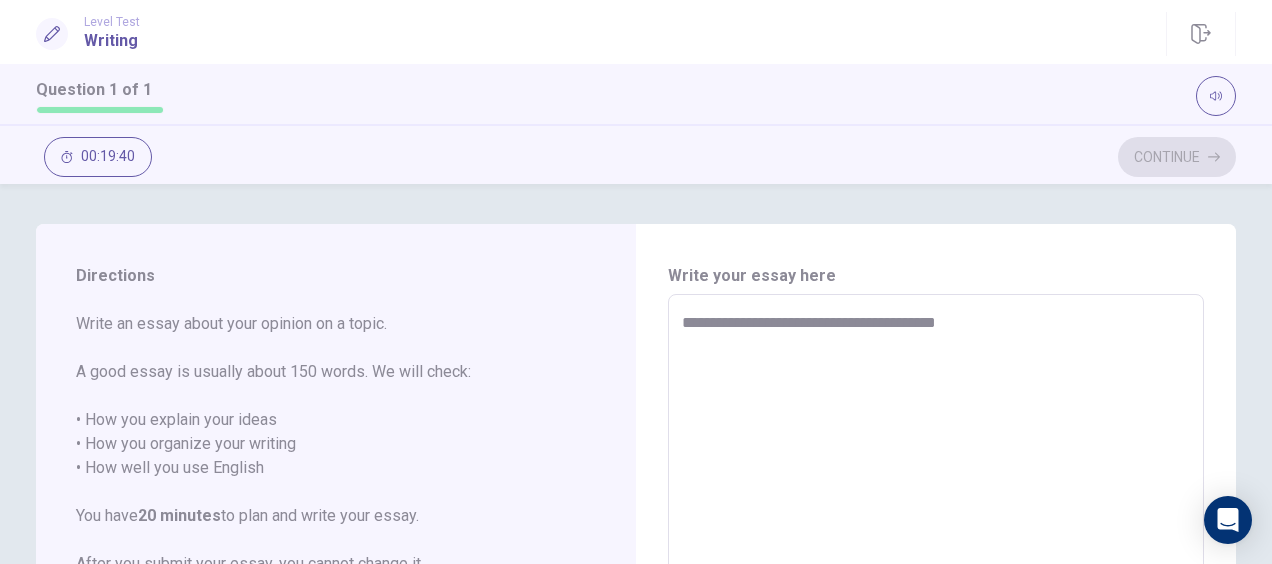 type on "*" 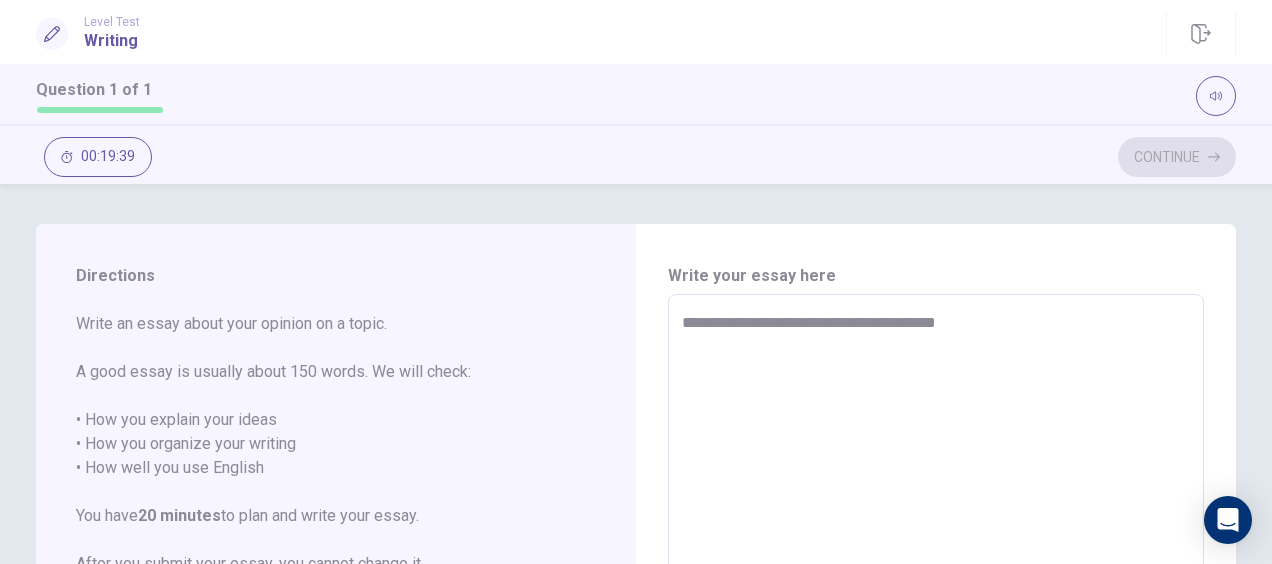type on "**********" 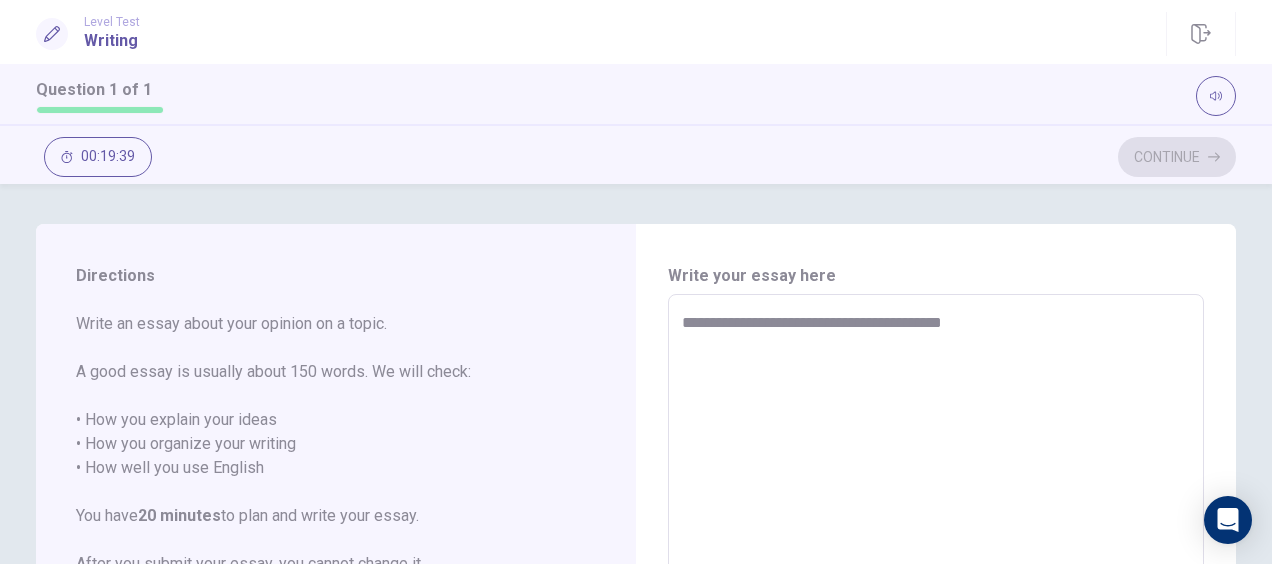 type on "*" 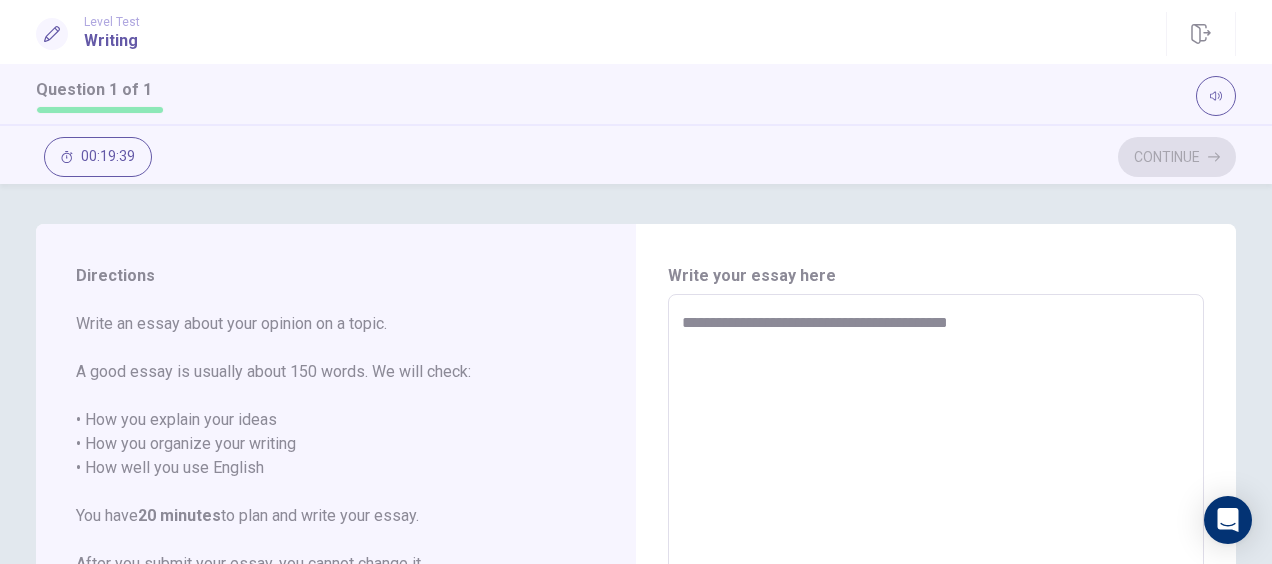 type on "*" 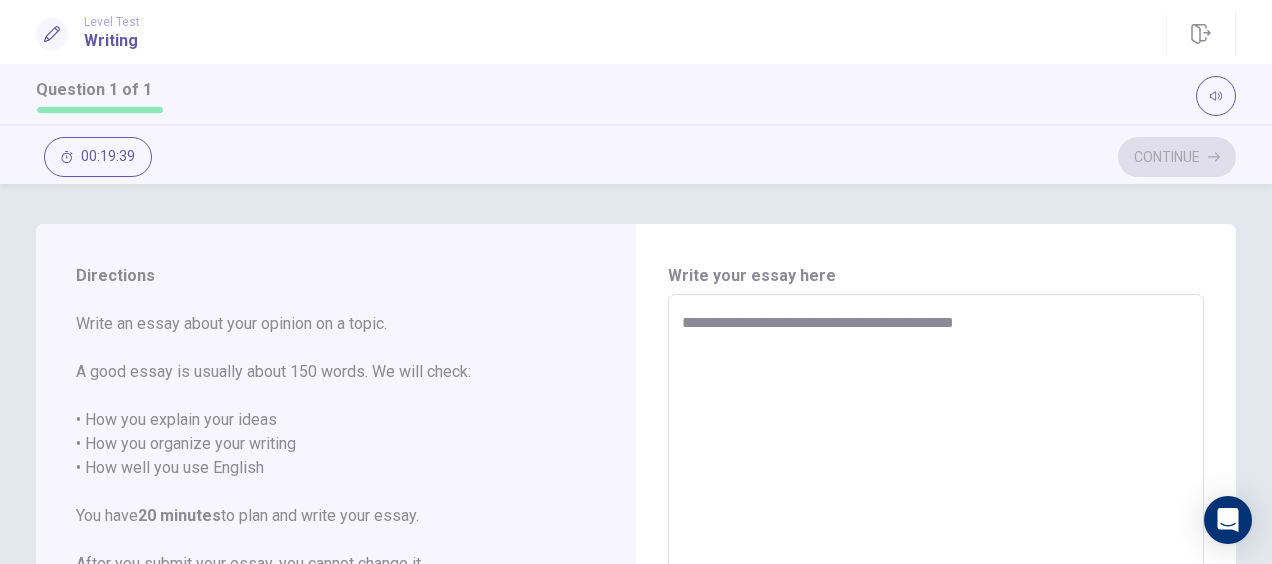 type on "*" 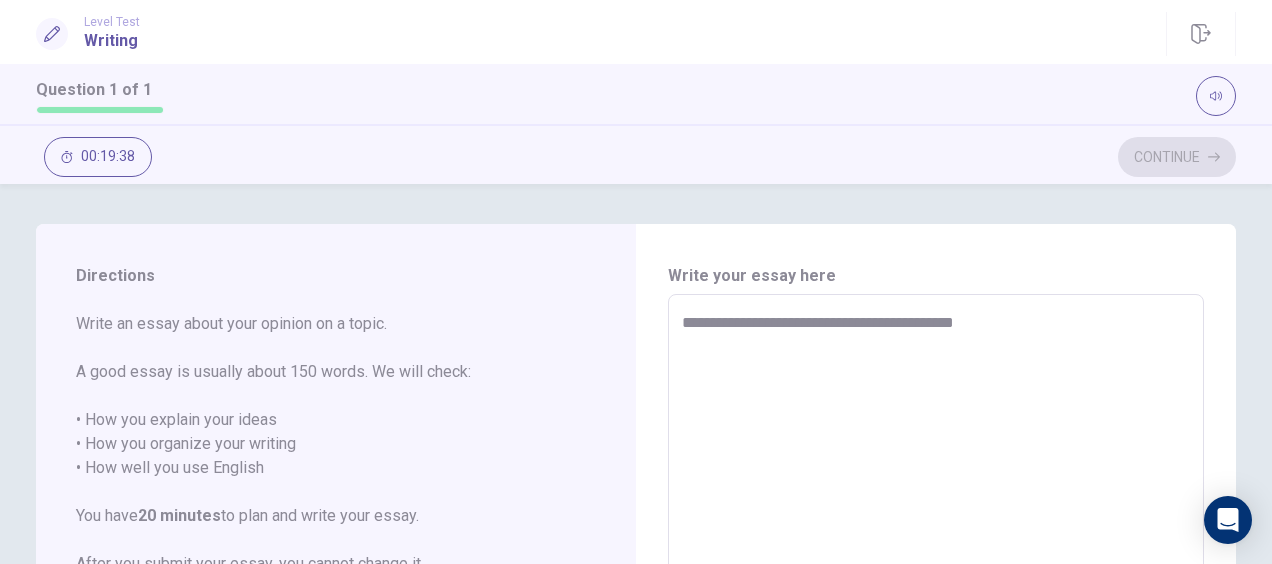 type on "**********" 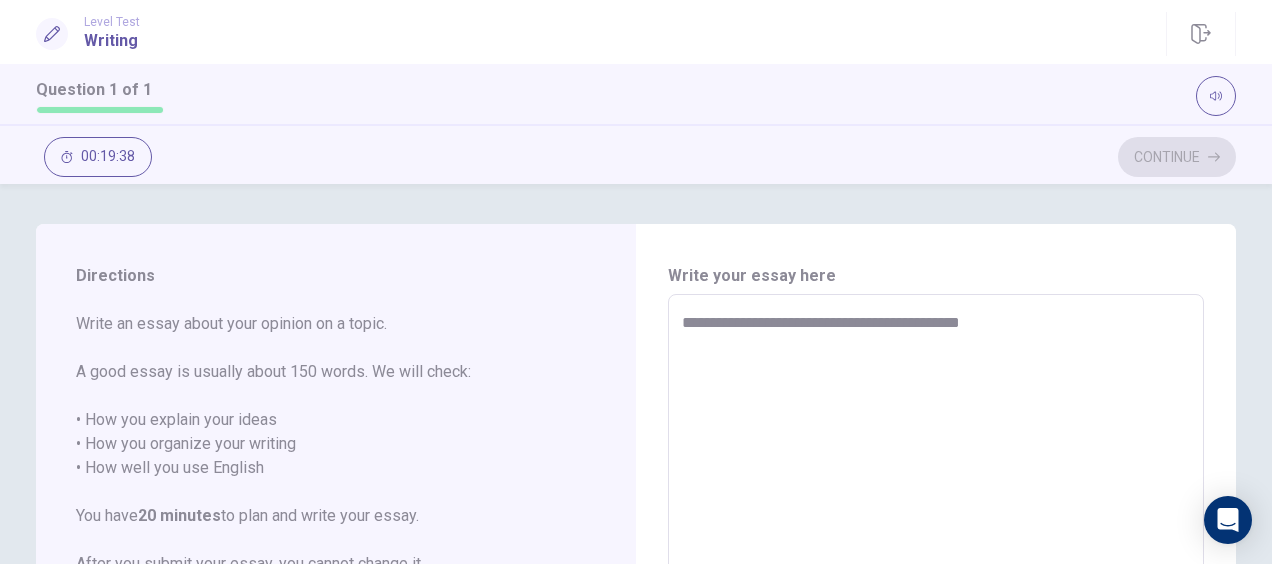 type on "*" 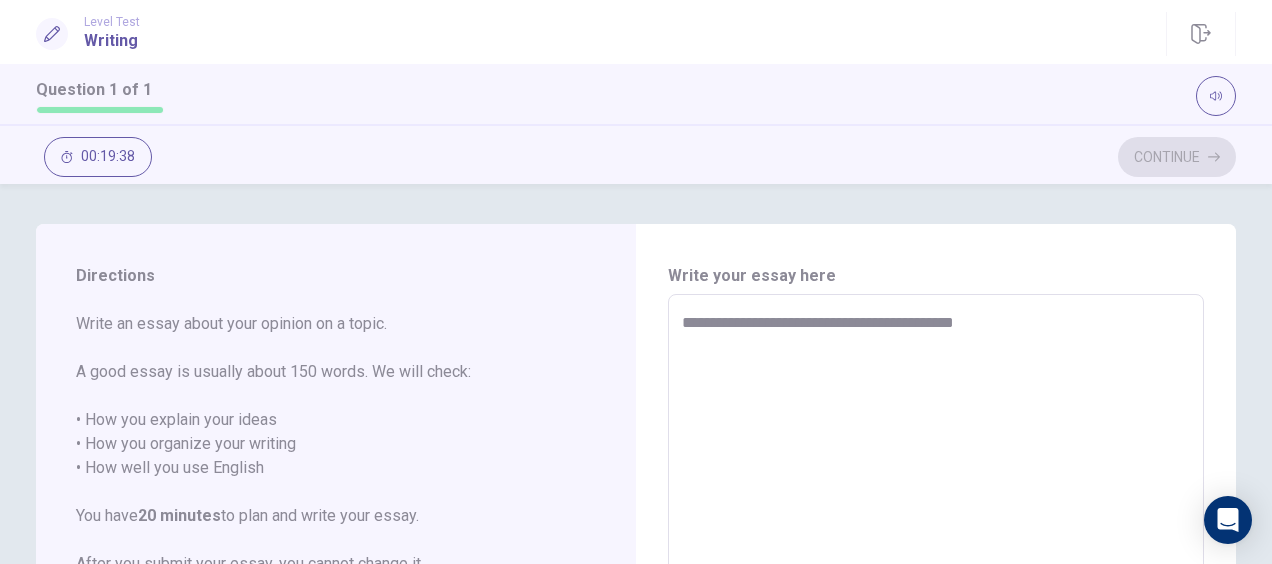 type on "*" 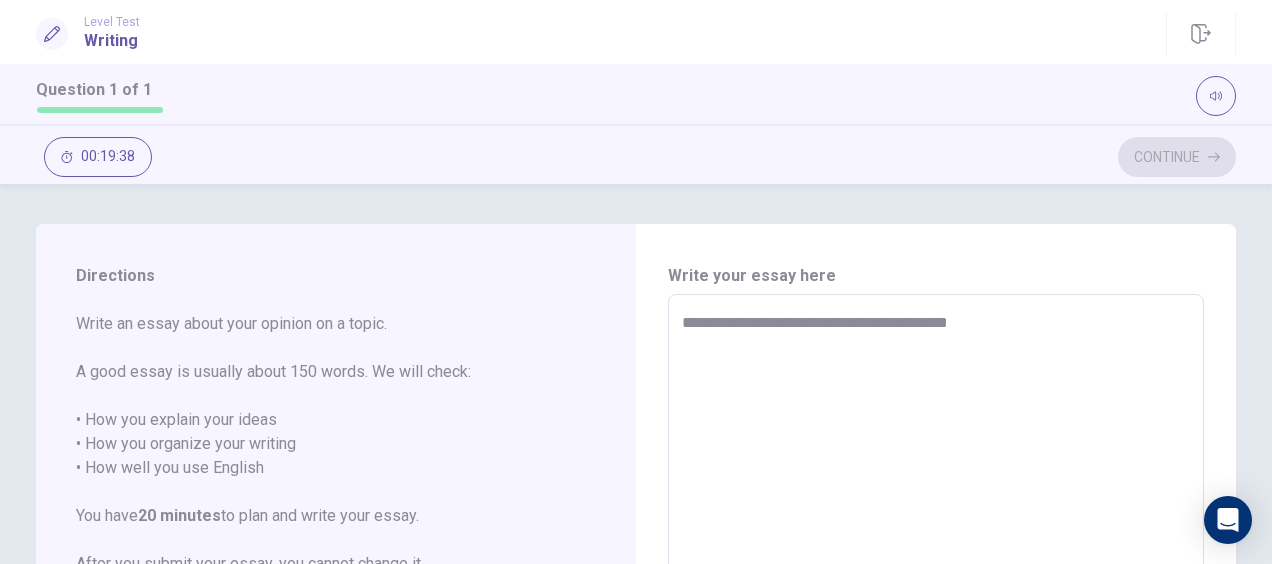 type on "*" 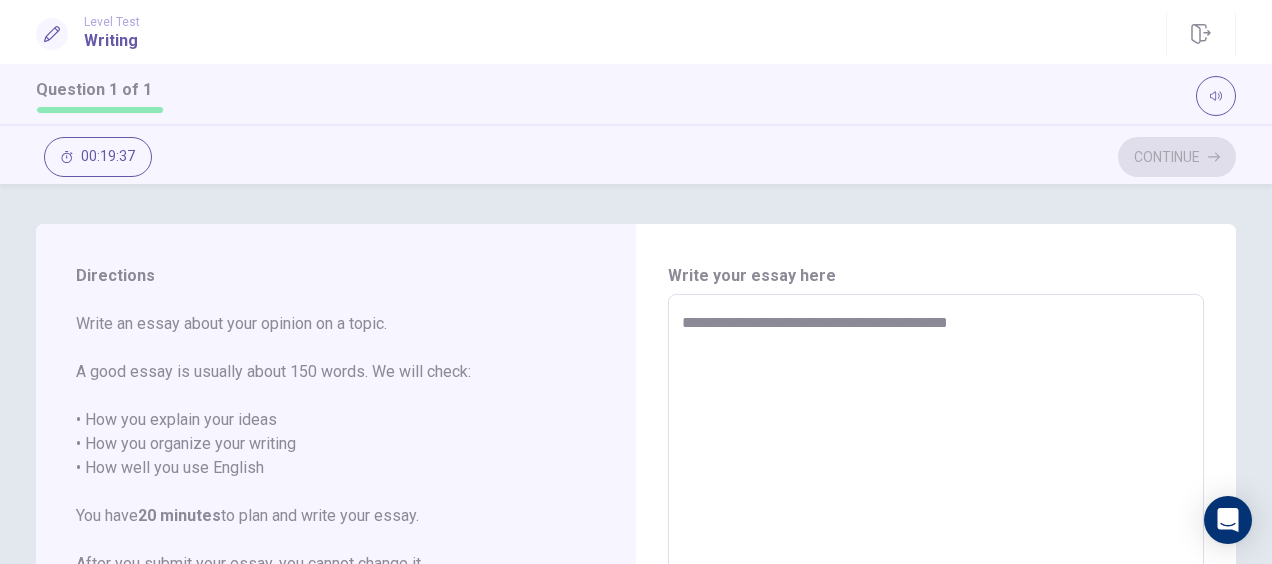 type on "**********" 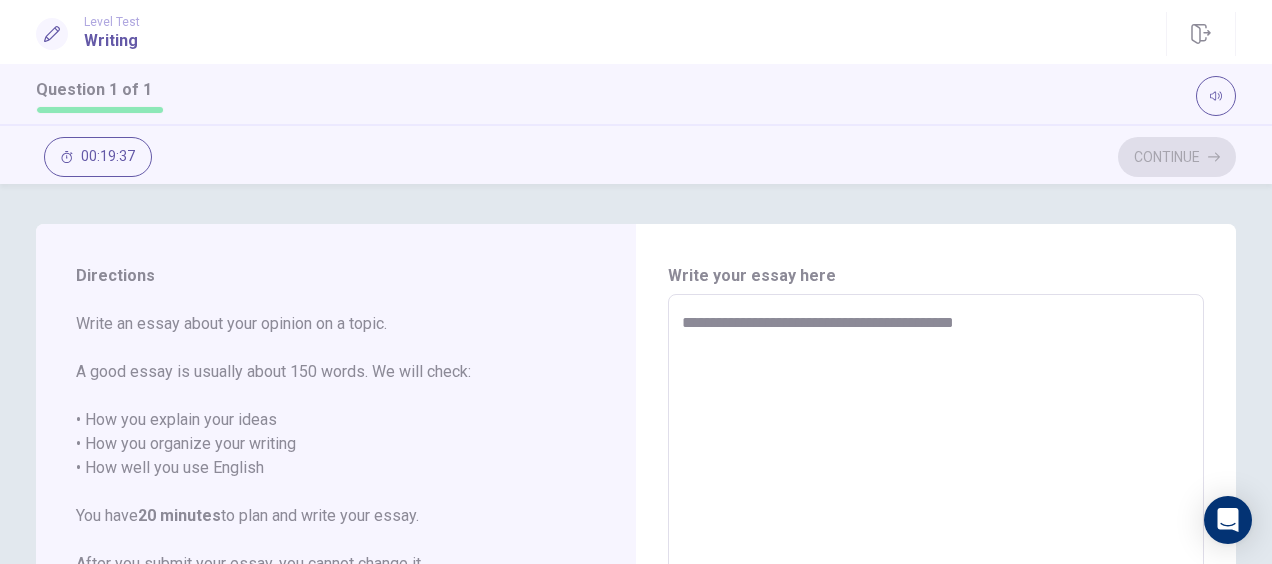 type on "*" 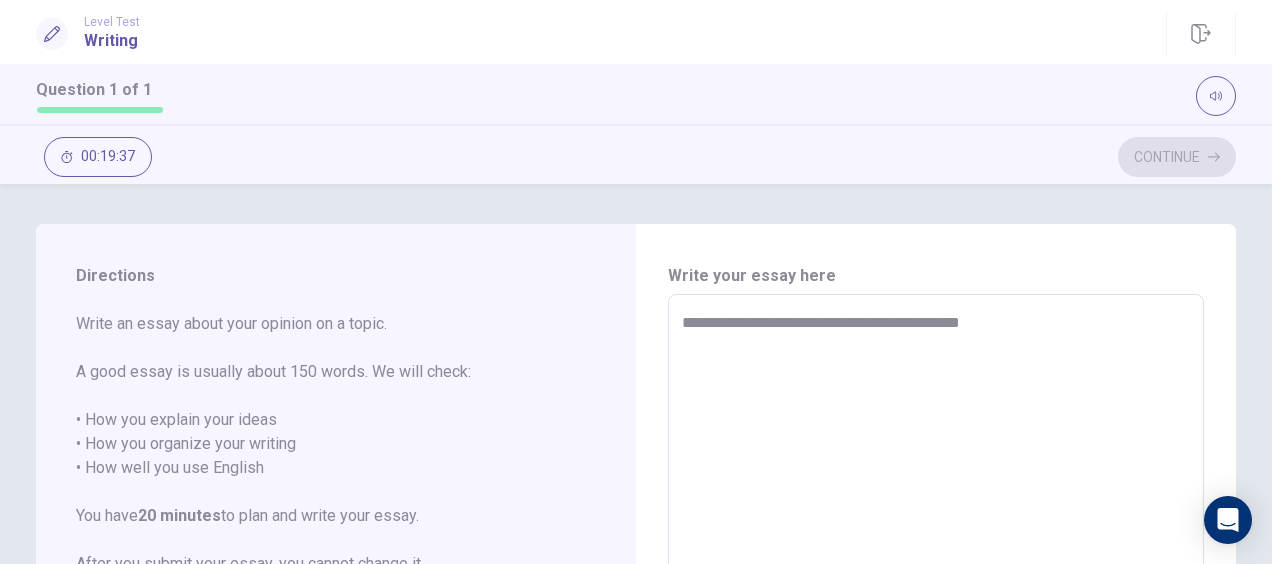 type on "*" 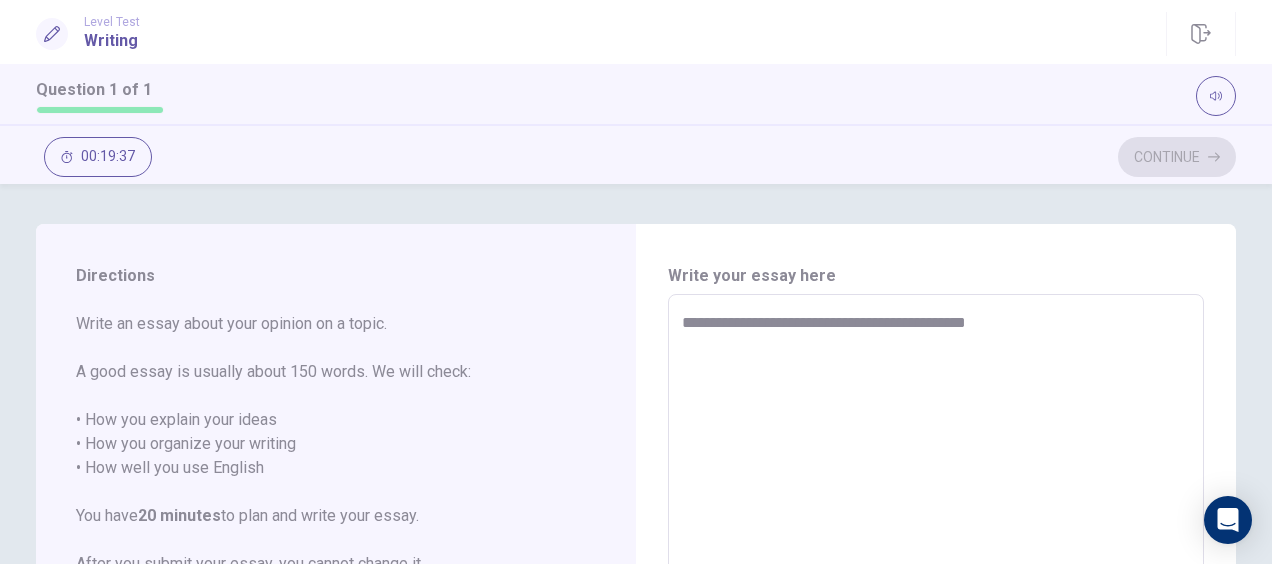 type on "*" 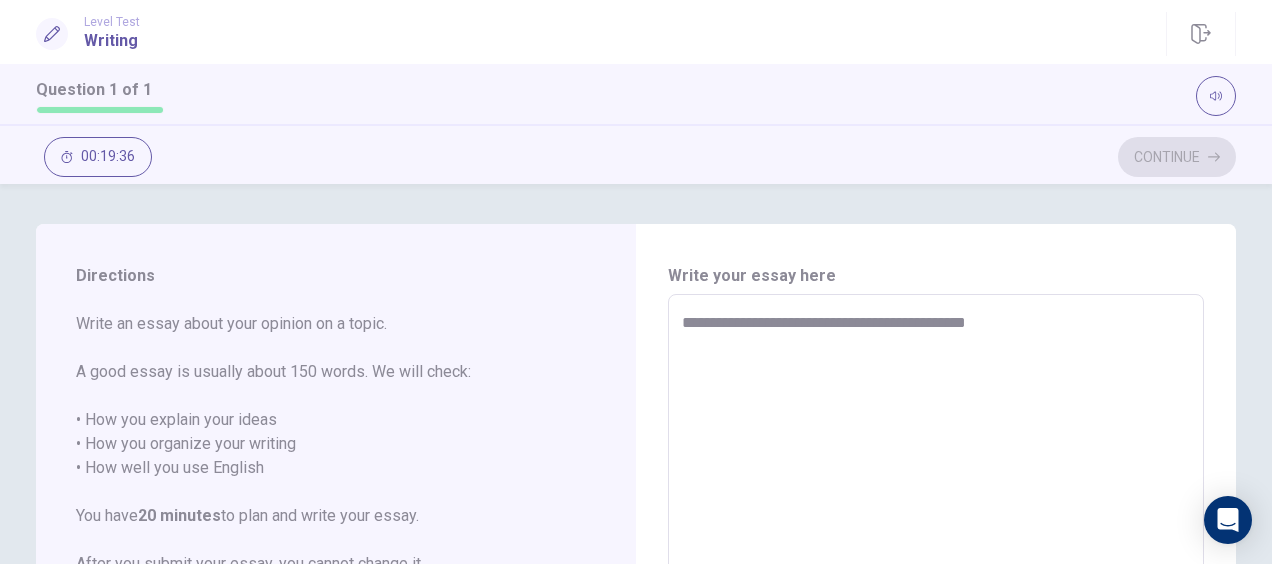 type on "**********" 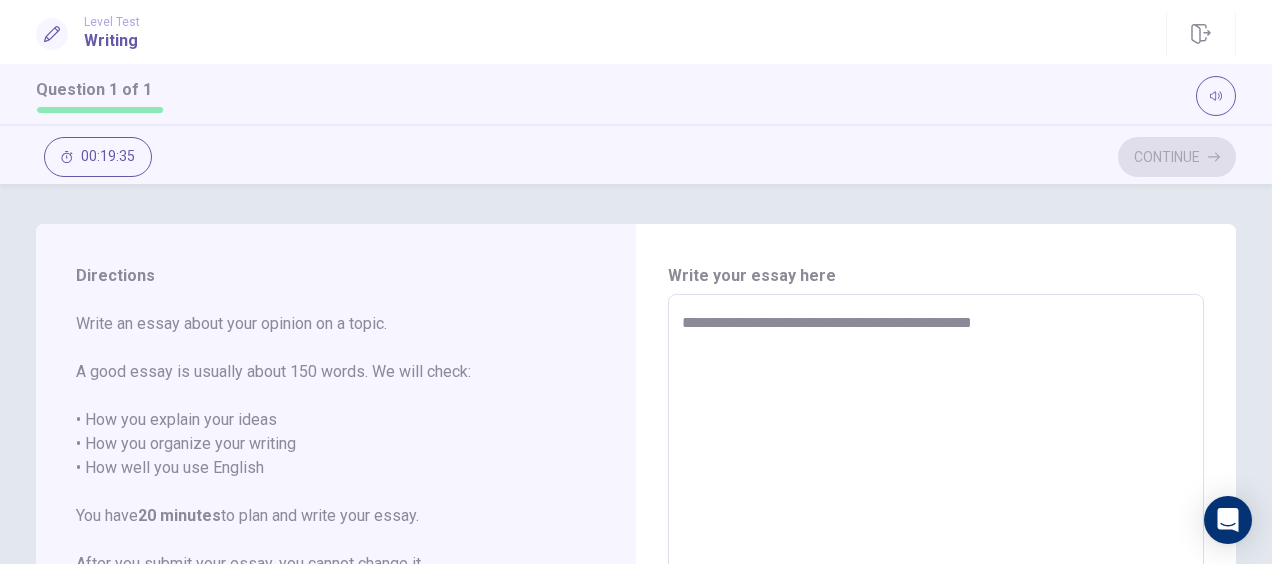 type on "*" 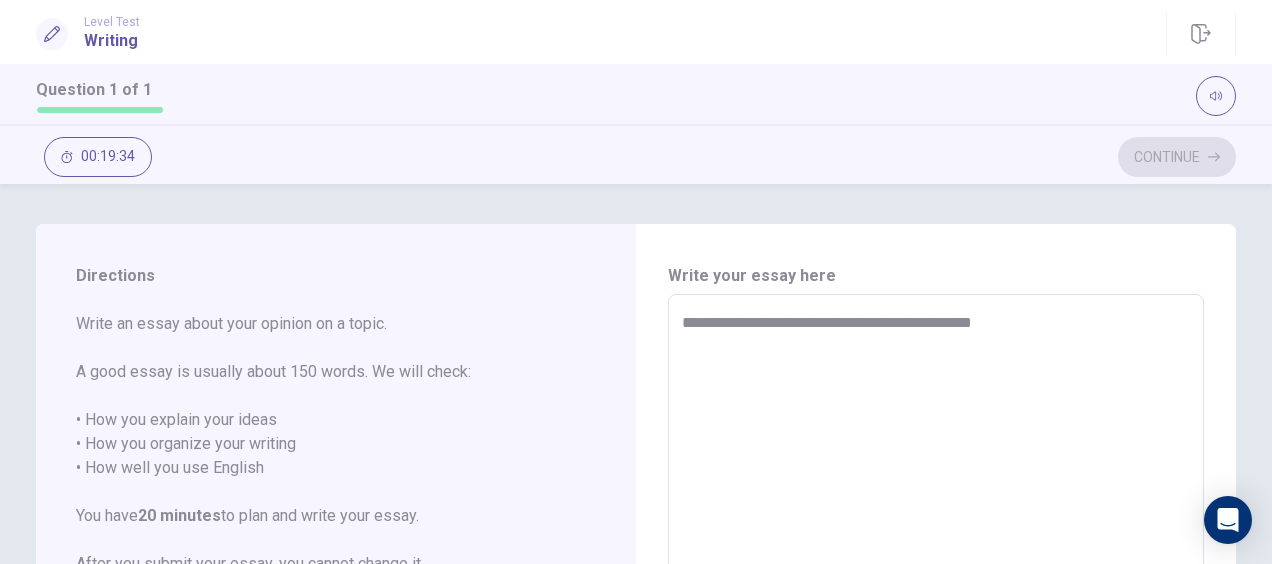 type on "**********" 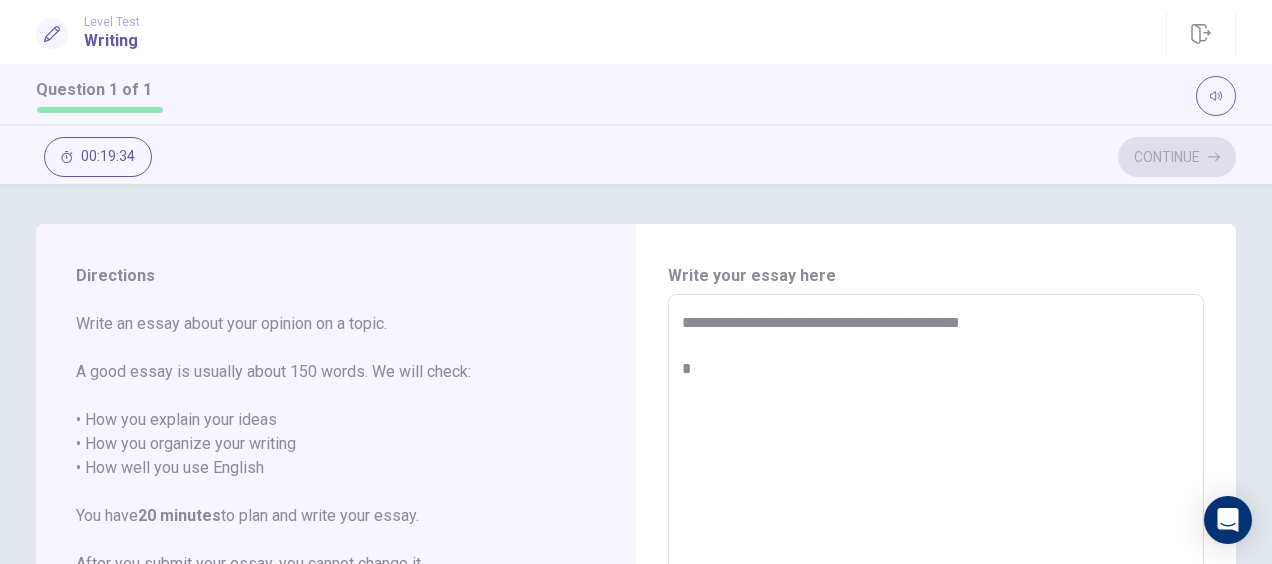 type on "*" 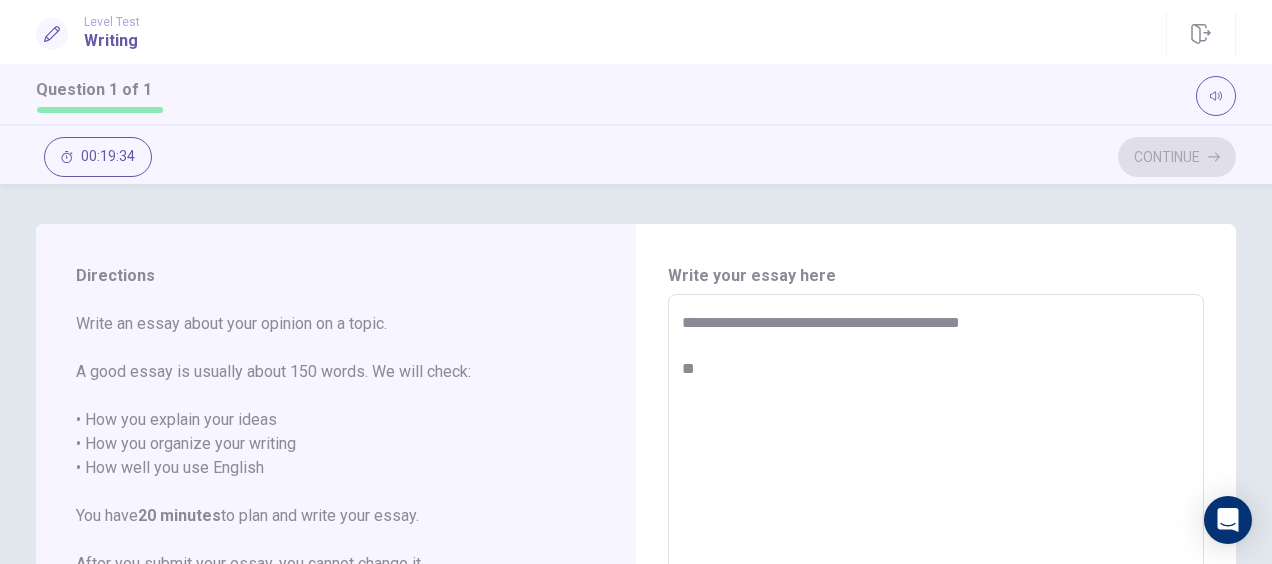type on "*" 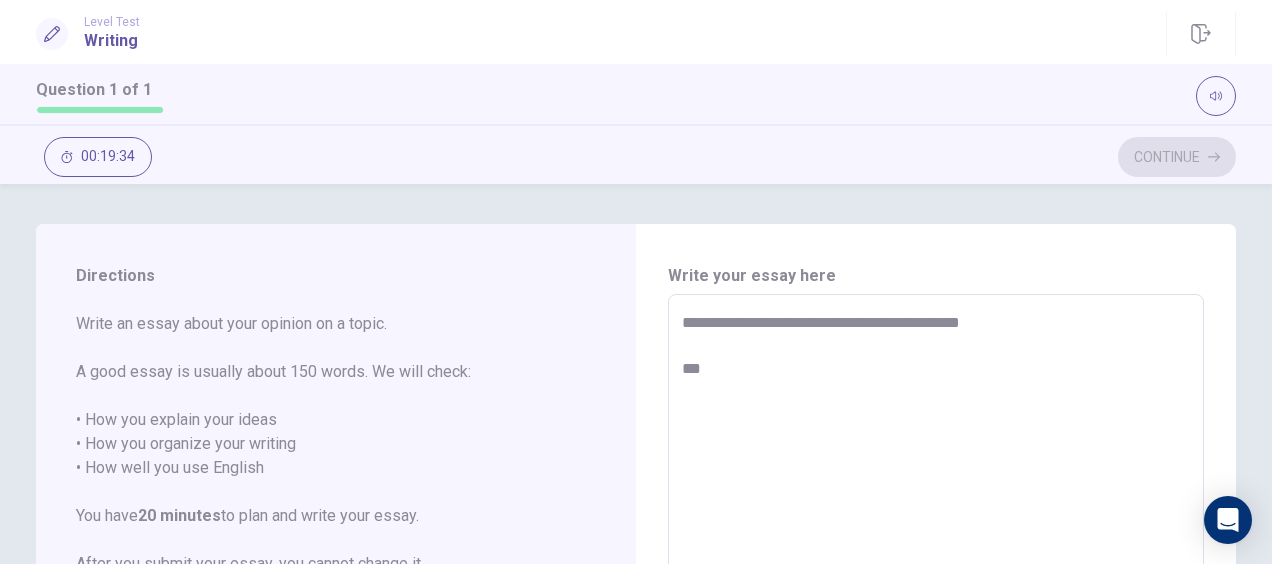 type on "*" 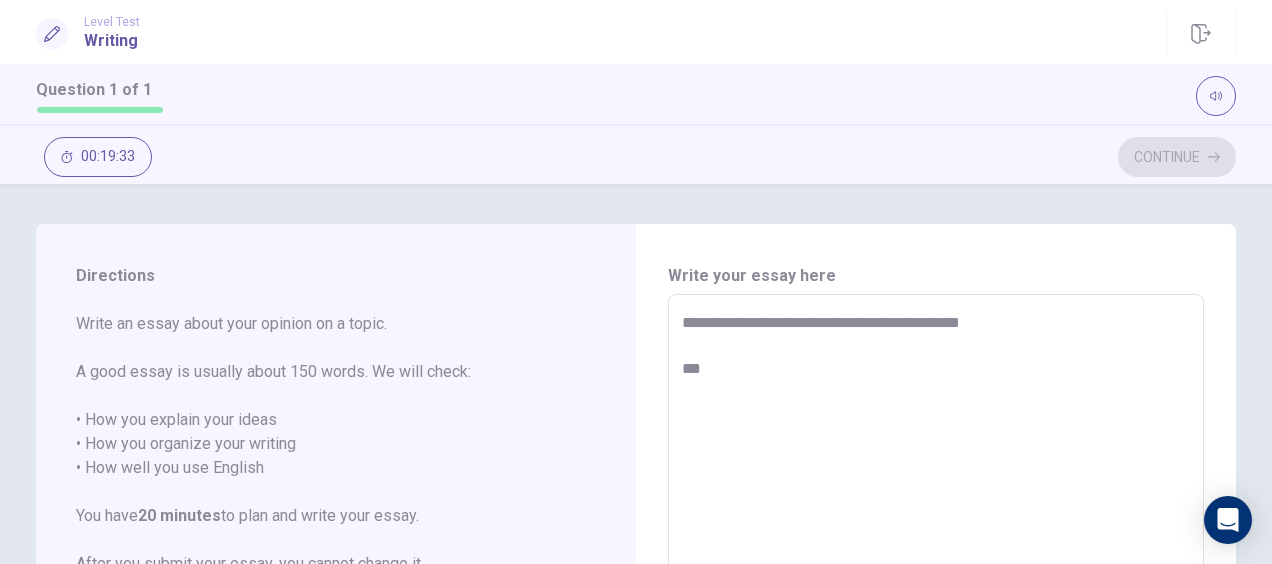 type on "**********" 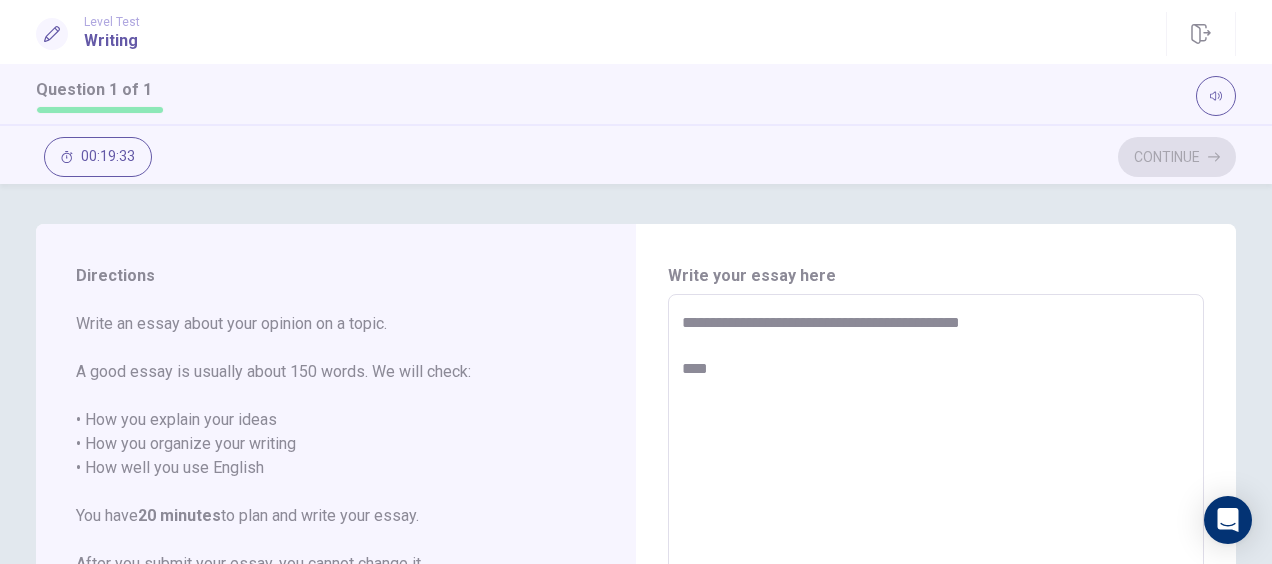 type on "*" 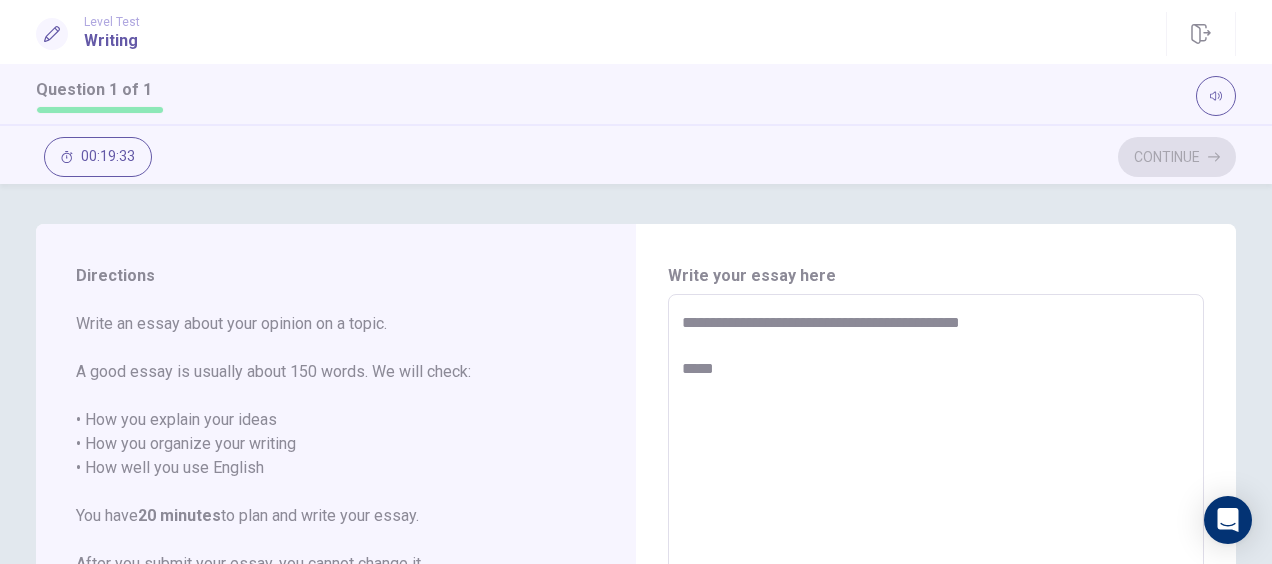 type on "*" 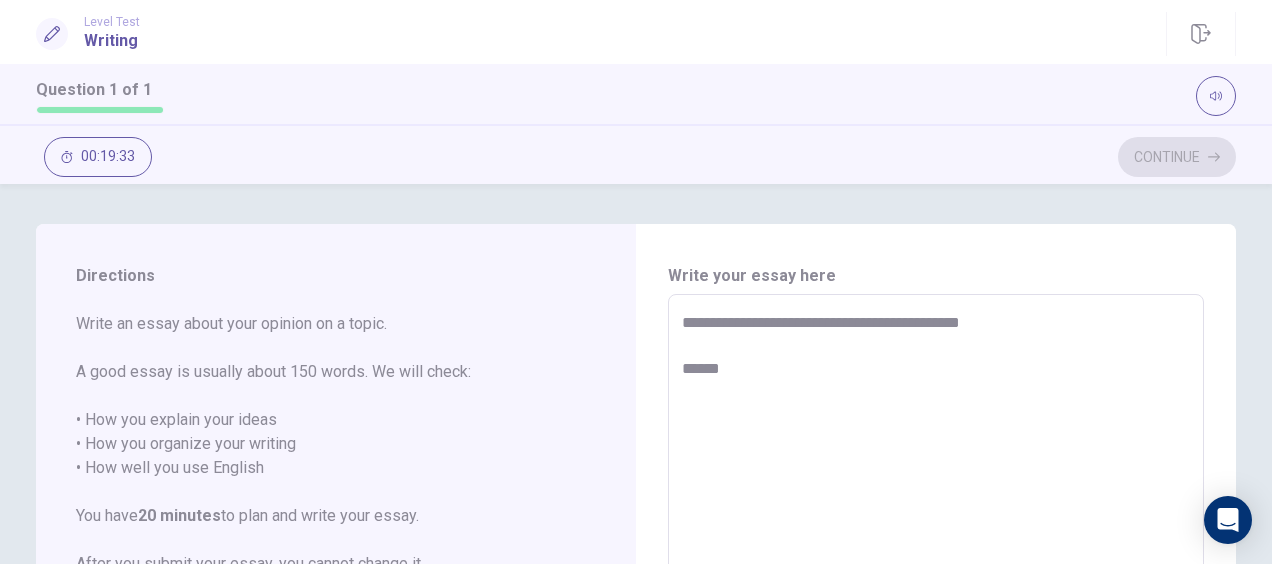 type on "*" 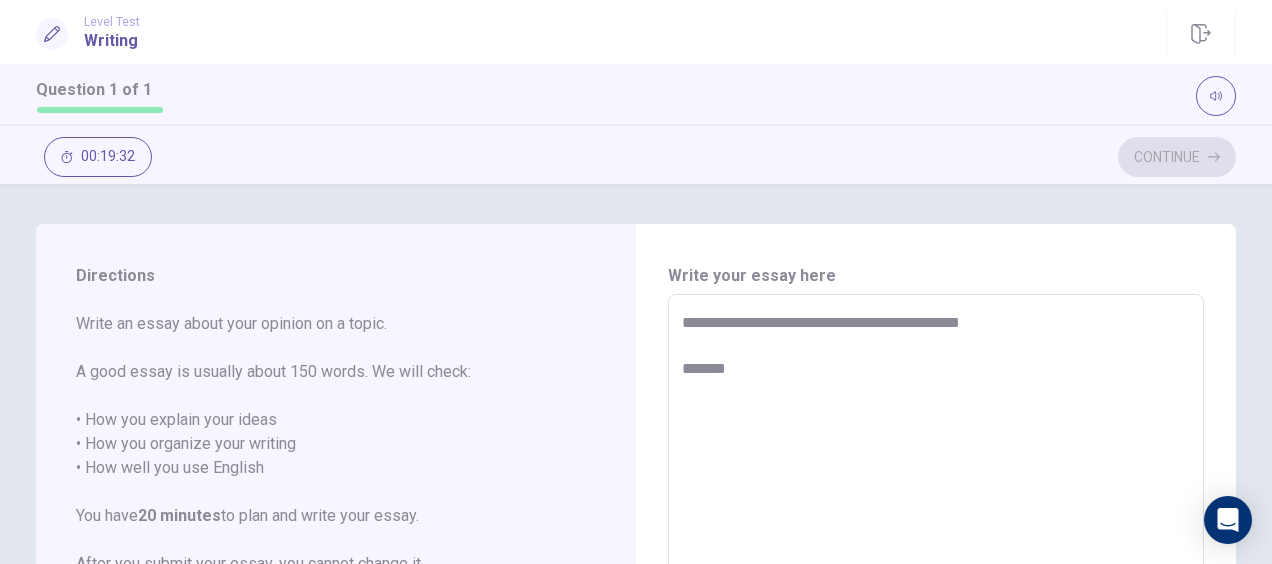 type on "*" 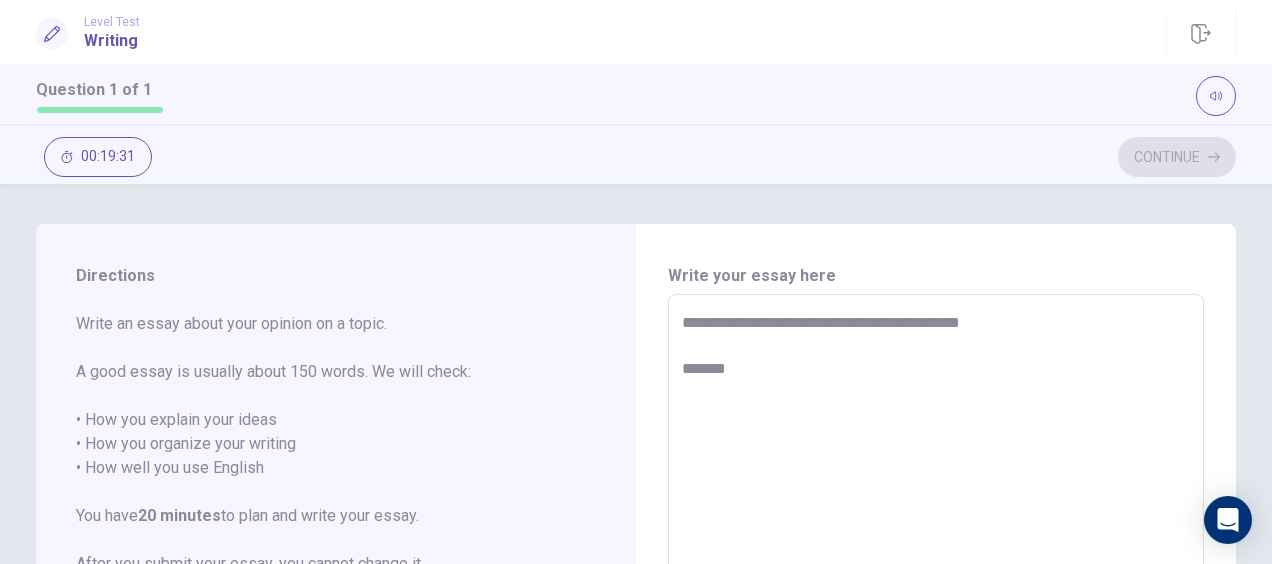 type on "**********" 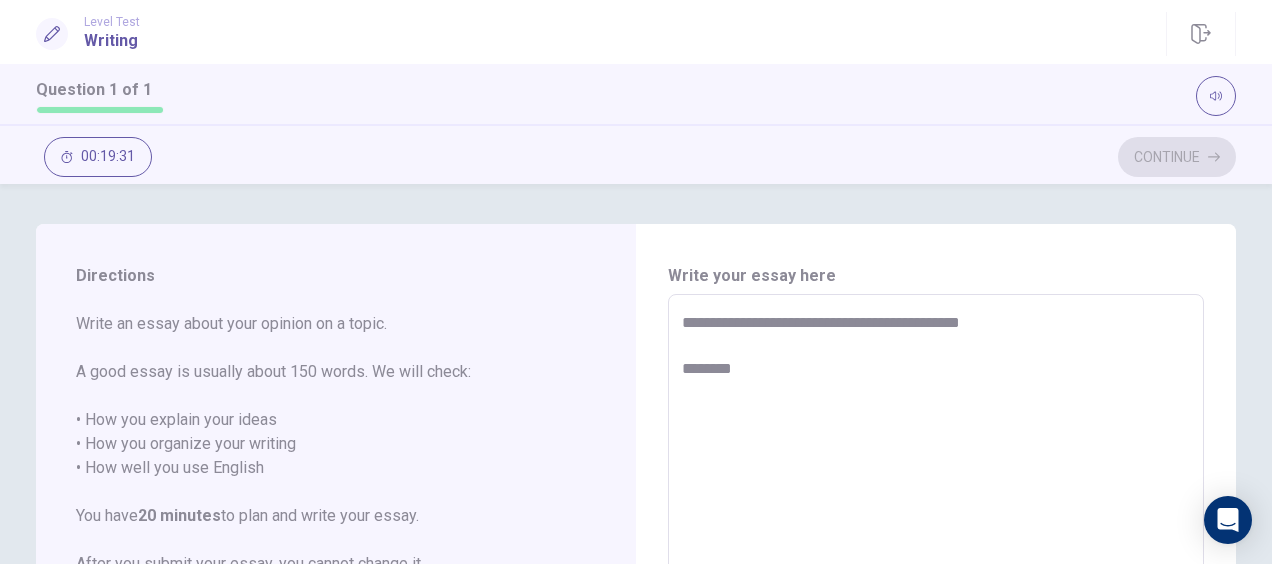 type on "*" 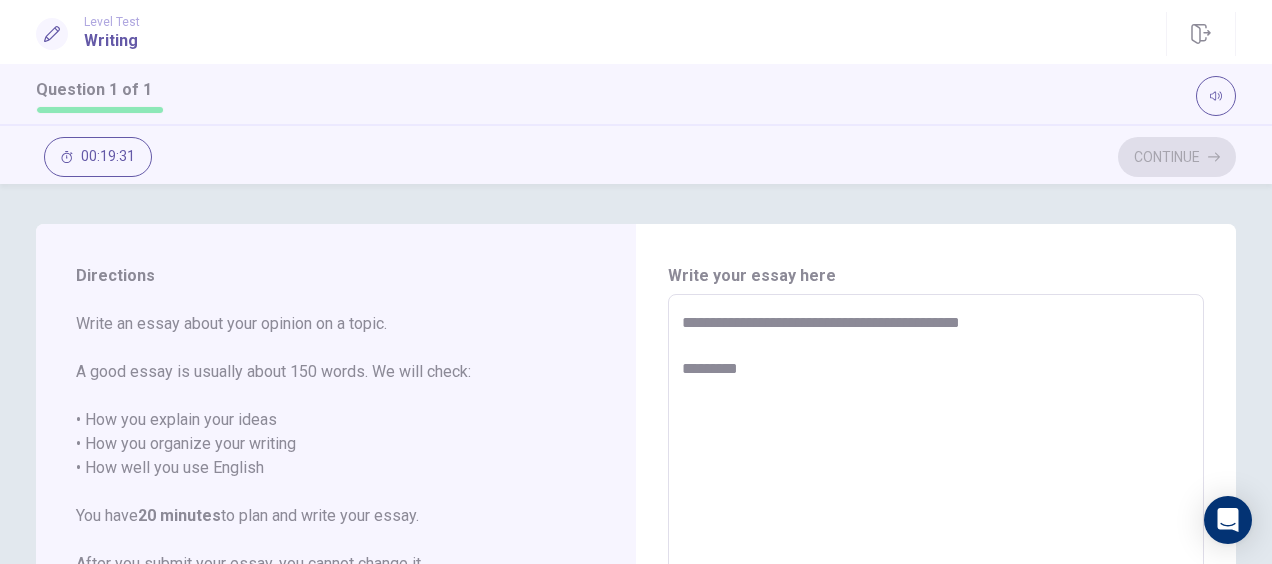 type on "*" 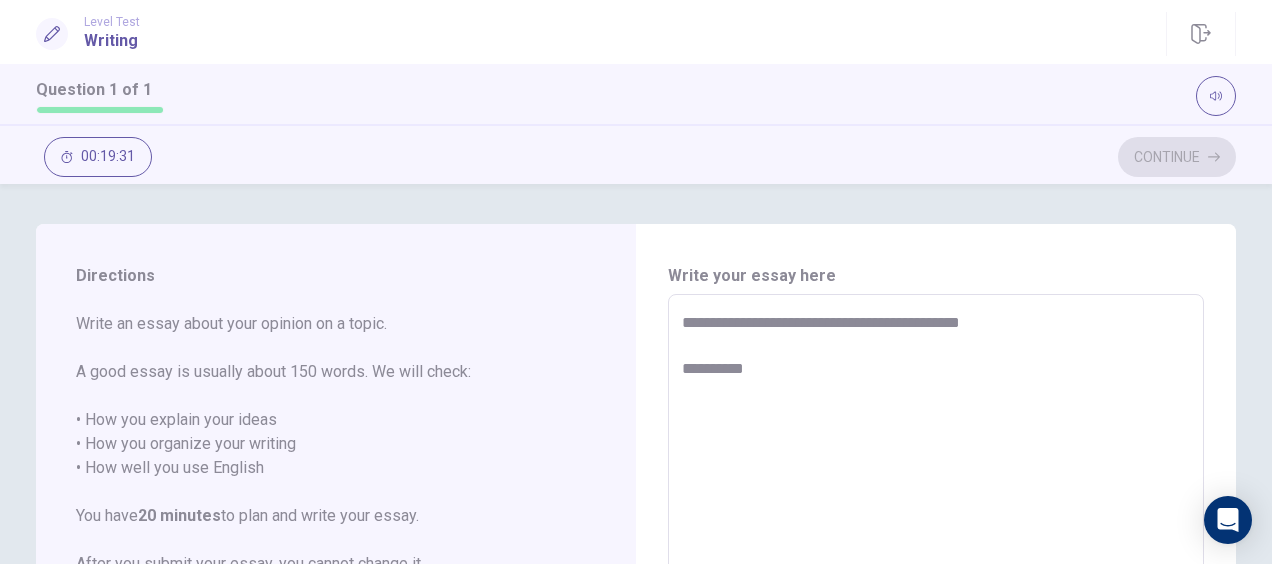 type on "*" 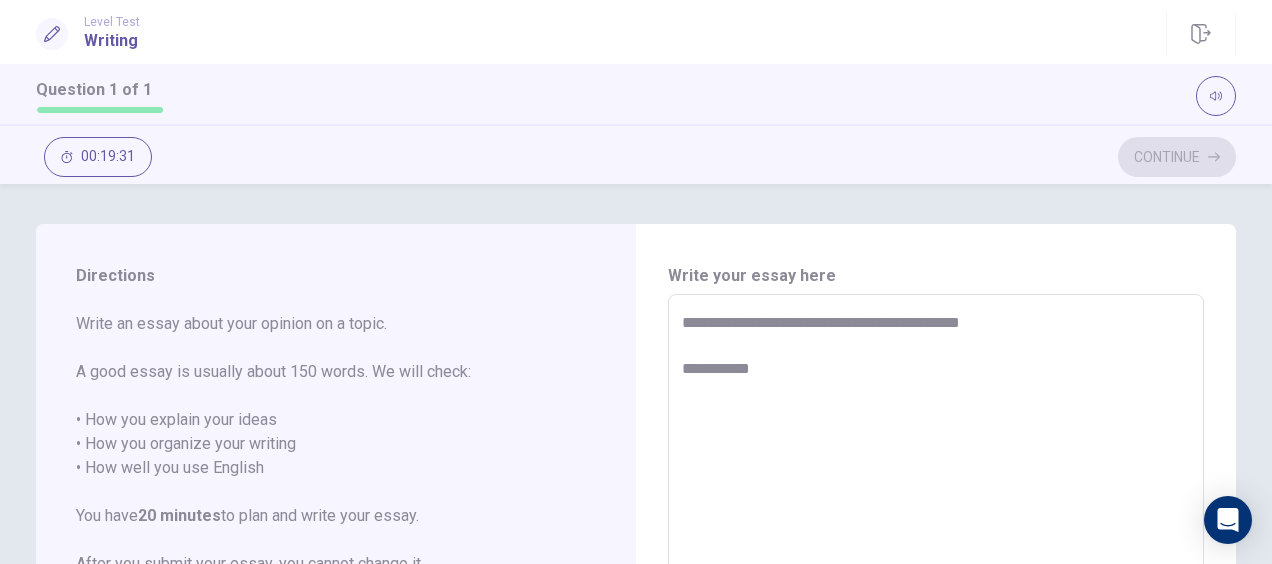 type on "*" 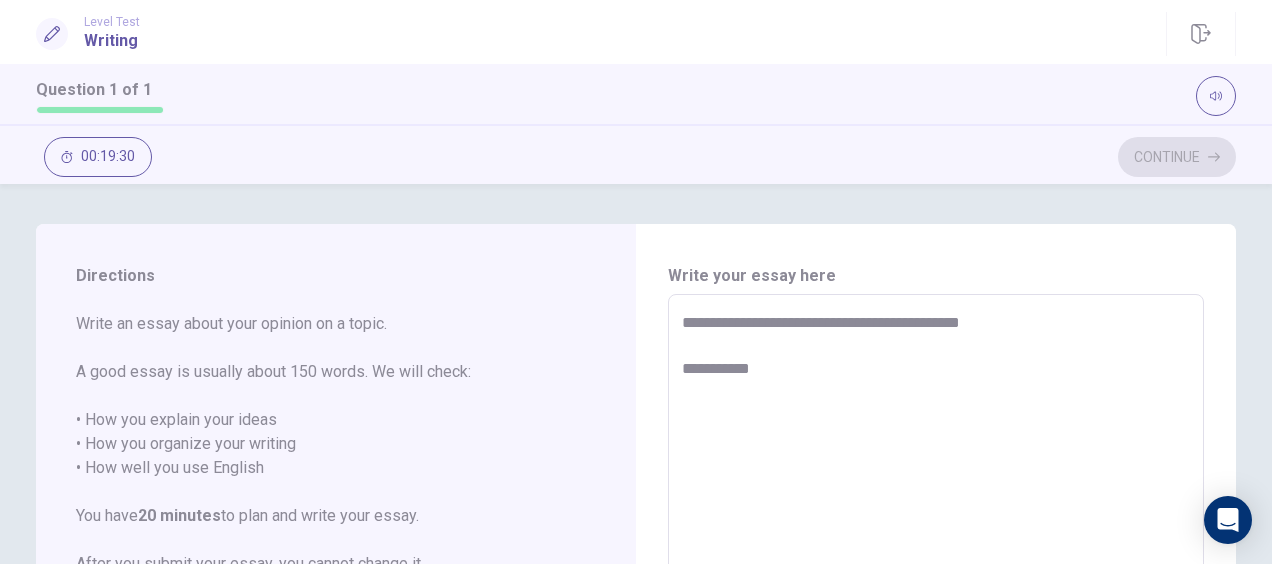 type on "**********" 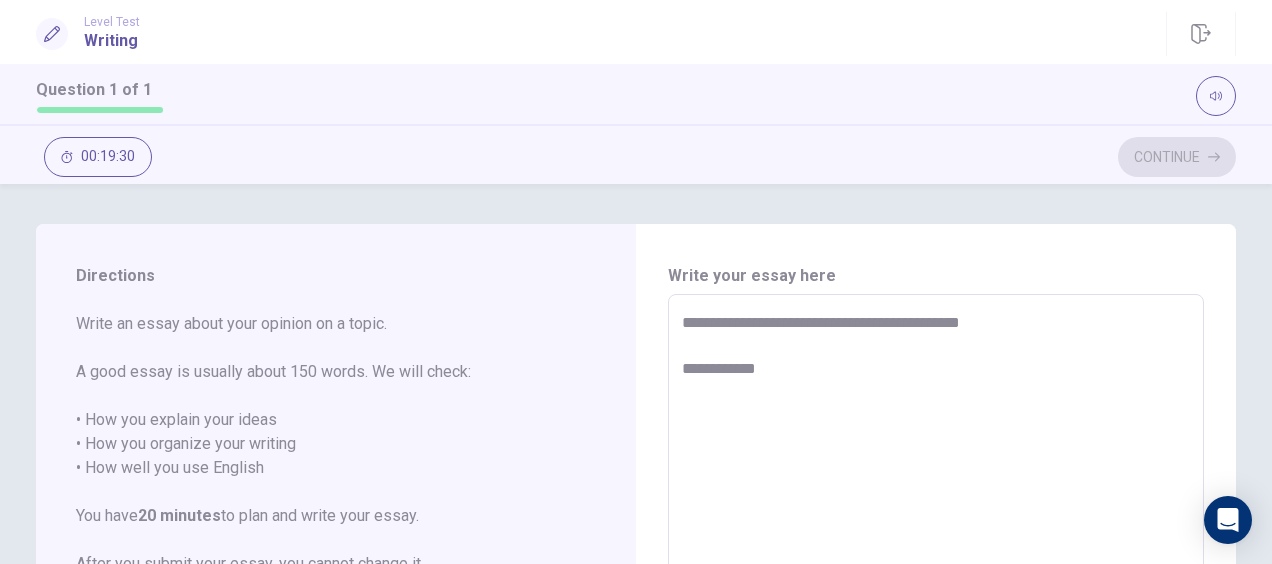 type on "*" 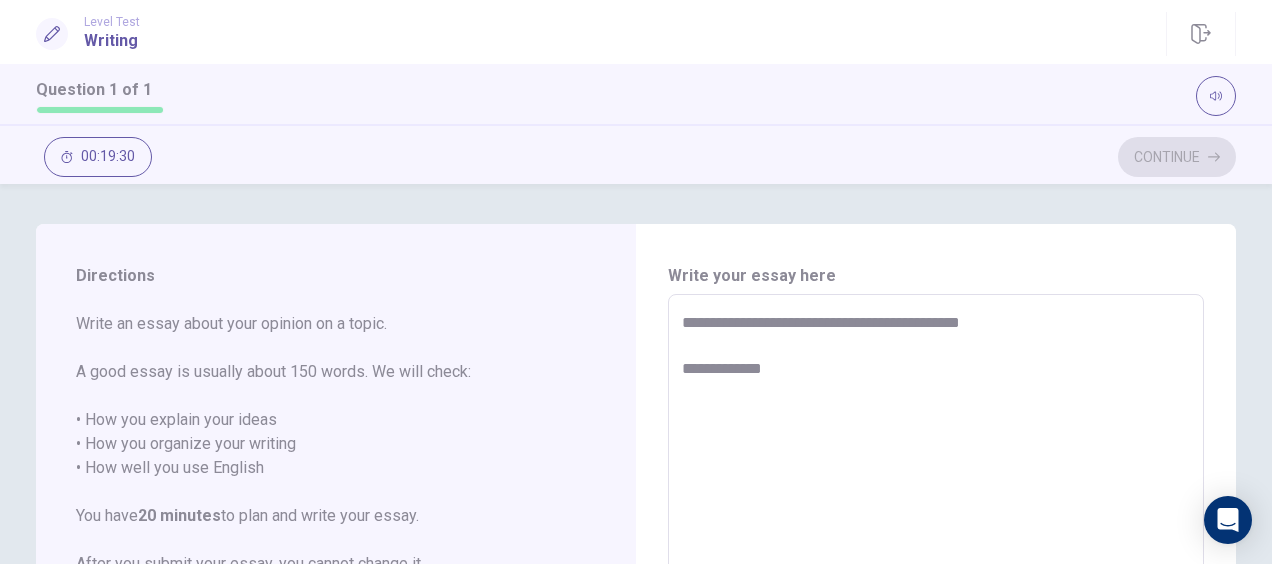 type on "*" 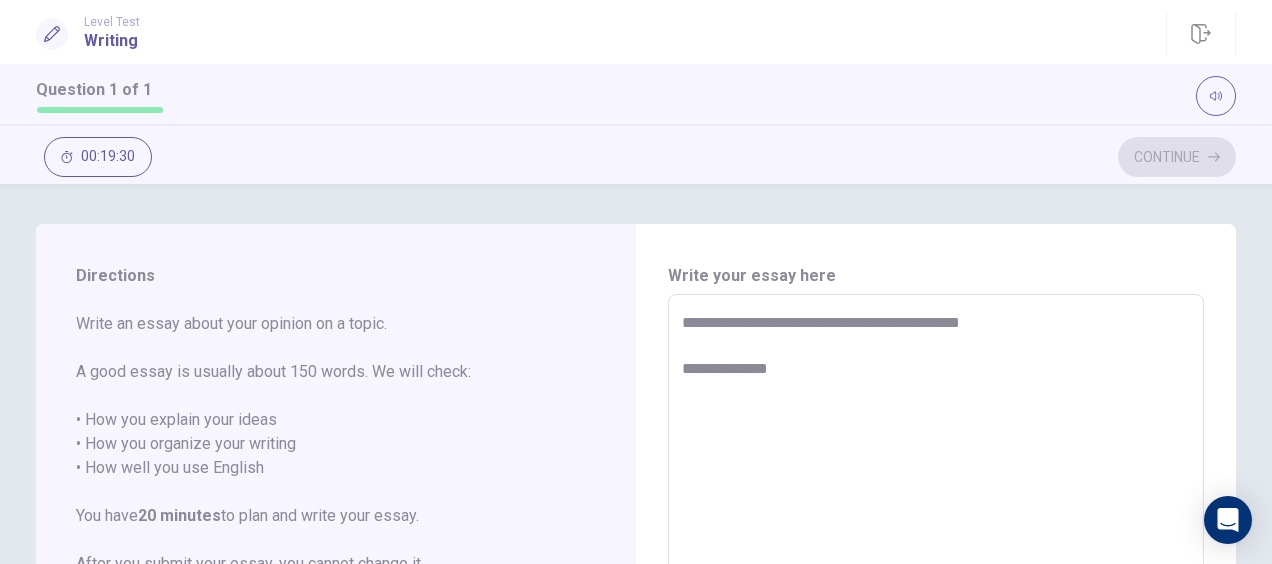 type on "*" 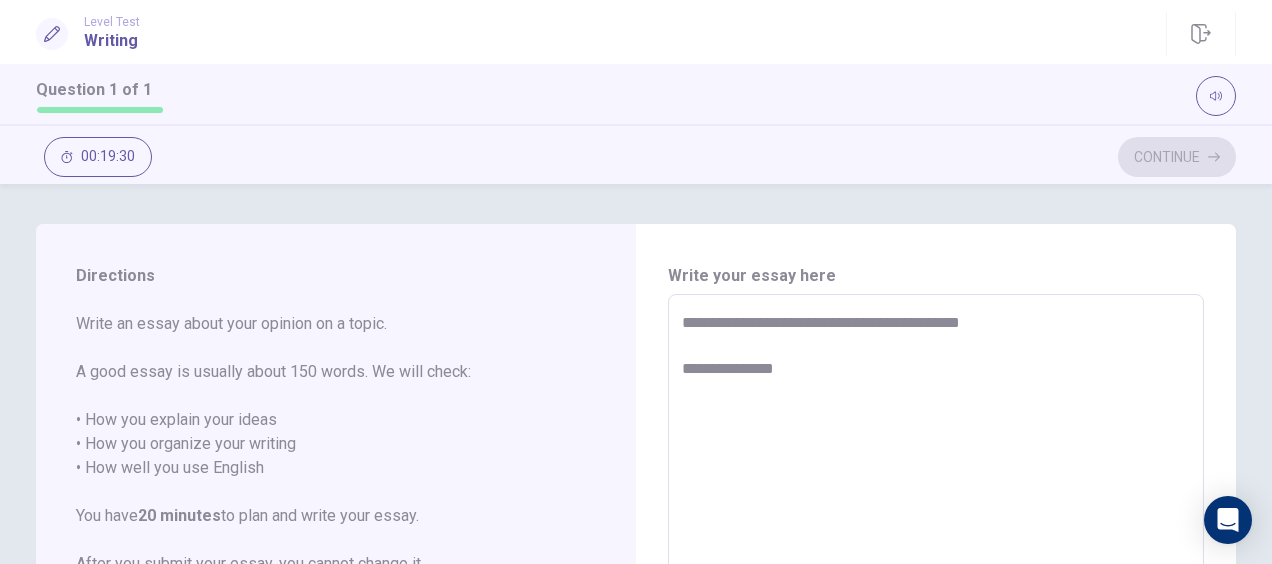 type on "*" 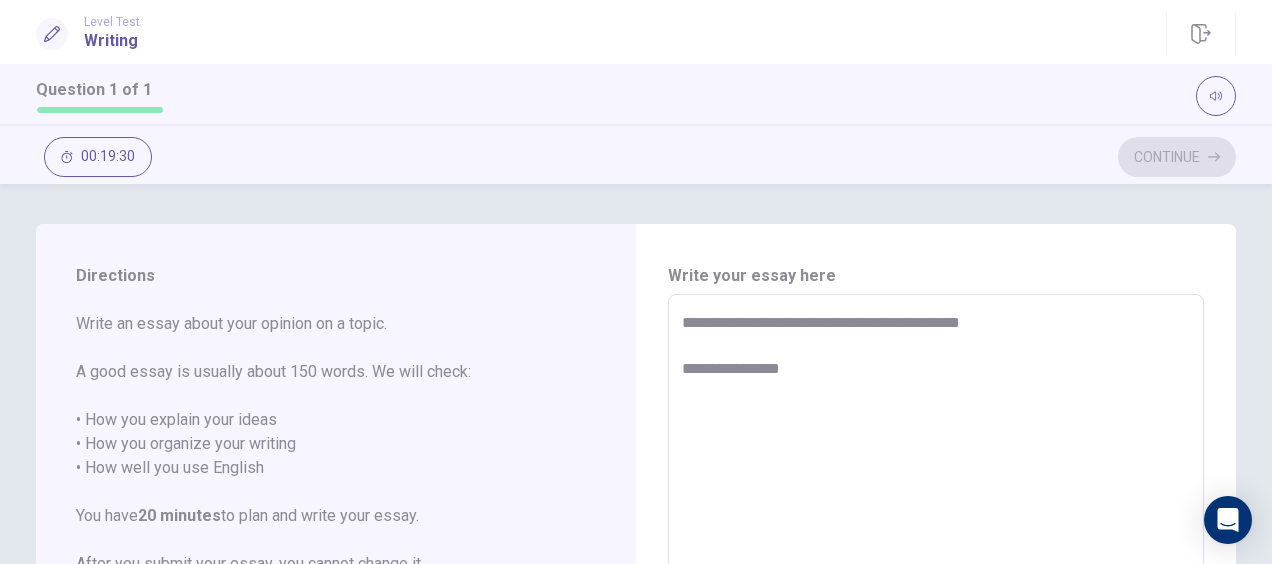 type on "*" 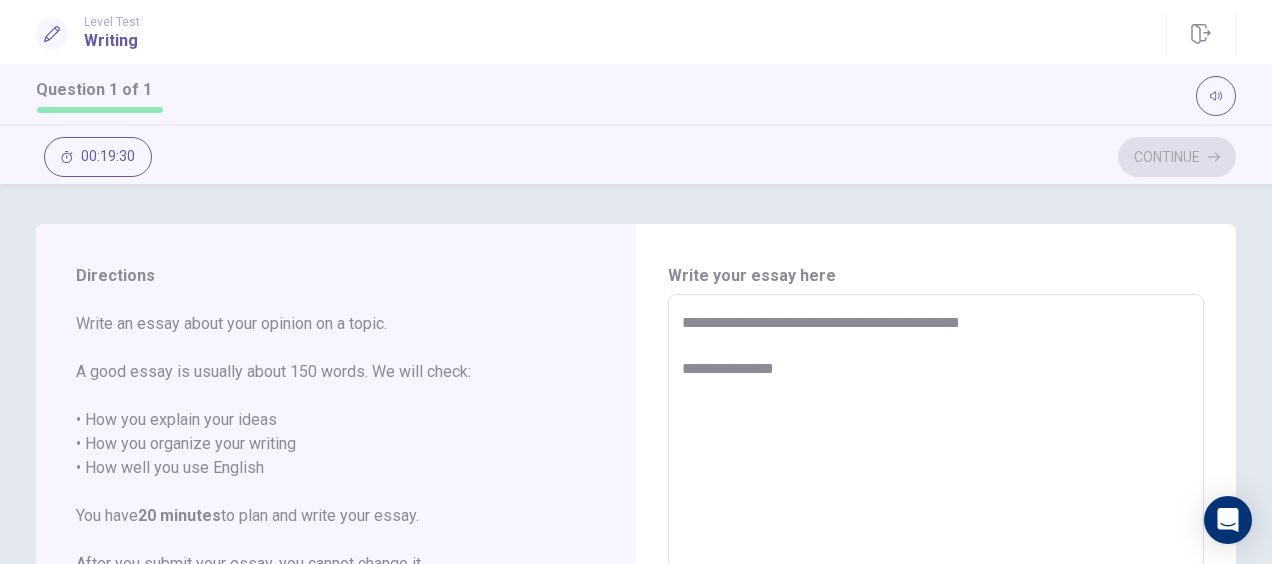 type on "*" 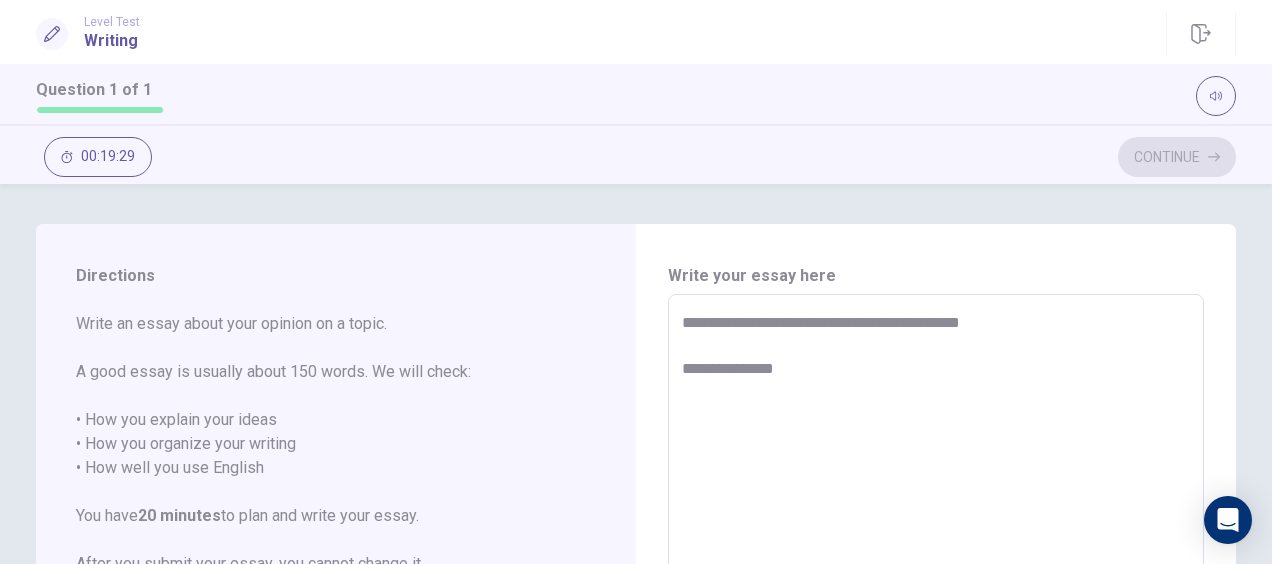 type on "**********" 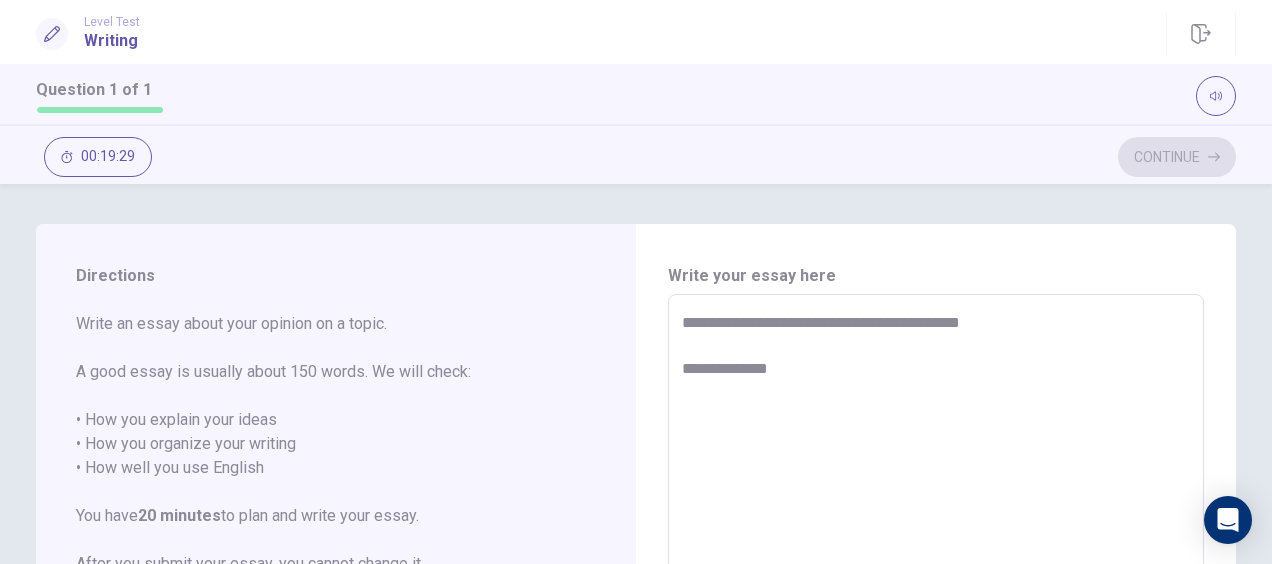 type on "*" 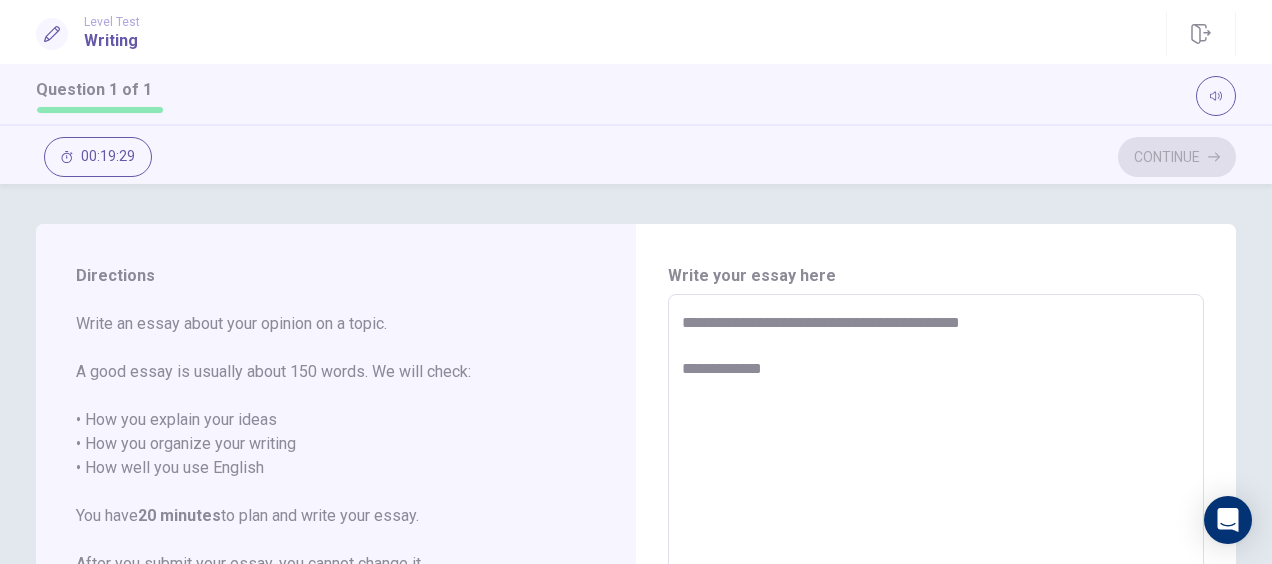 type on "*" 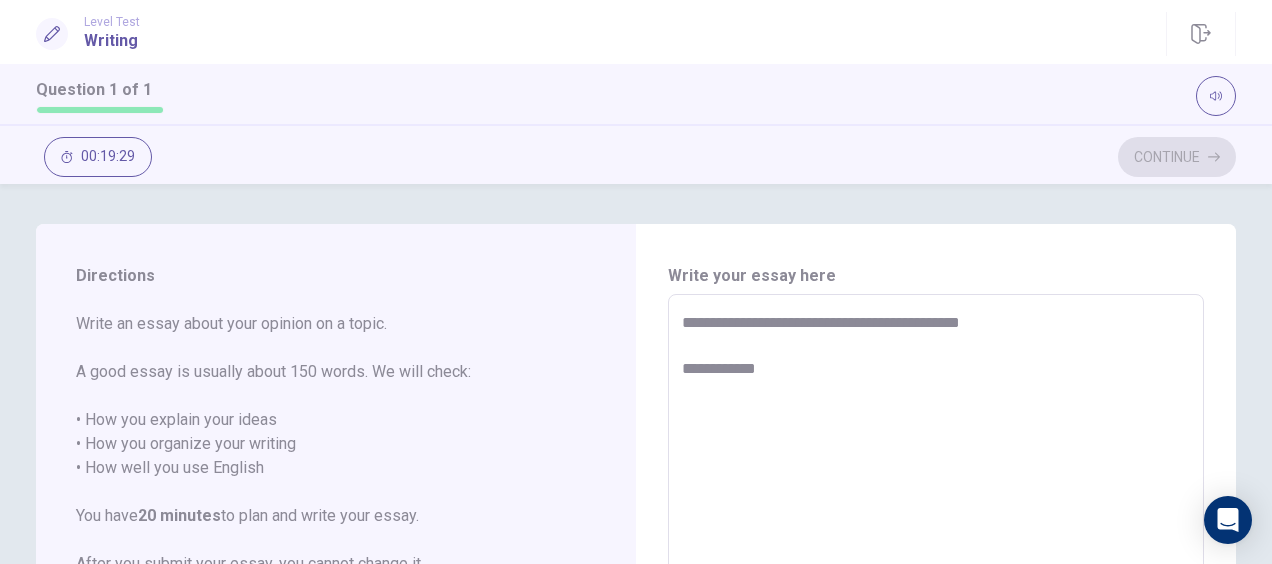 type on "*" 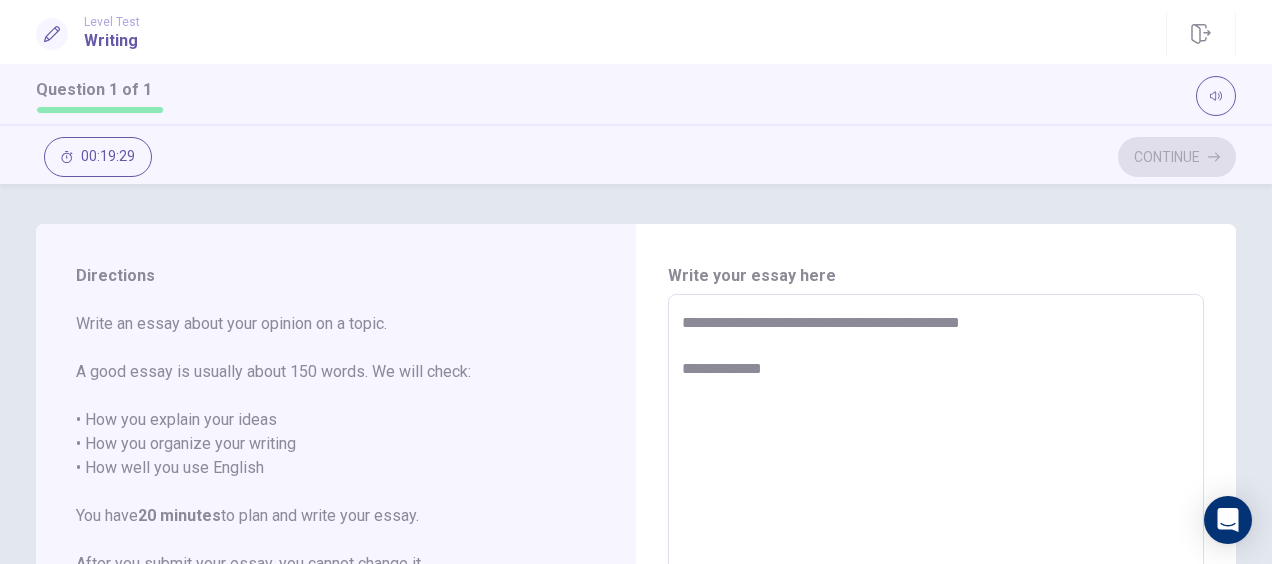 type on "*" 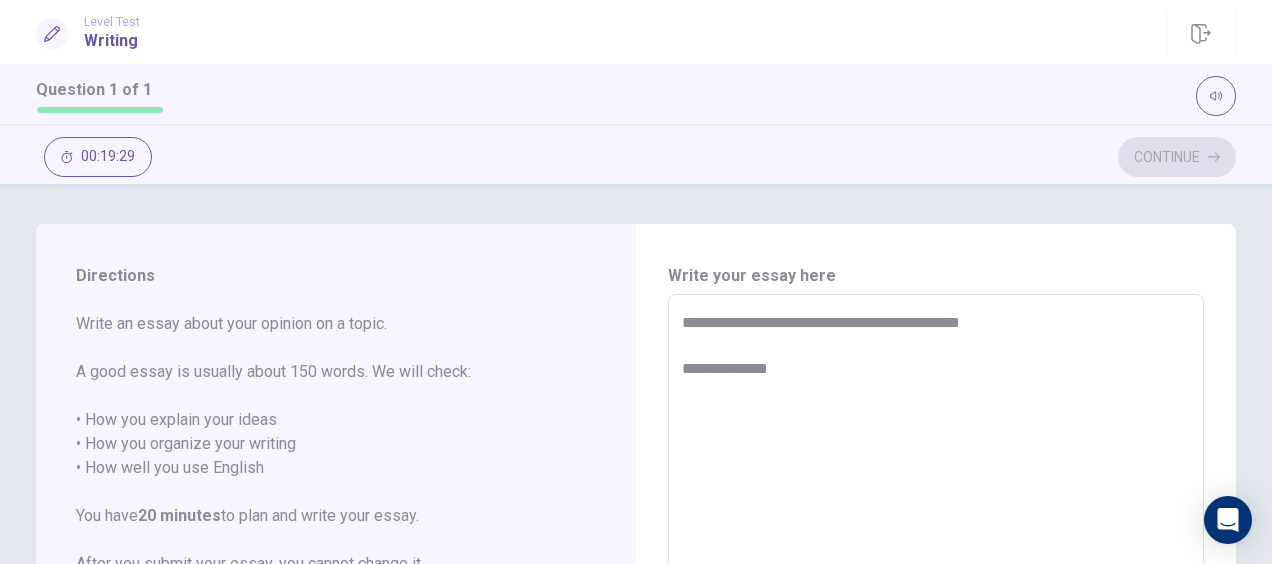type on "*" 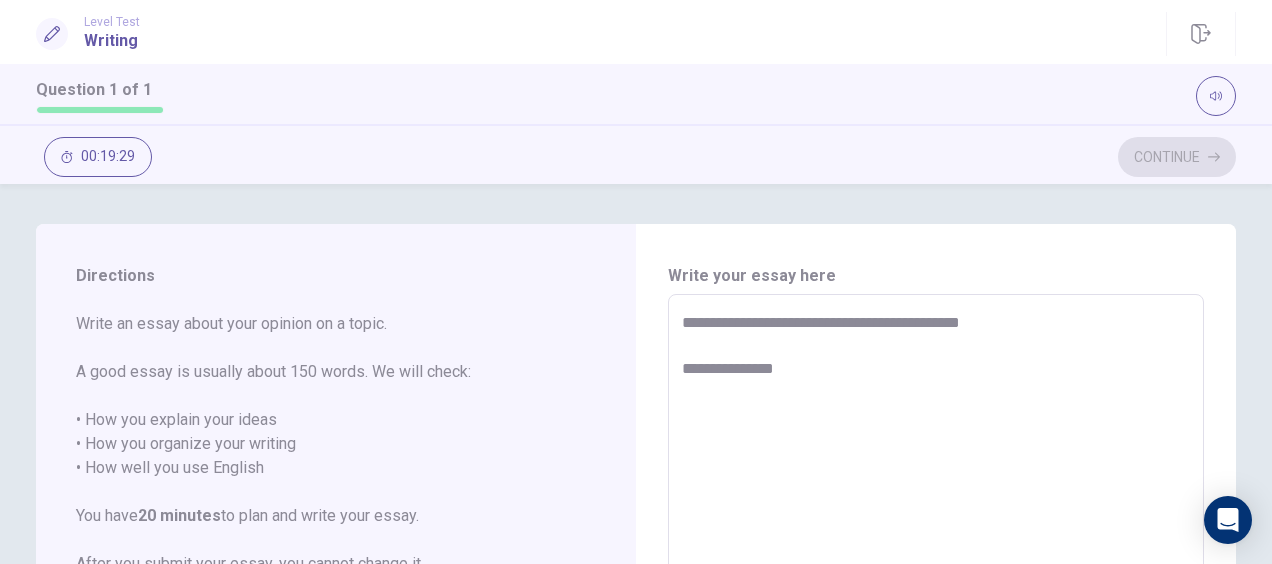 type on "*" 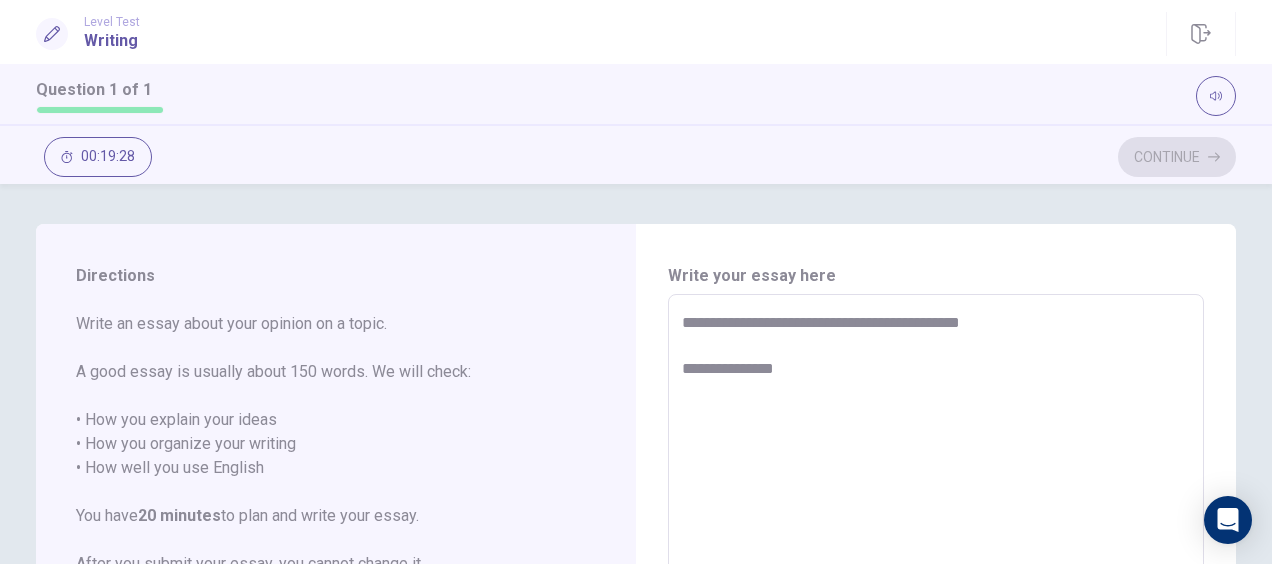 type on "**********" 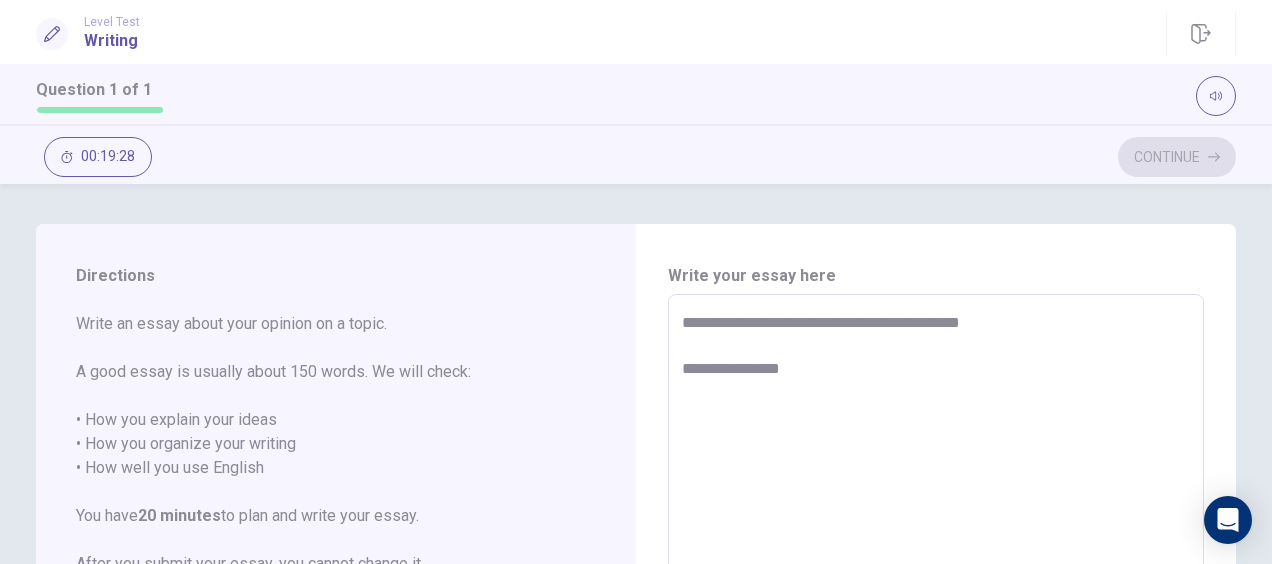 type on "**********" 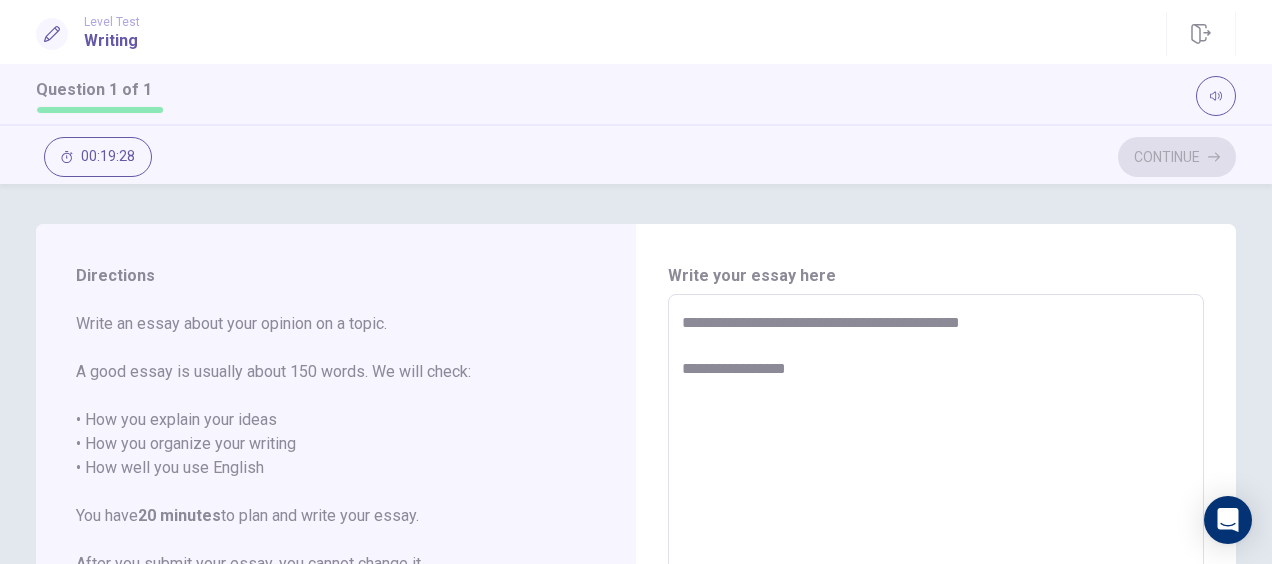 type on "*" 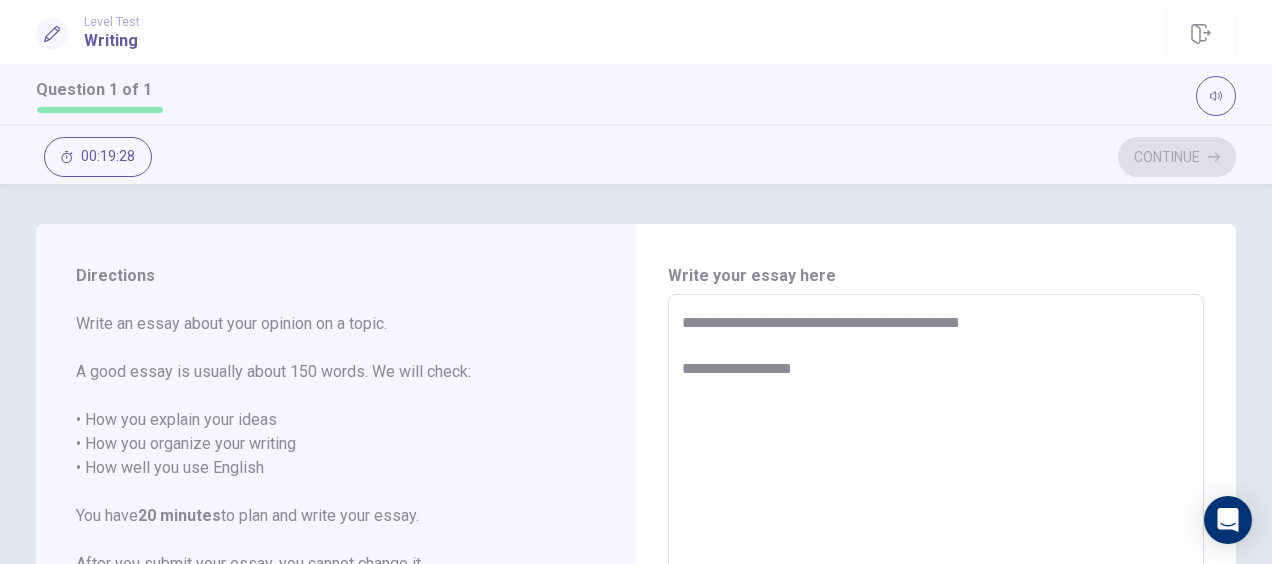 type on "*" 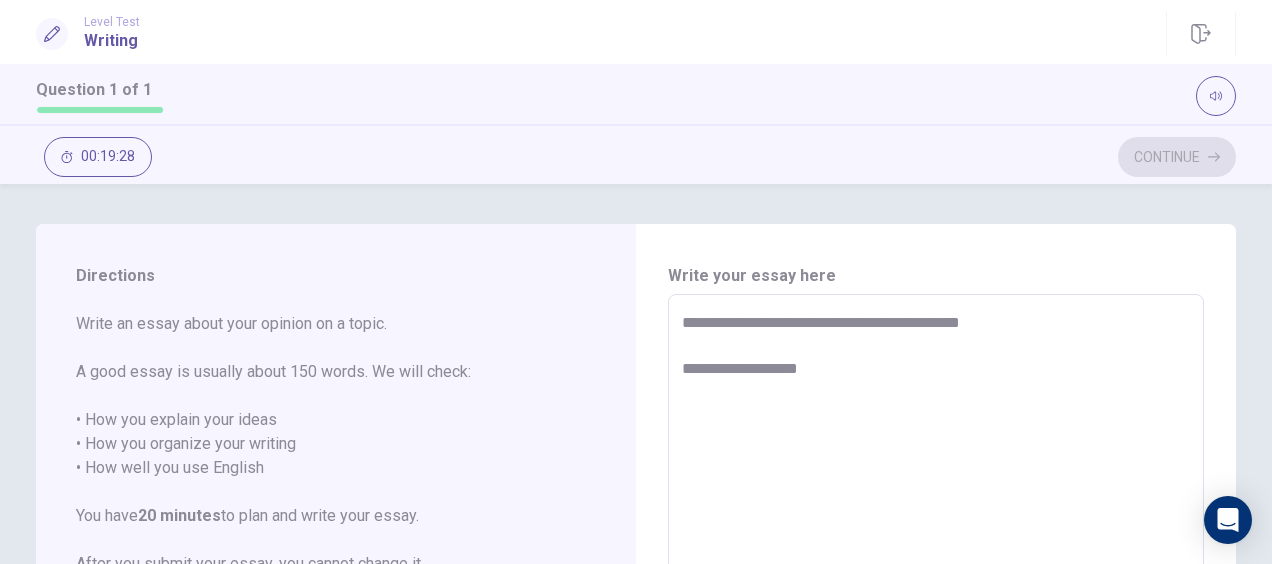 type on "*" 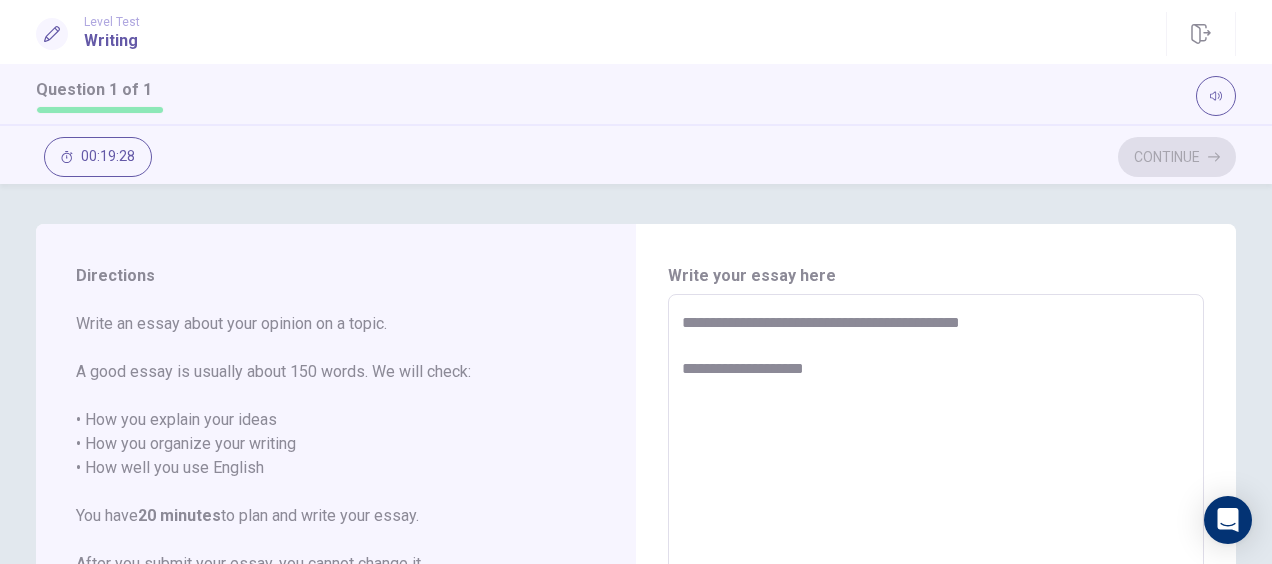 type on "*" 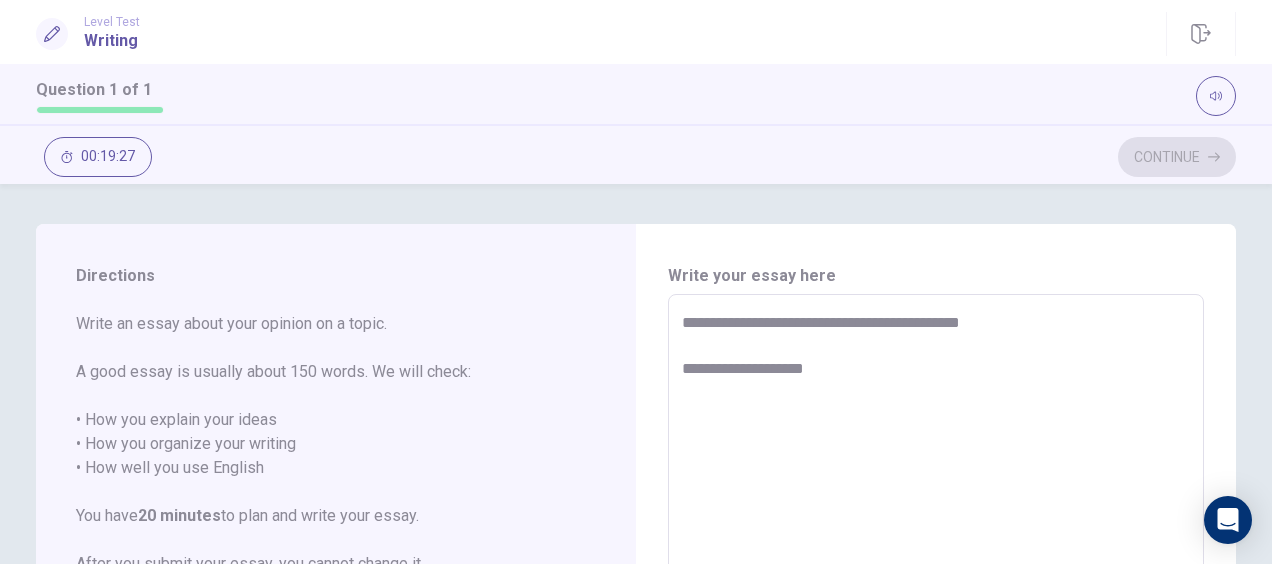 type on "**********" 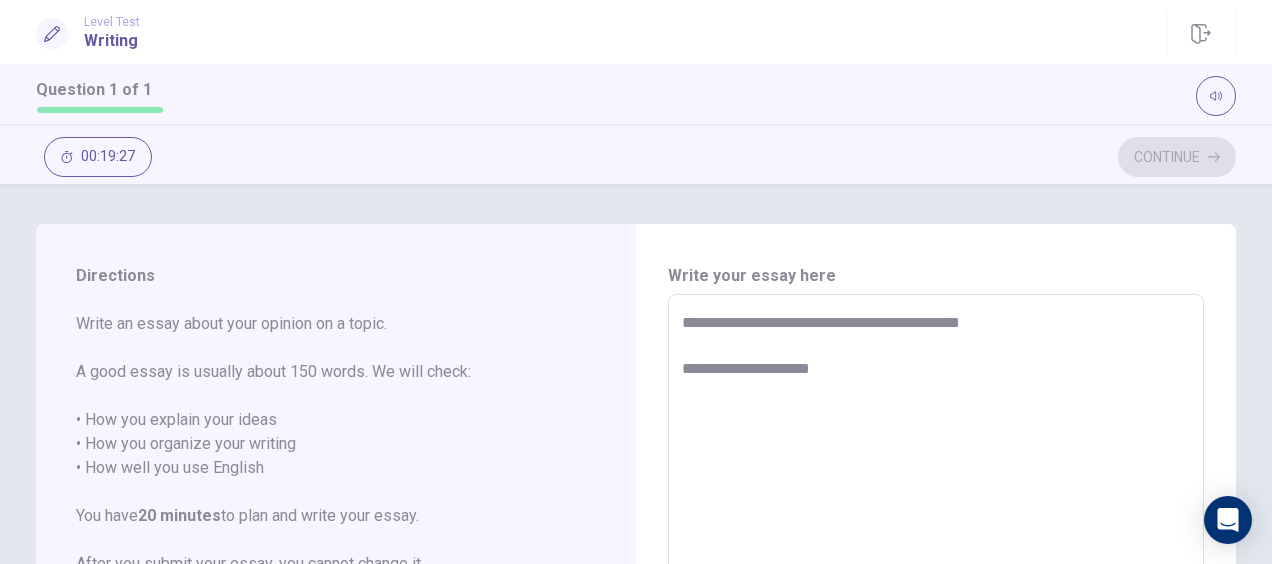 type on "*" 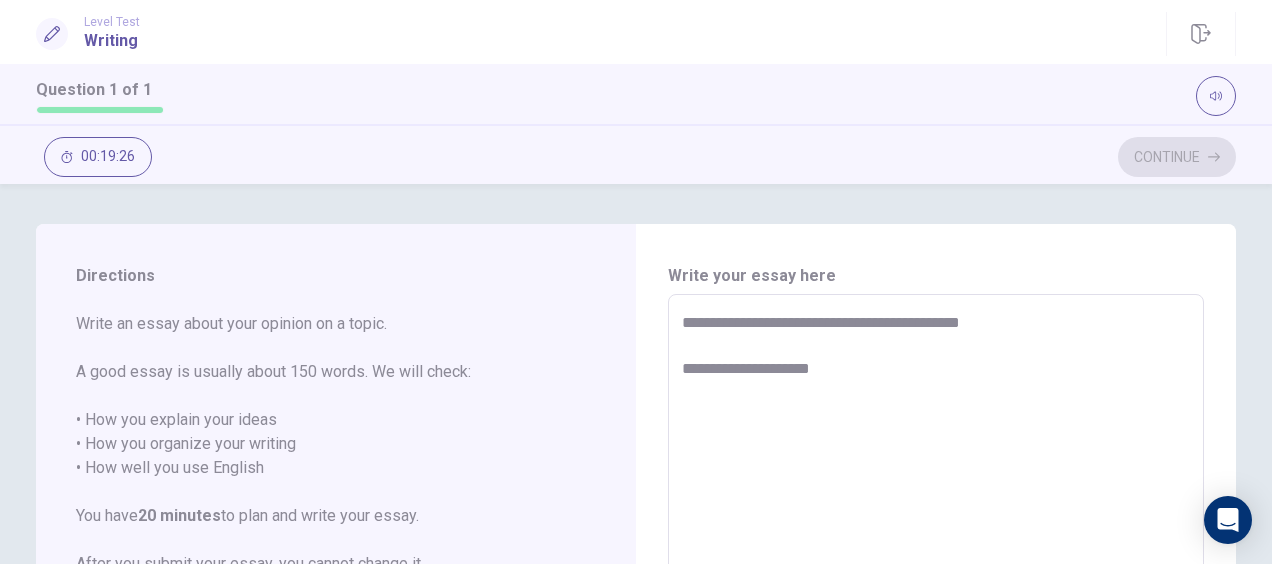 type on "**********" 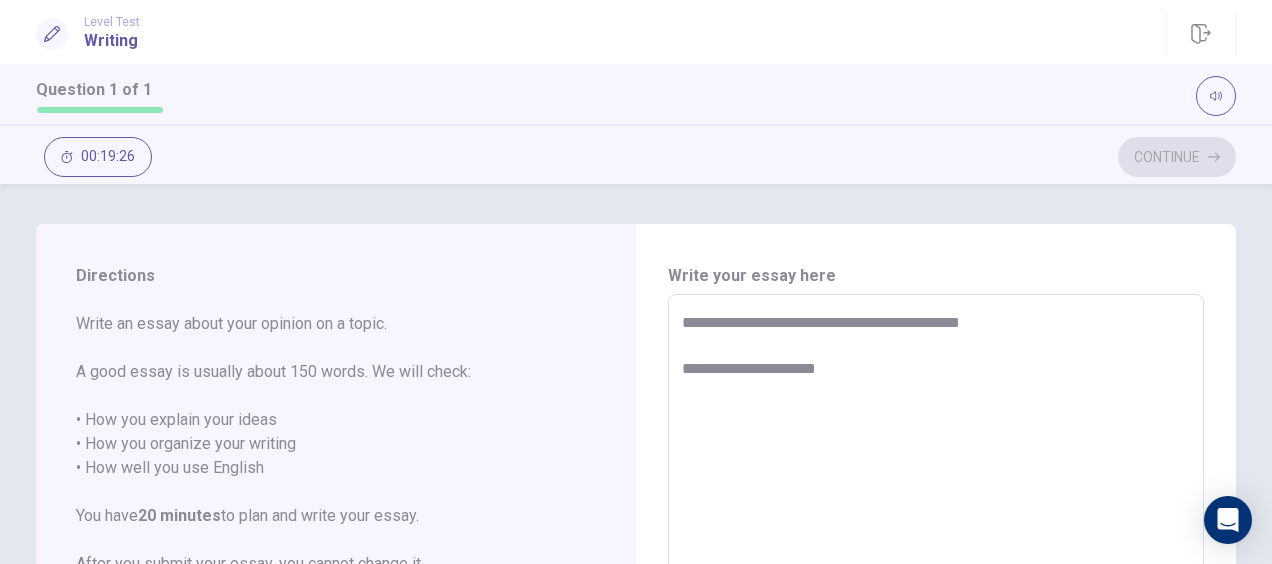 type on "*" 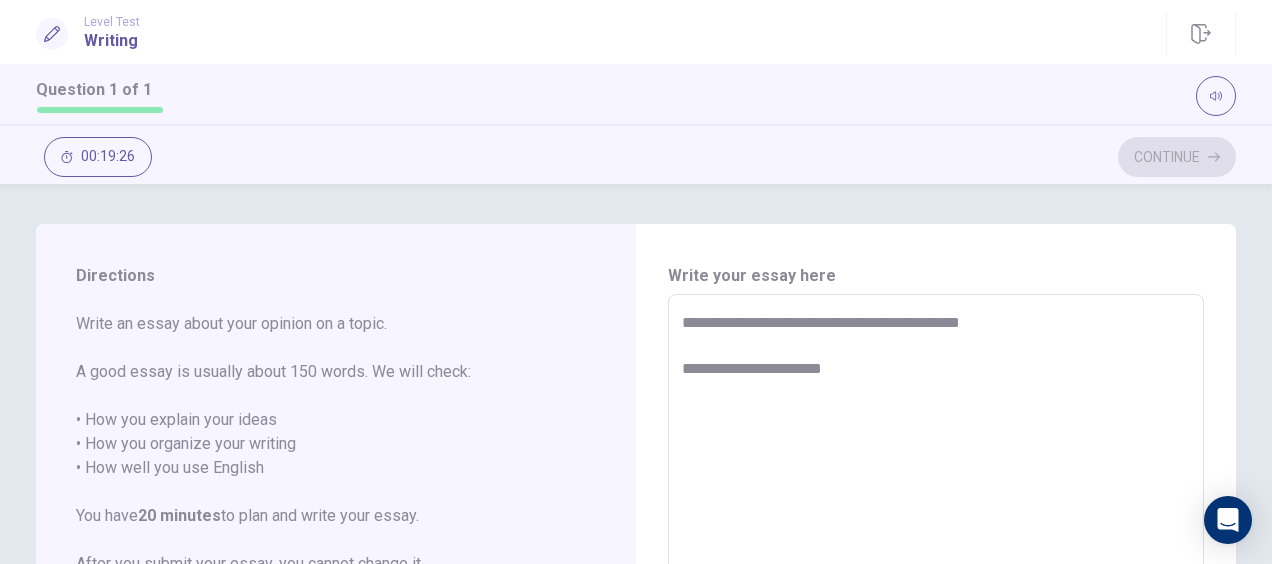 type on "*" 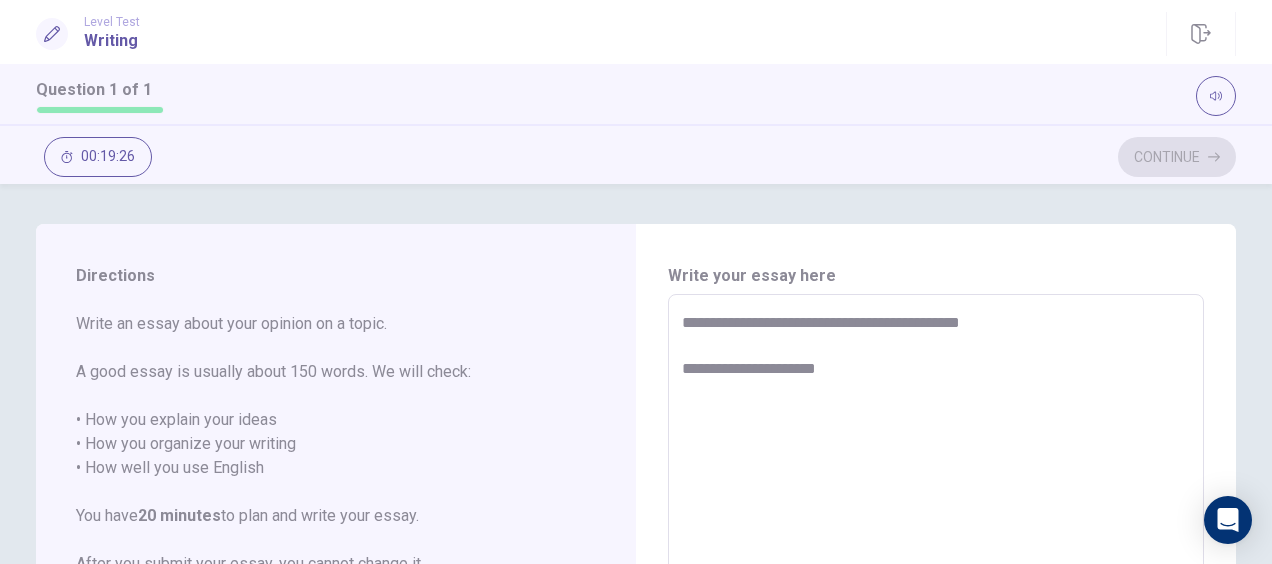 type on "*" 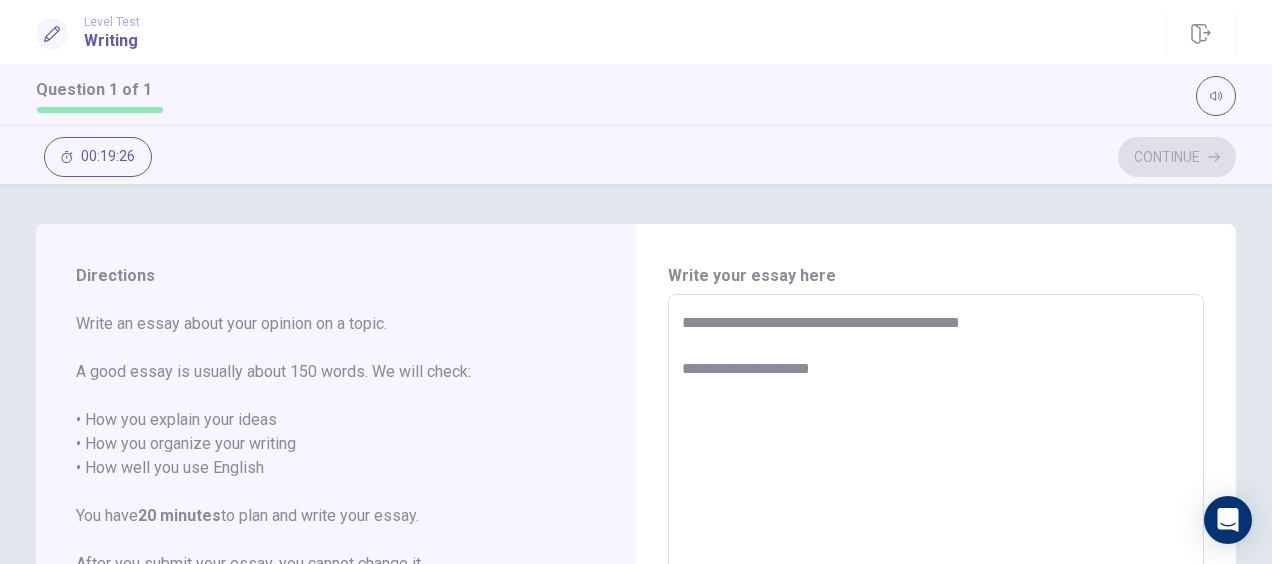 type on "*" 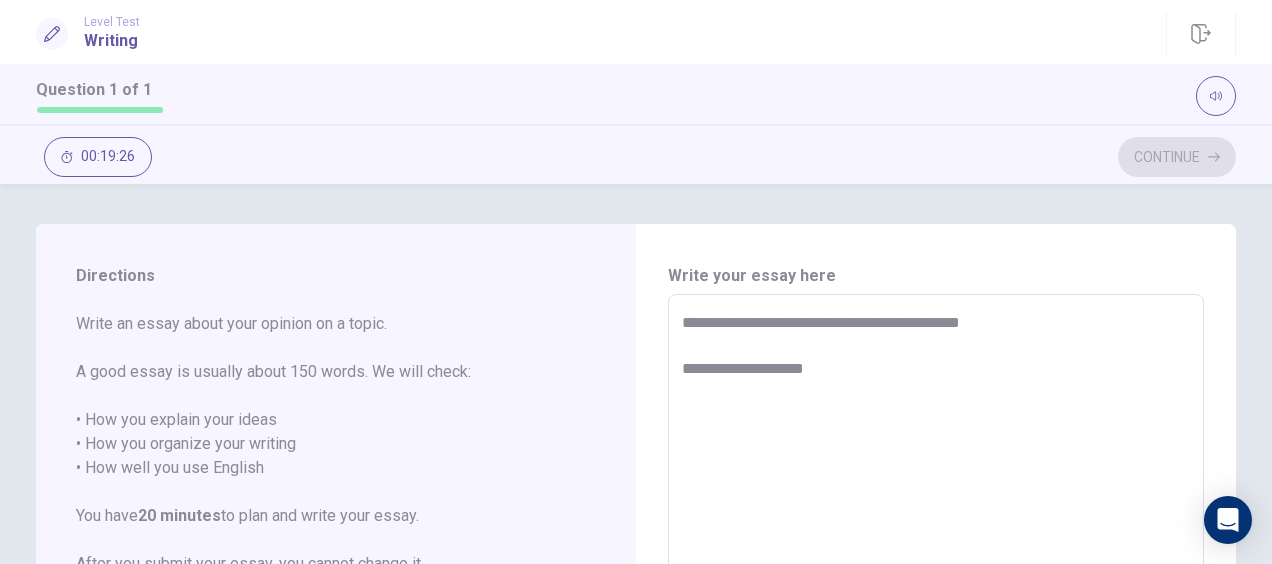 type on "*" 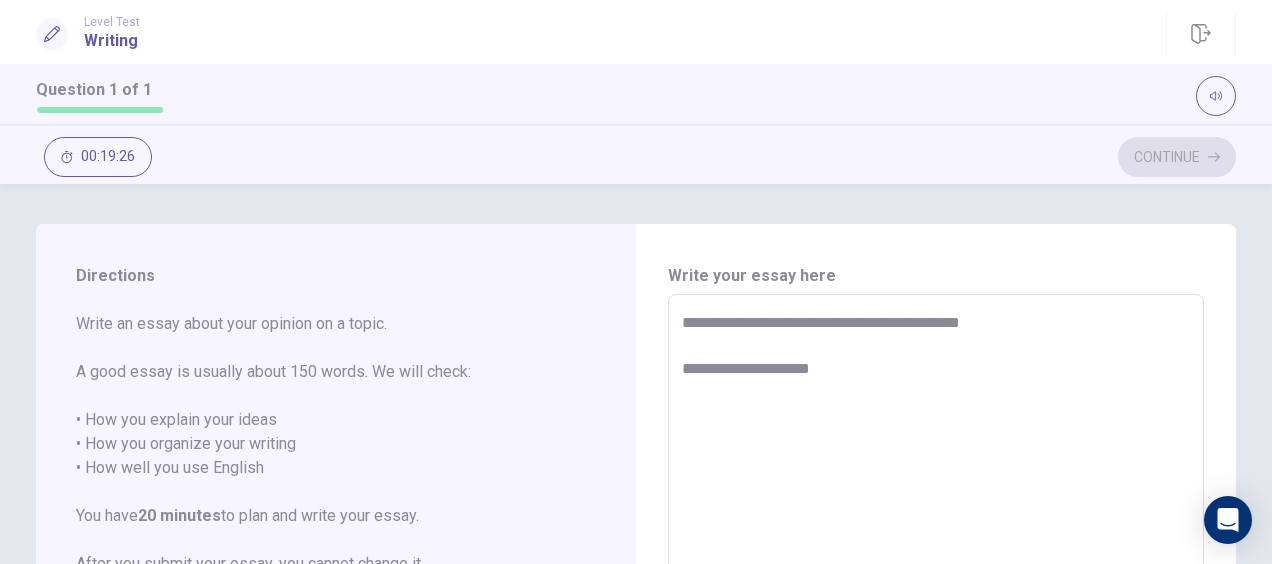 type on "*" 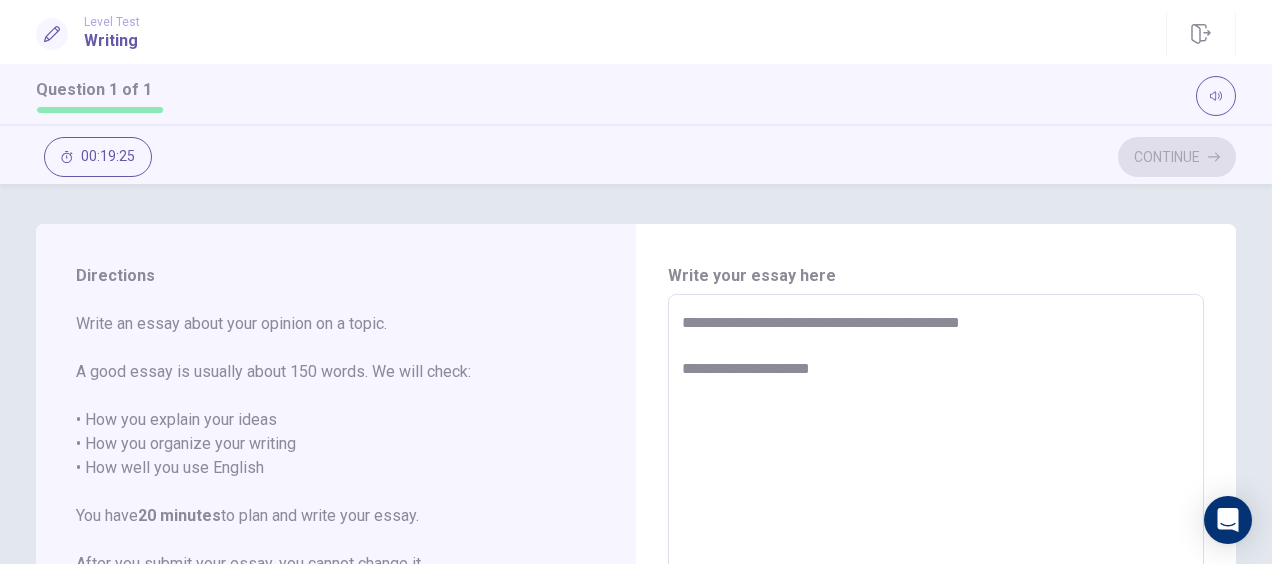 type on "**********" 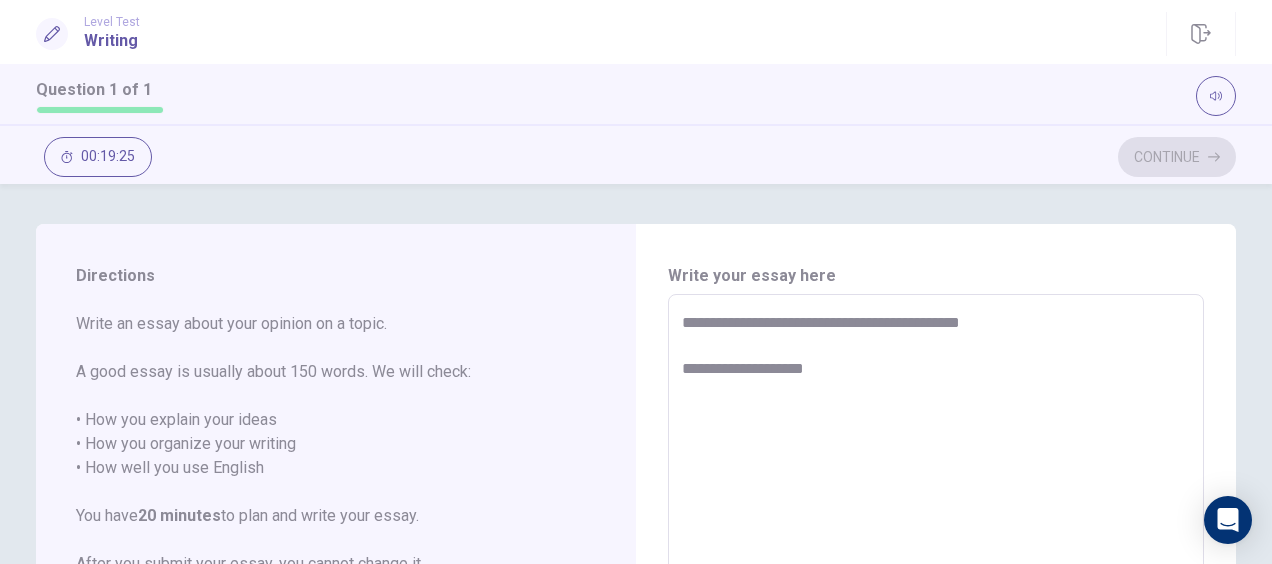 type on "*" 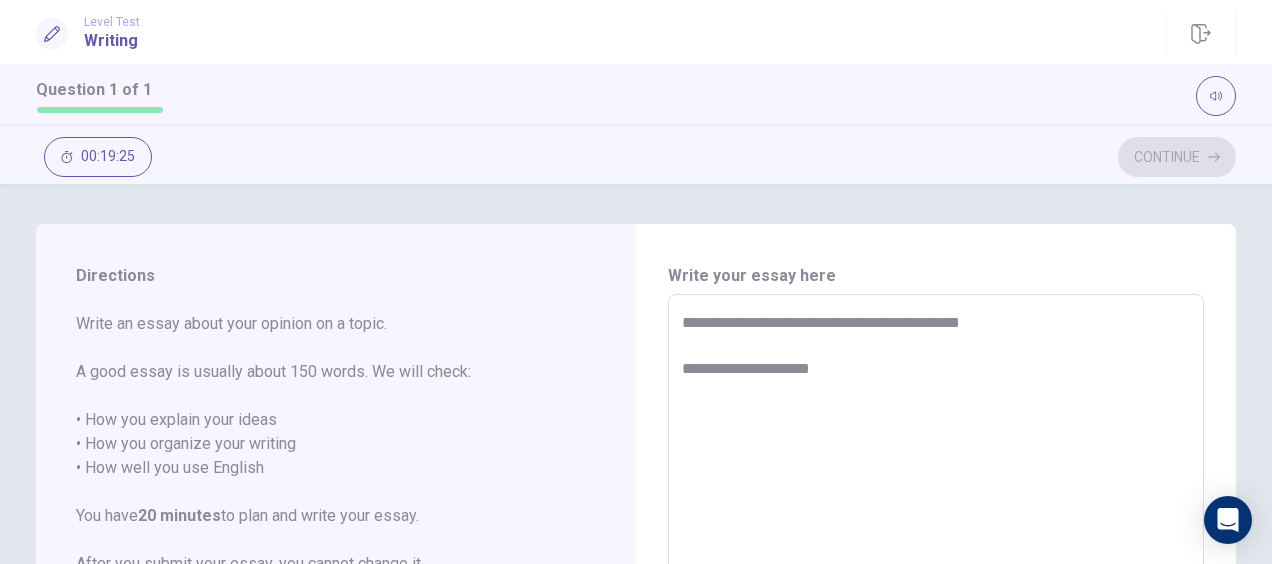 type on "*" 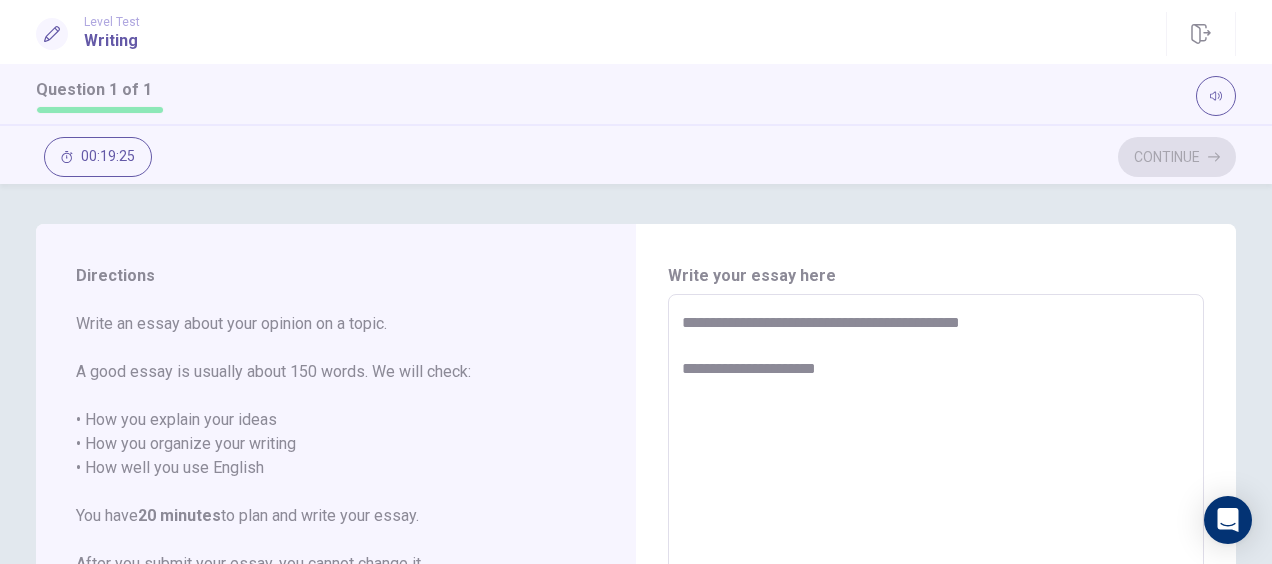 type on "*" 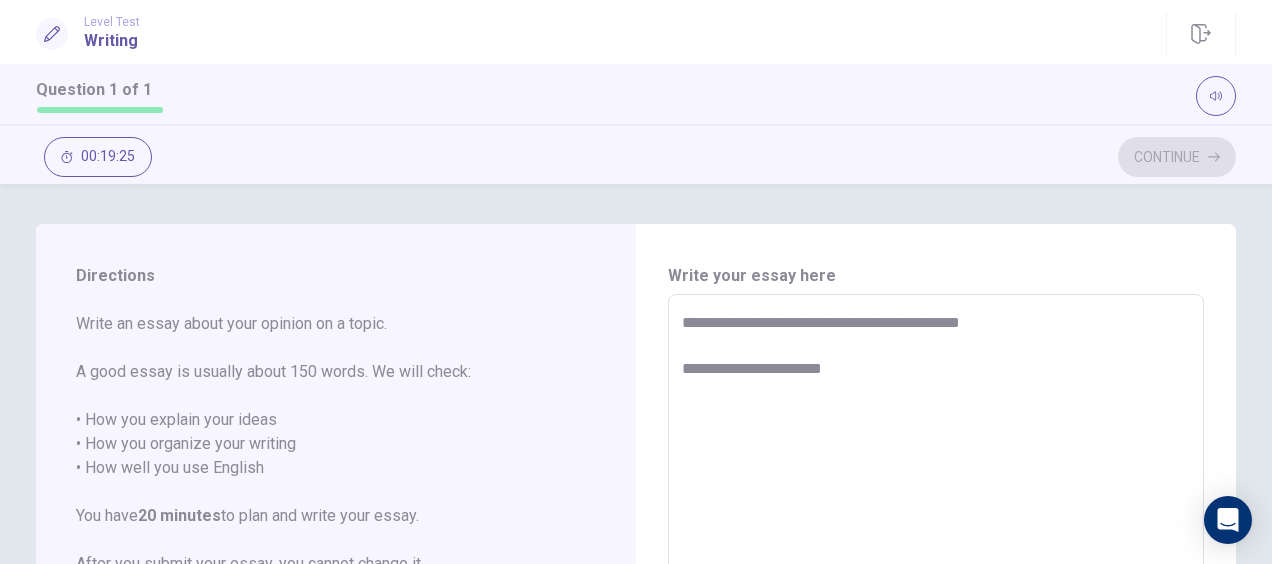 type on "*" 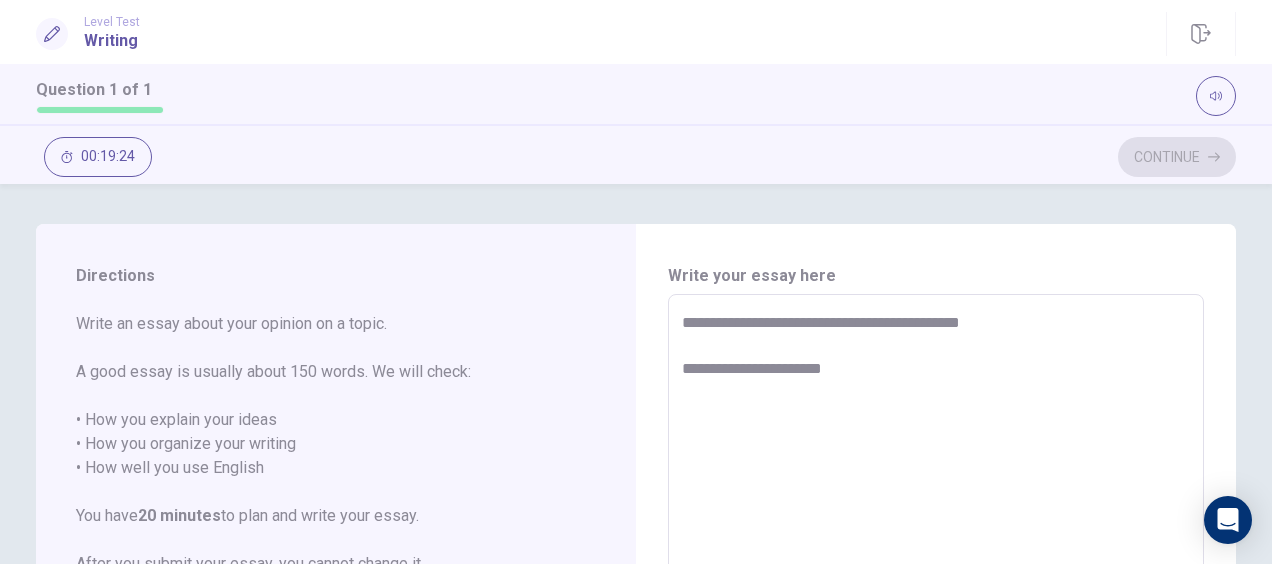 type on "**********" 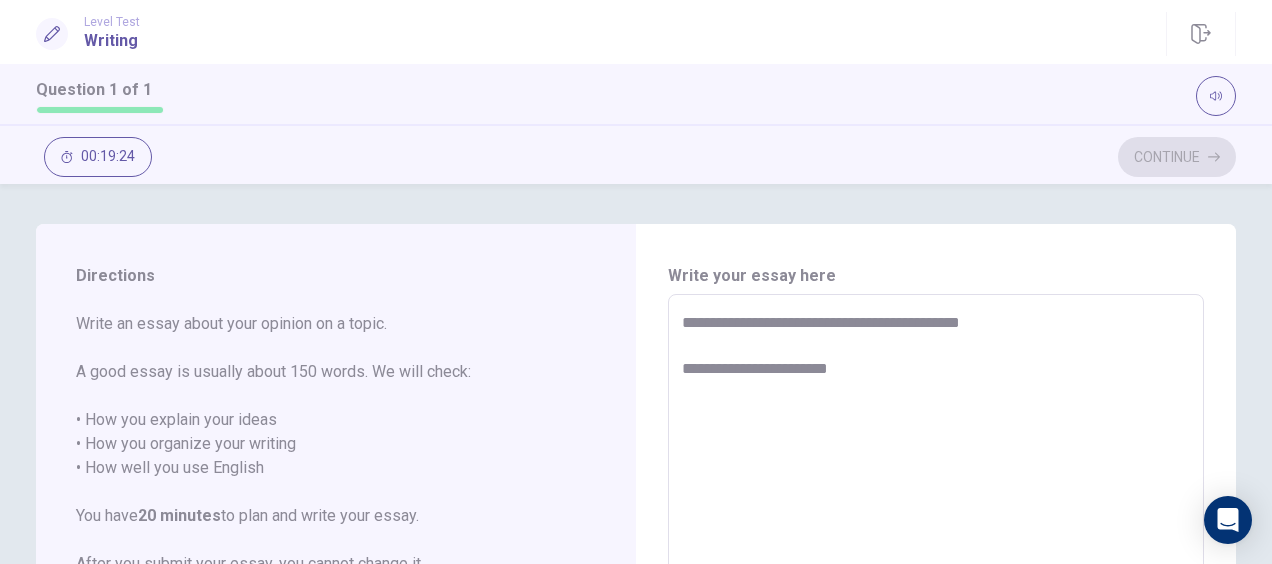 type on "*" 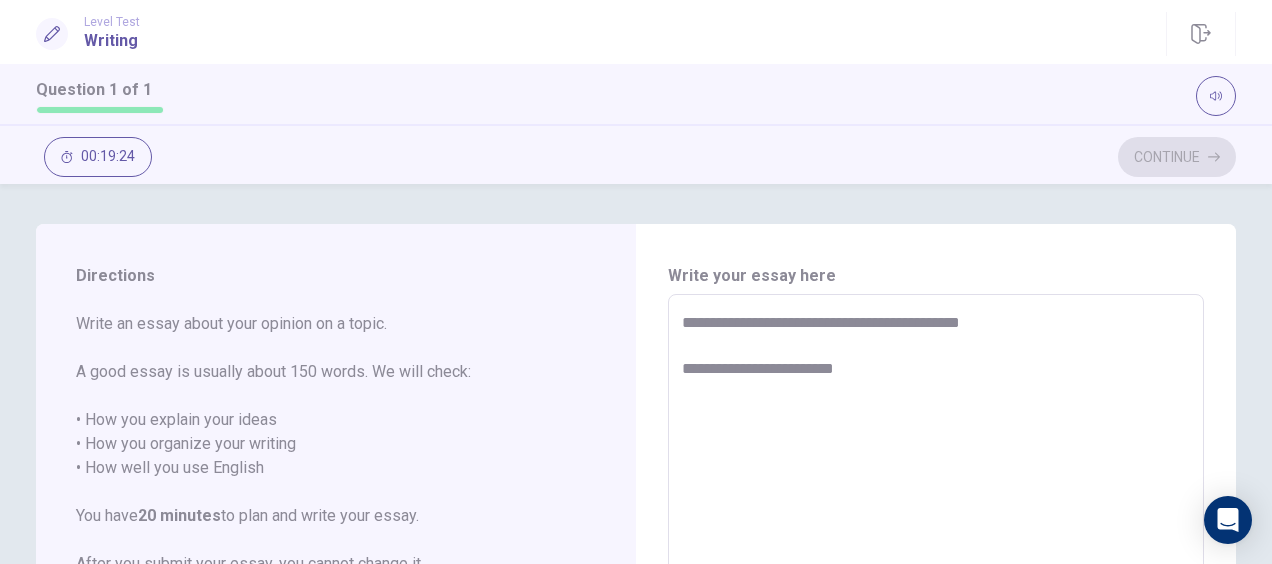 type on "*" 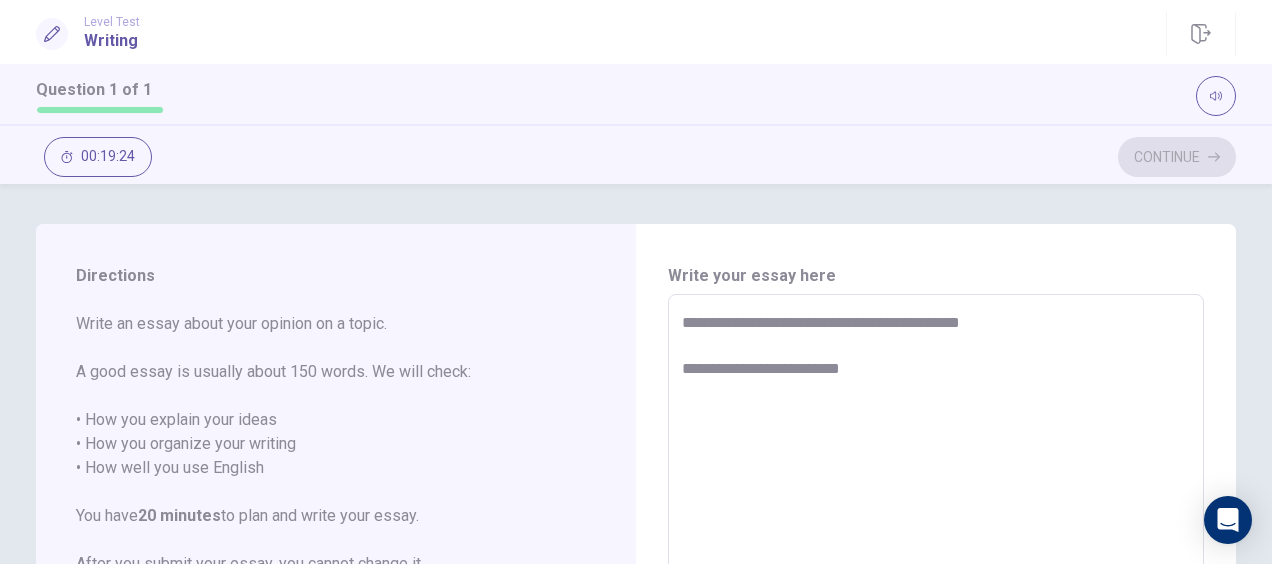 type on "*" 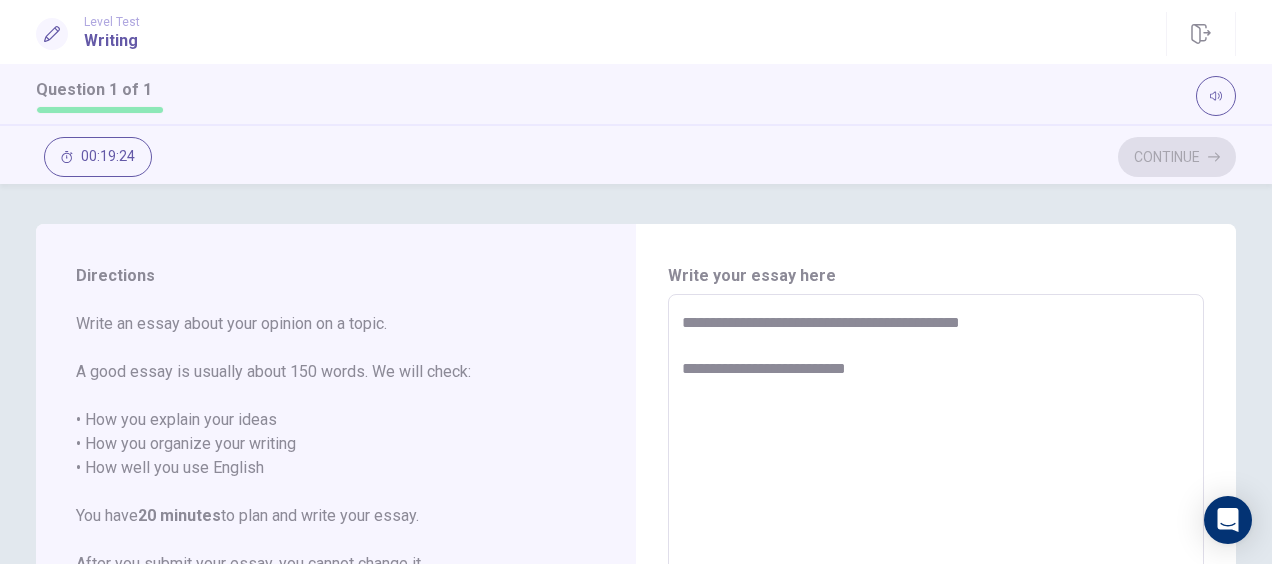 type on "*" 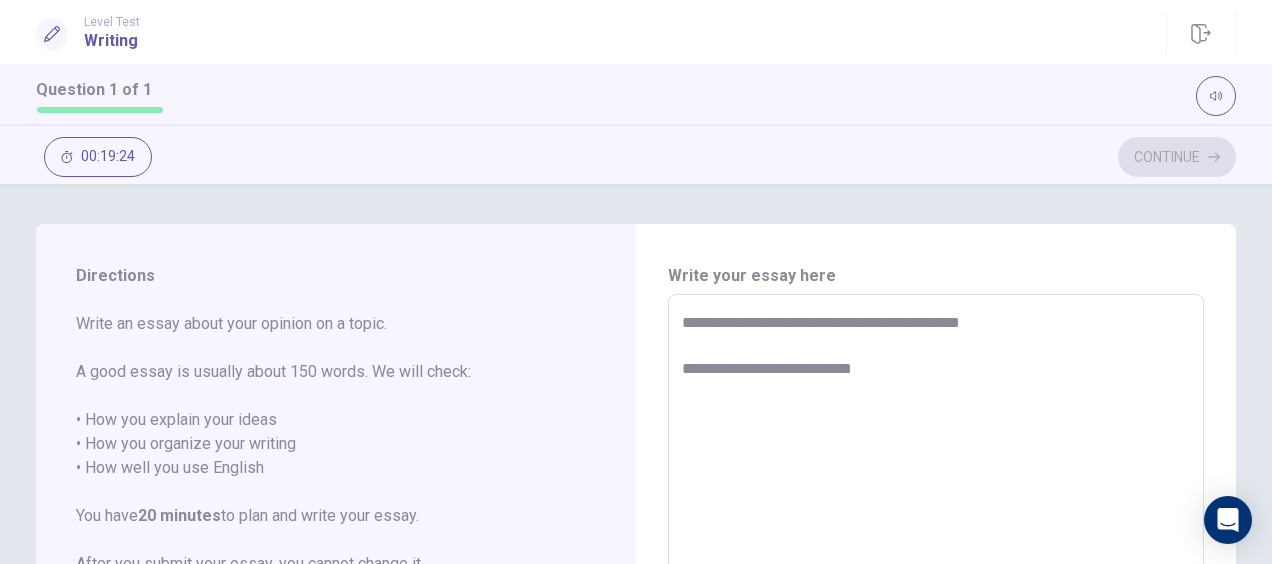 type on "*" 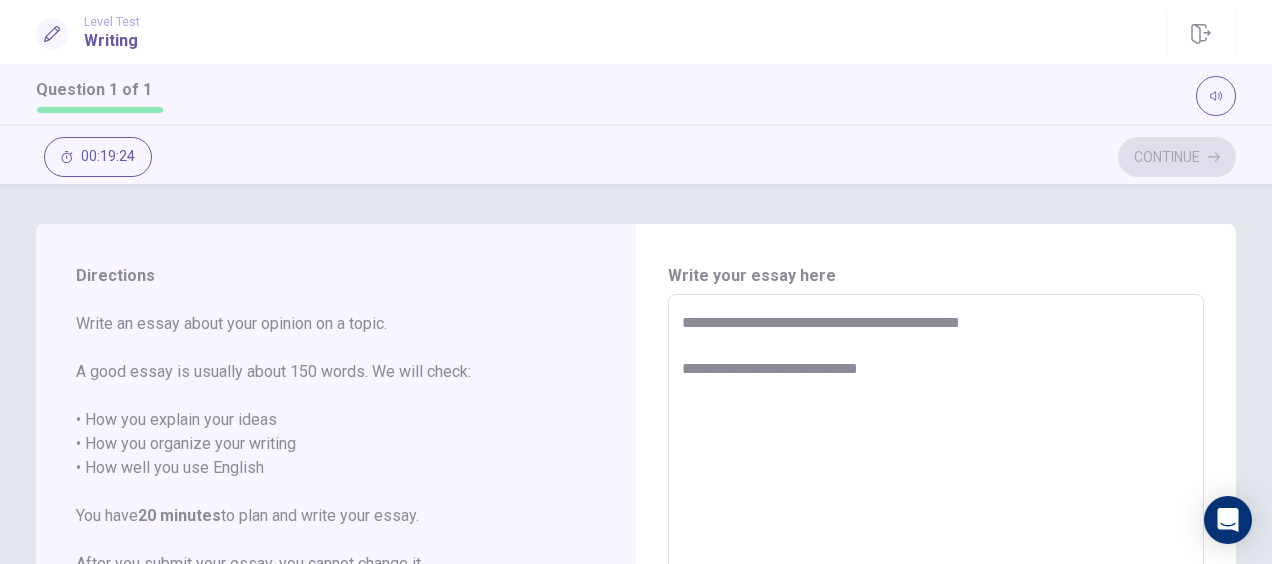 type on "*" 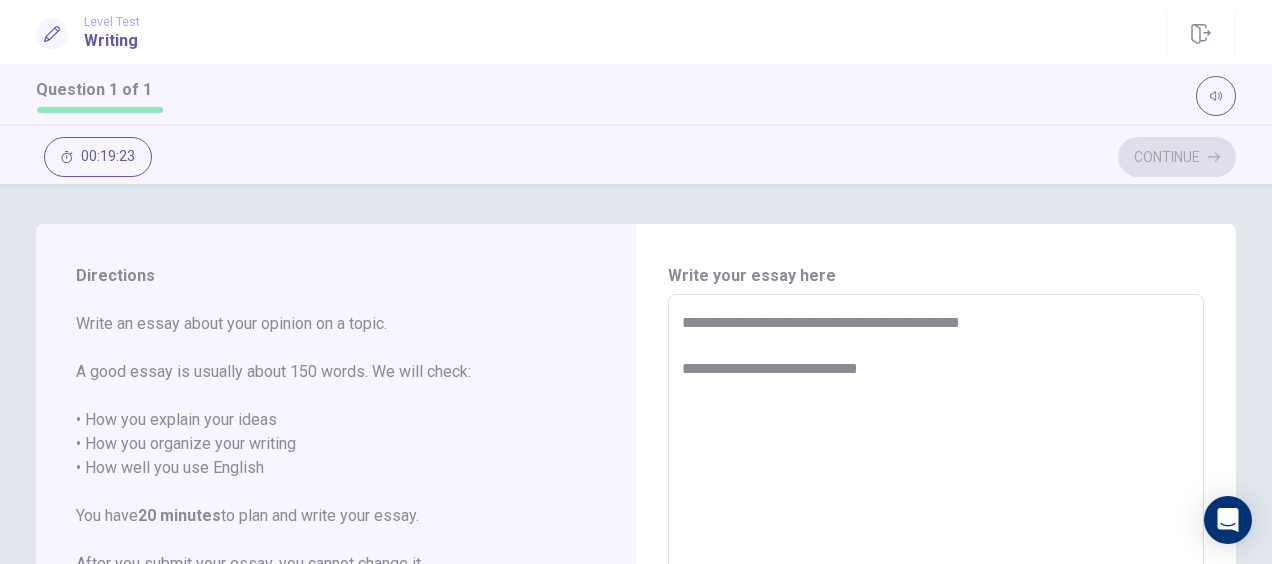 type on "**********" 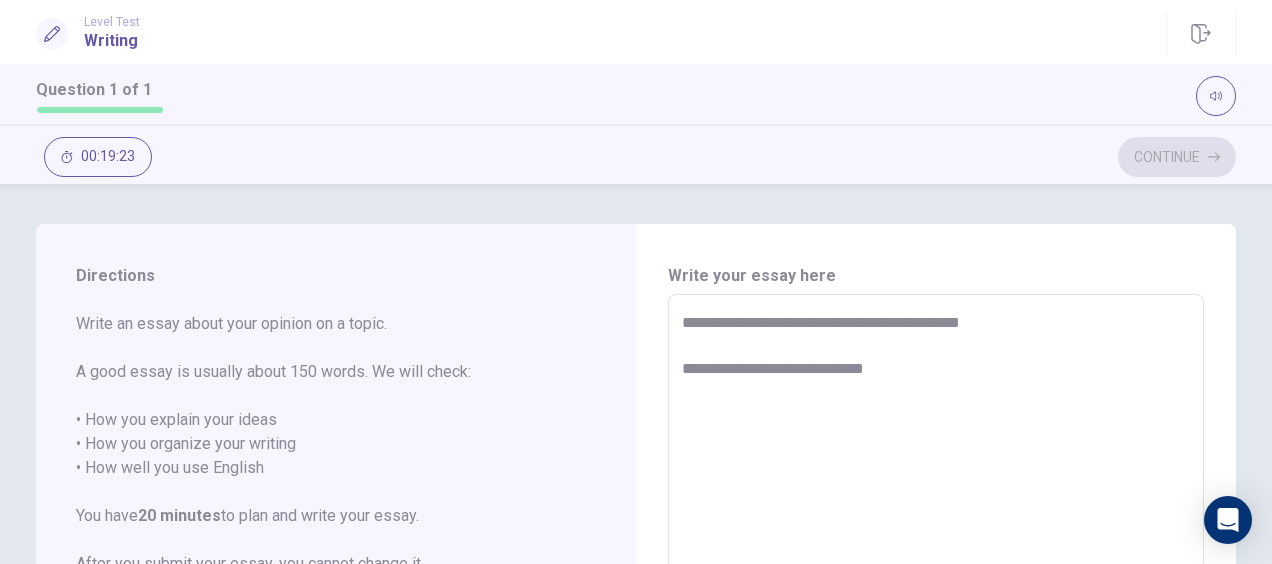 type on "*" 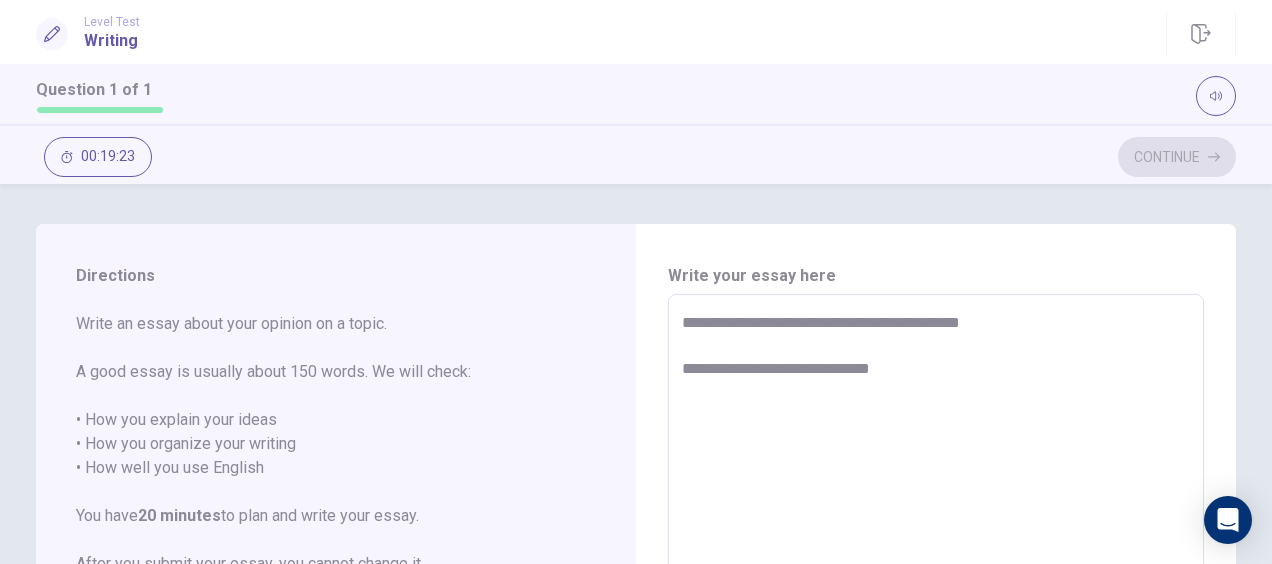 type on "*" 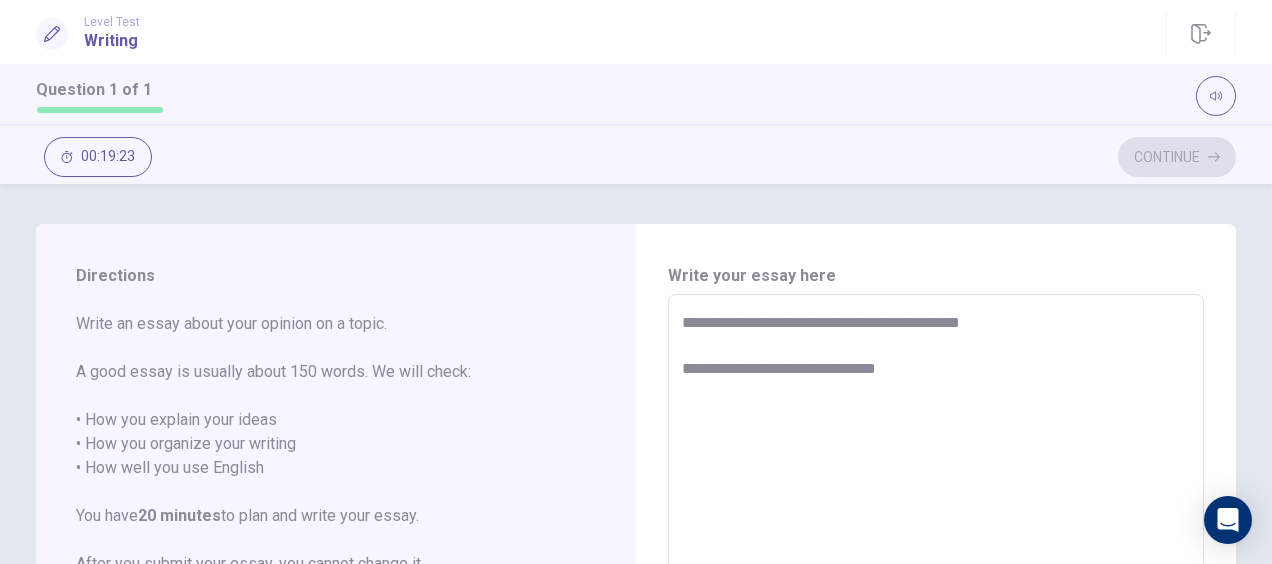 type on "*" 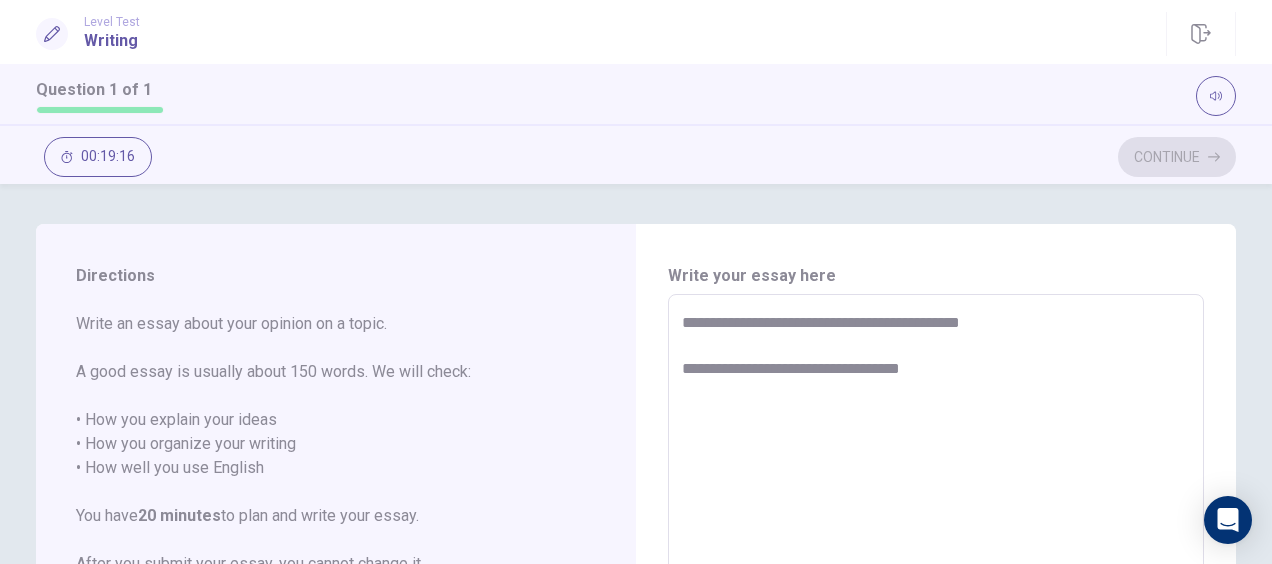 click on "**********" at bounding box center (936, 571) 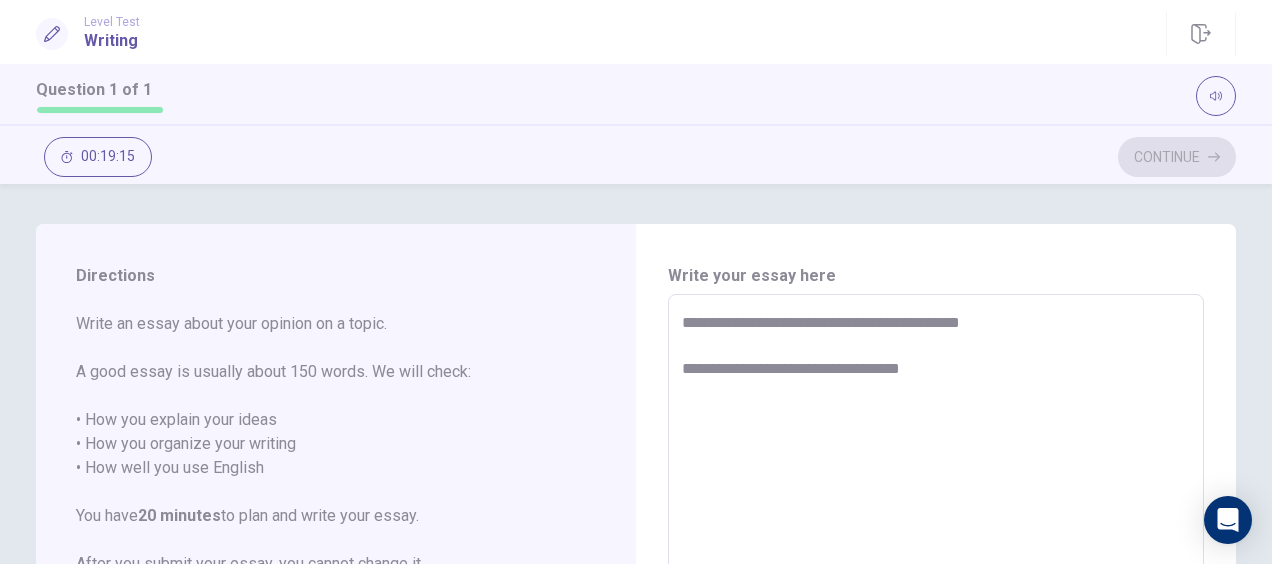 click on "**********" at bounding box center (935, 571) 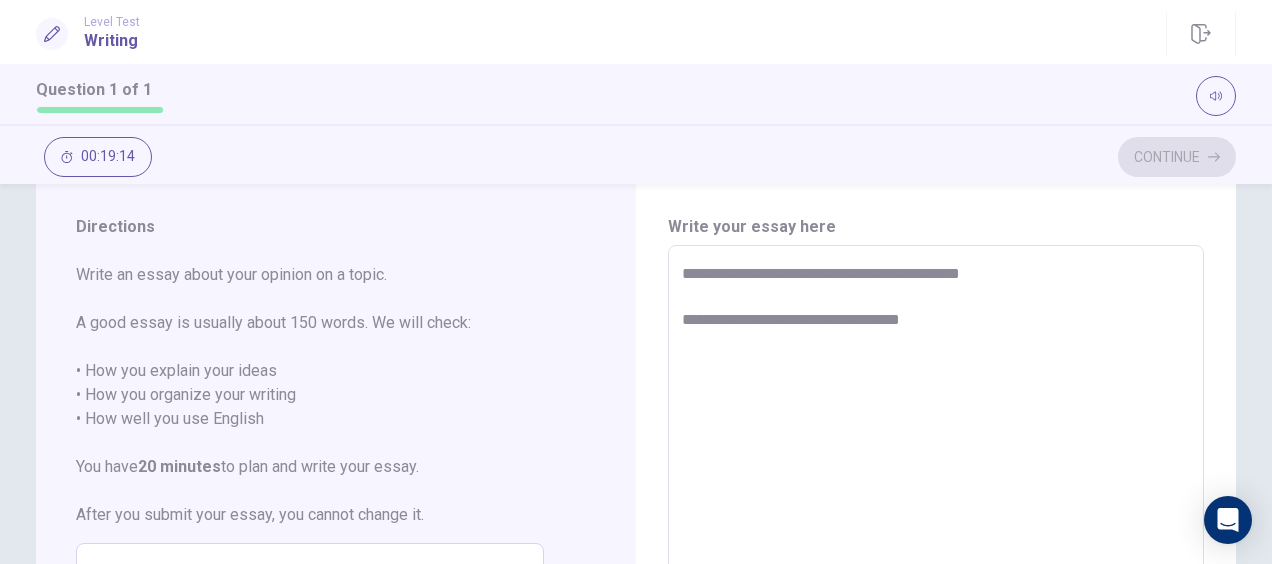scroll, scrollTop: 116, scrollLeft: 0, axis: vertical 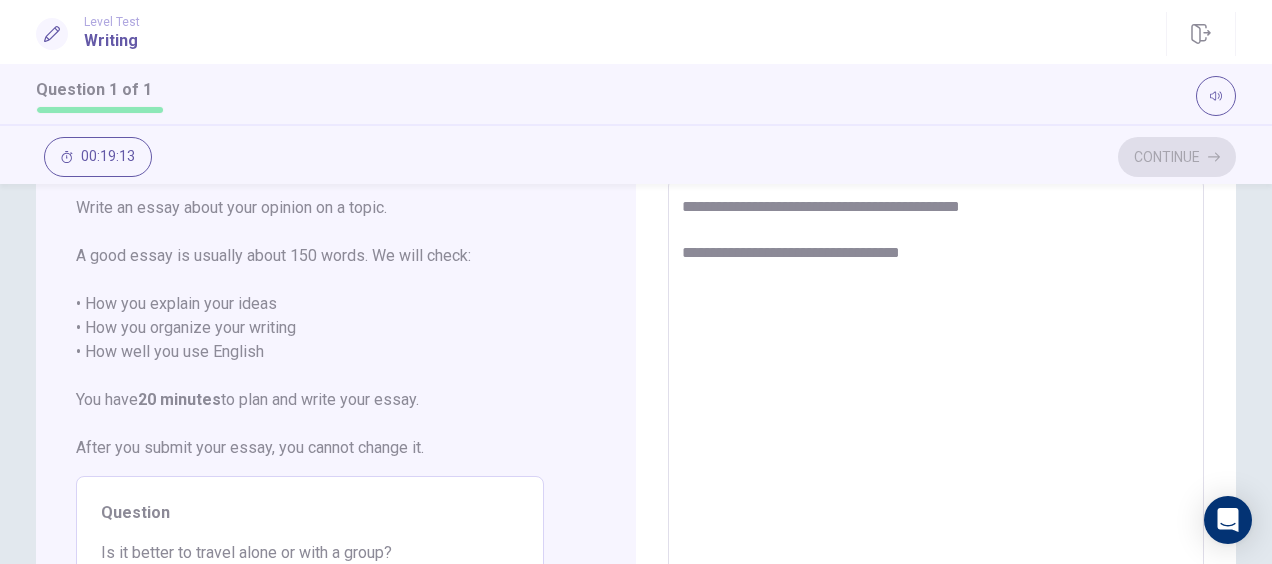 click on "**********" at bounding box center [935, 455] 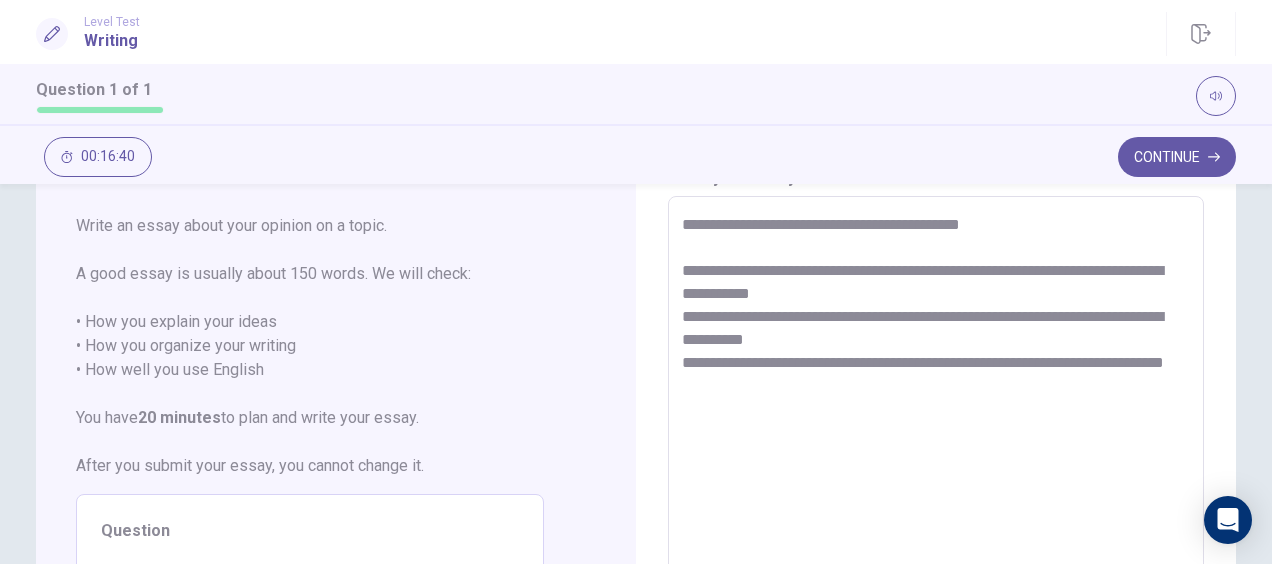 scroll, scrollTop: 90, scrollLeft: 0, axis: vertical 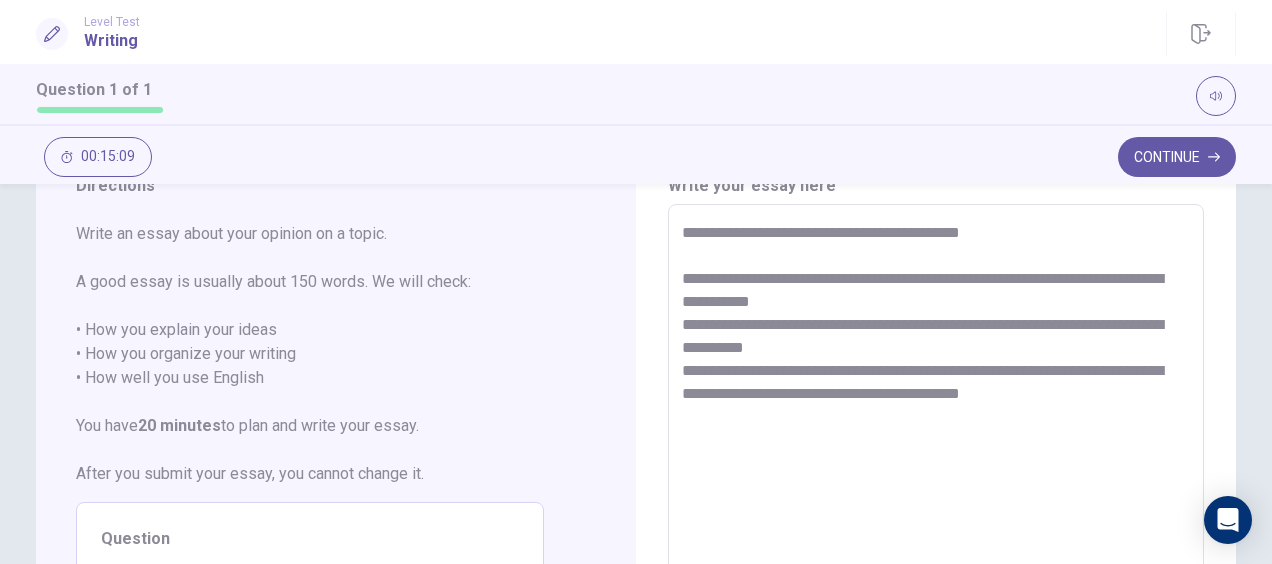 click on "**********" at bounding box center [935, 481] 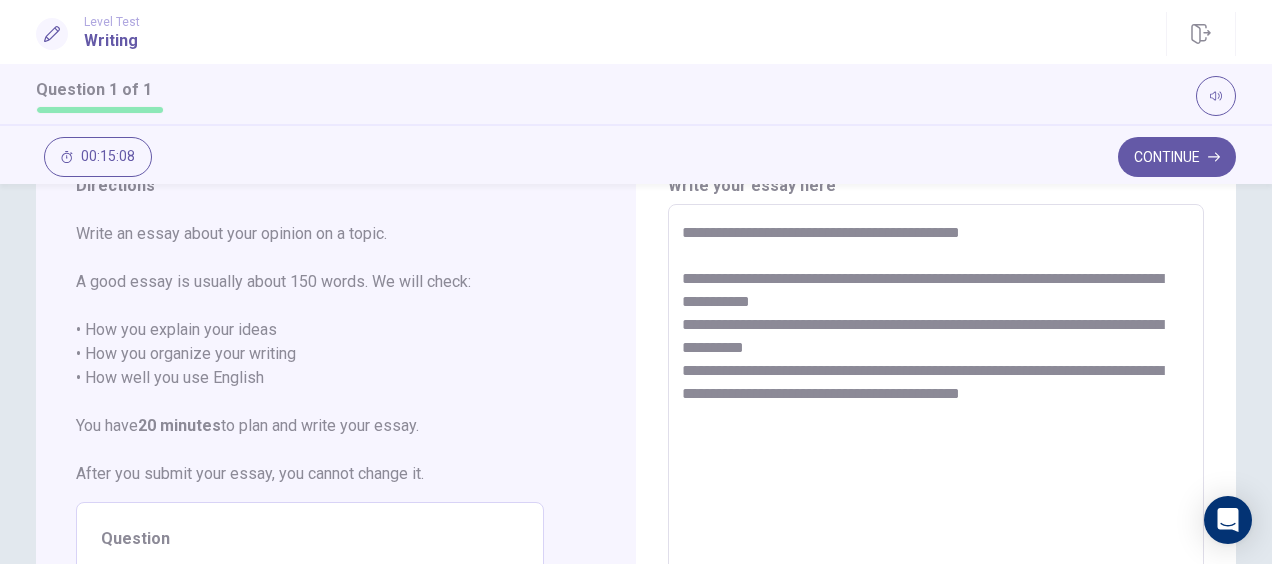 click on "**********" at bounding box center (935, 481) 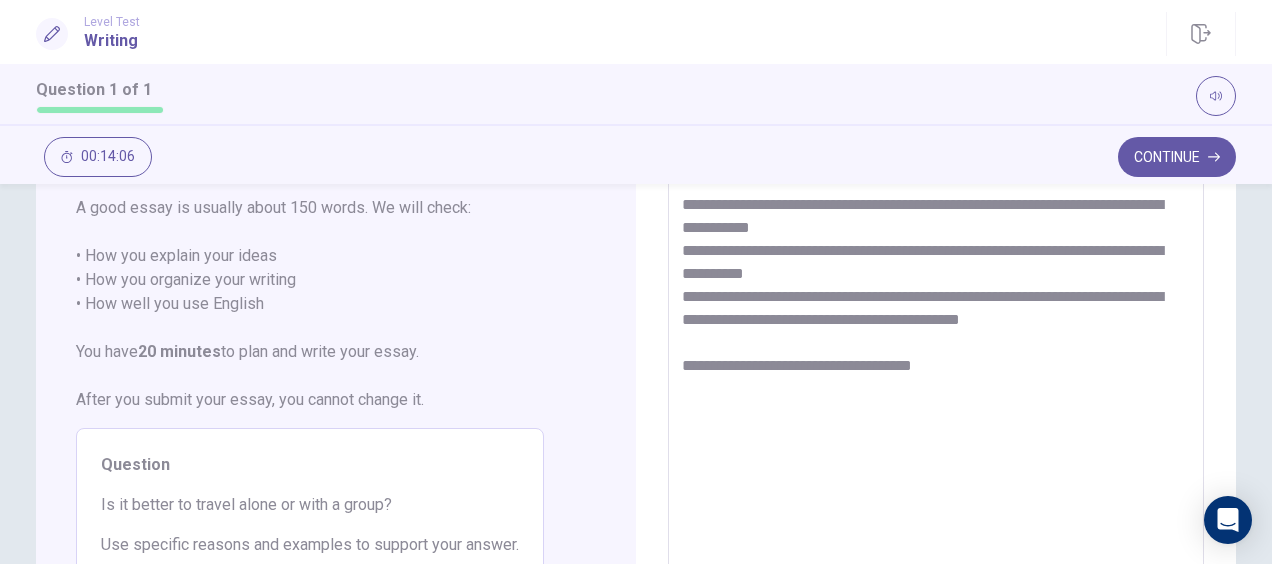 scroll, scrollTop: 161, scrollLeft: 0, axis: vertical 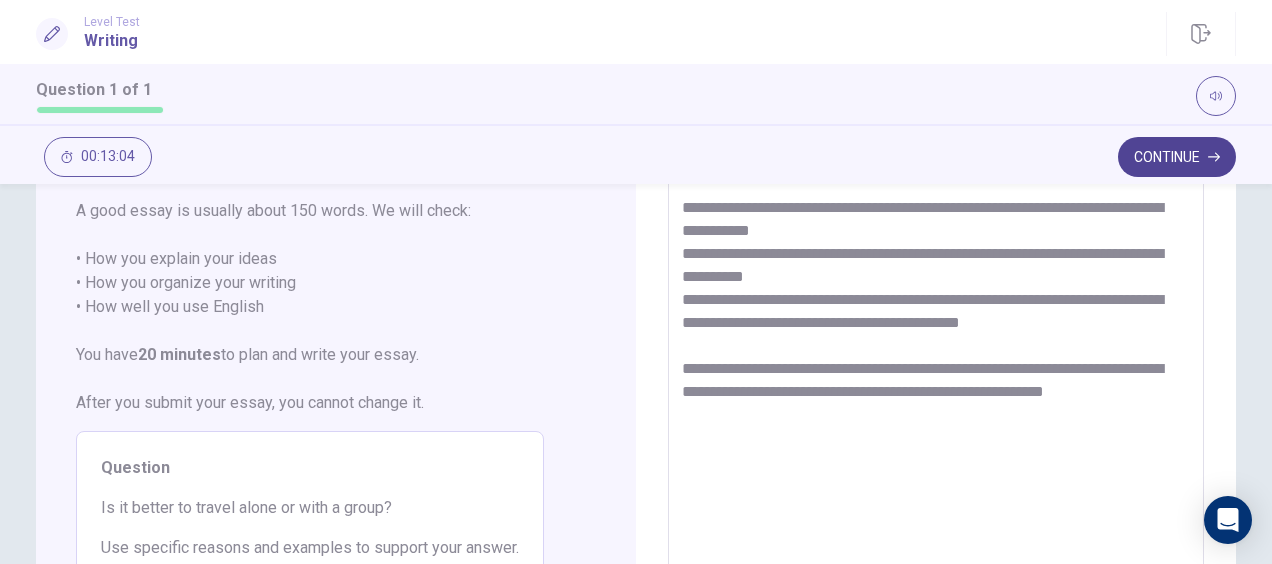 click 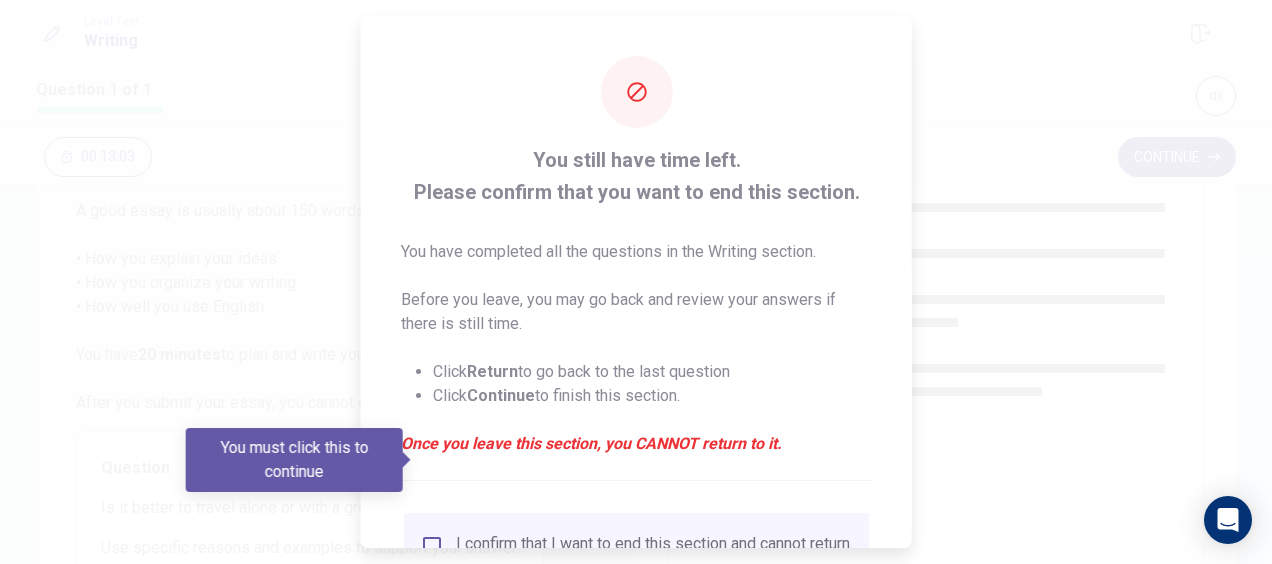 scroll, scrollTop: 182, scrollLeft: 0, axis: vertical 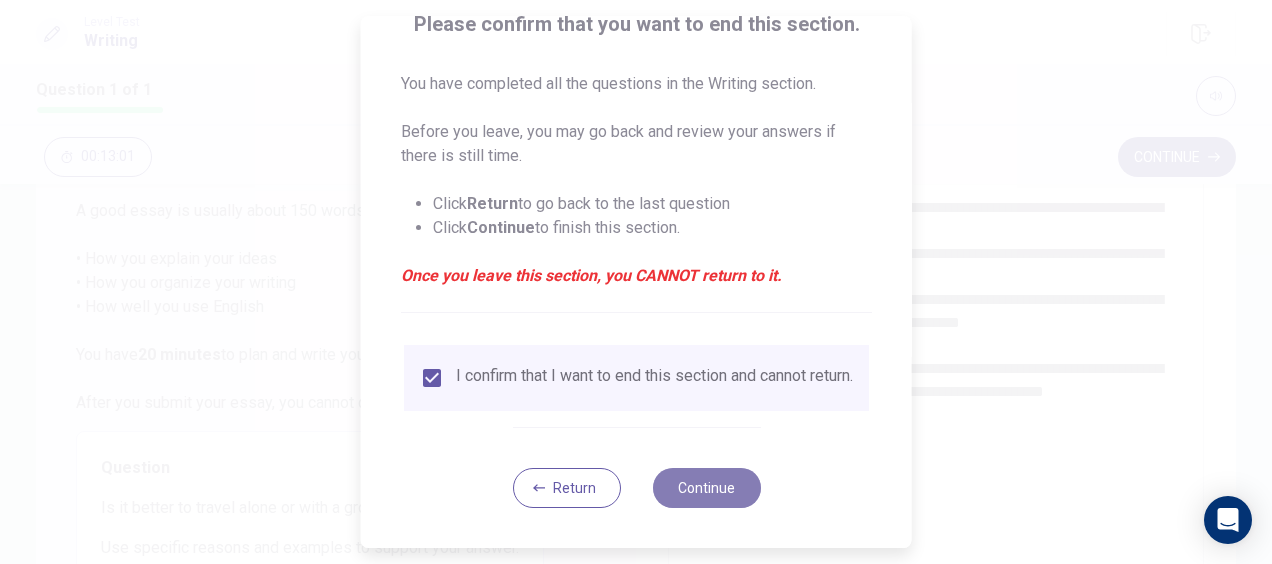 click on "Continue" at bounding box center (706, 488) 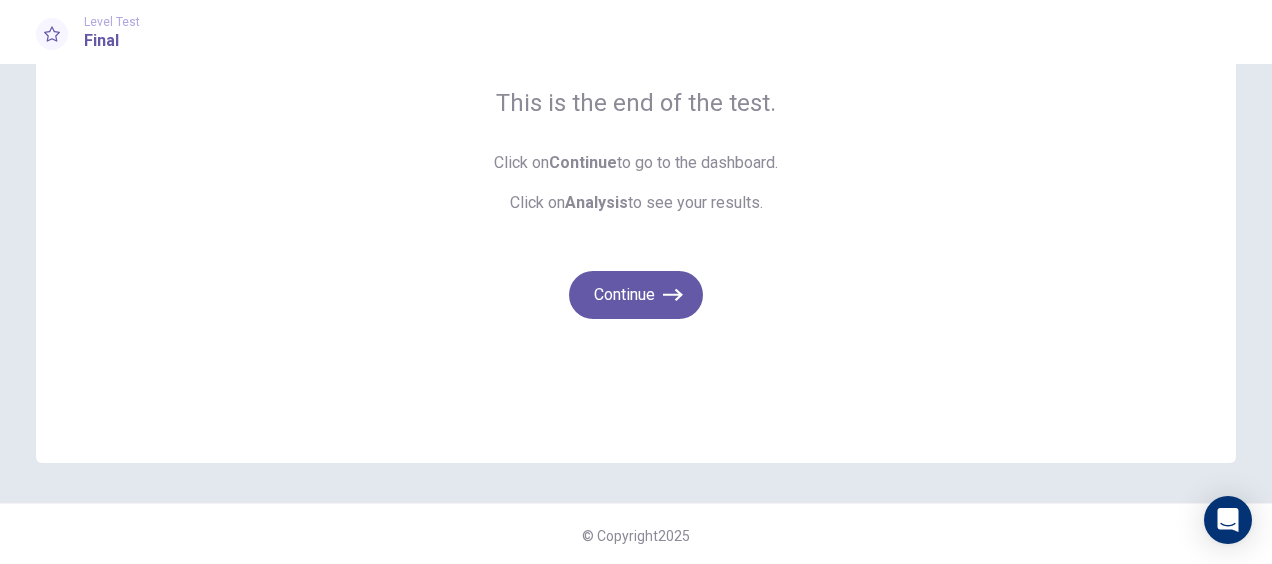 scroll, scrollTop: 107, scrollLeft: 0, axis: vertical 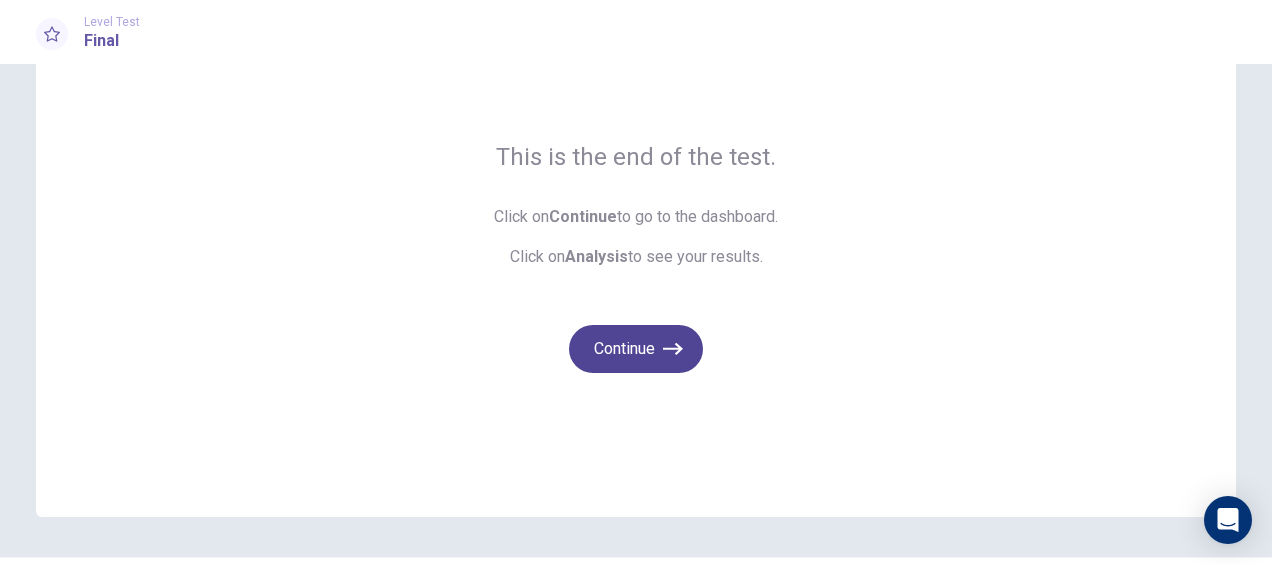 click on "Continue" at bounding box center [636, 349] 